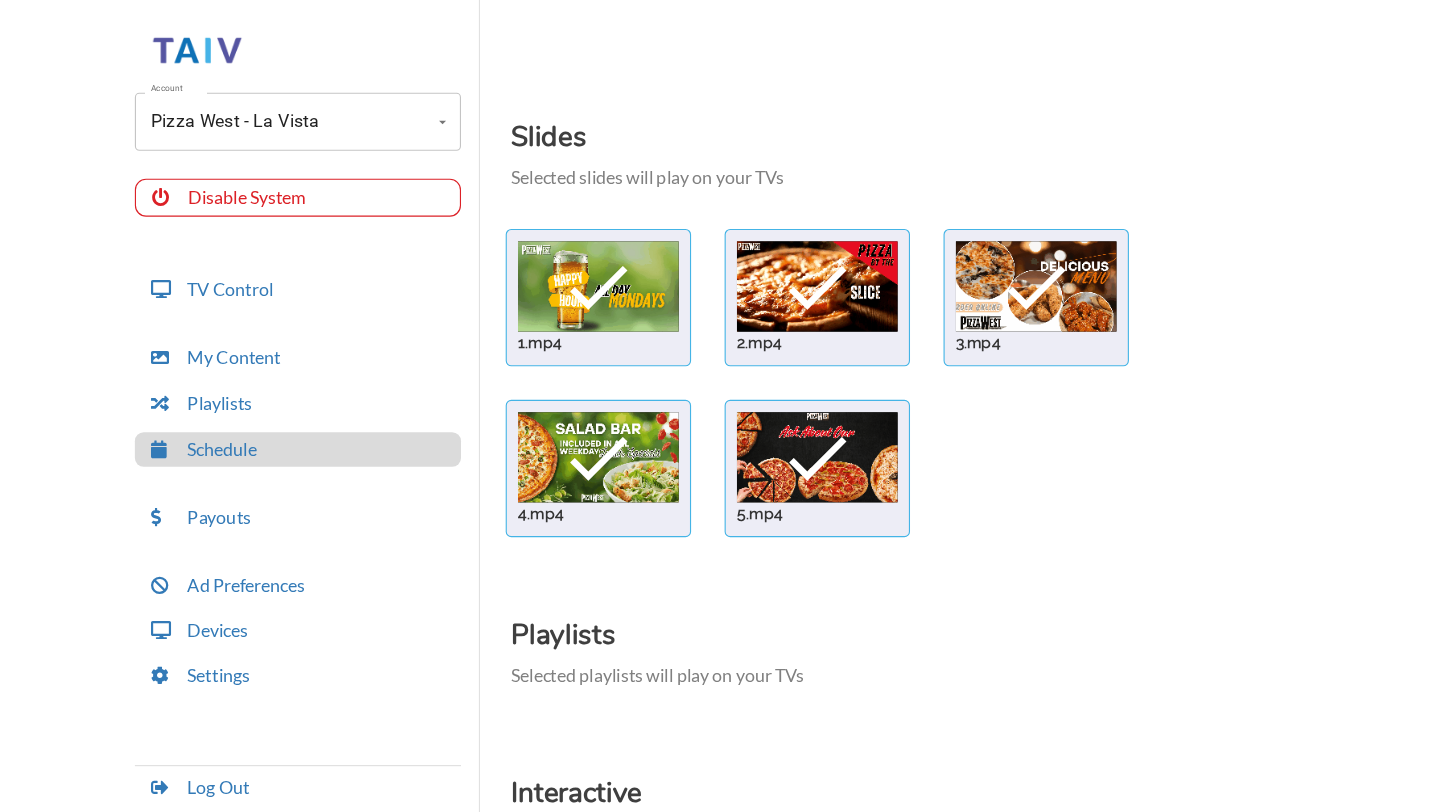 scroll, scrollTop: 0, scrollLeft: 0, axis: both 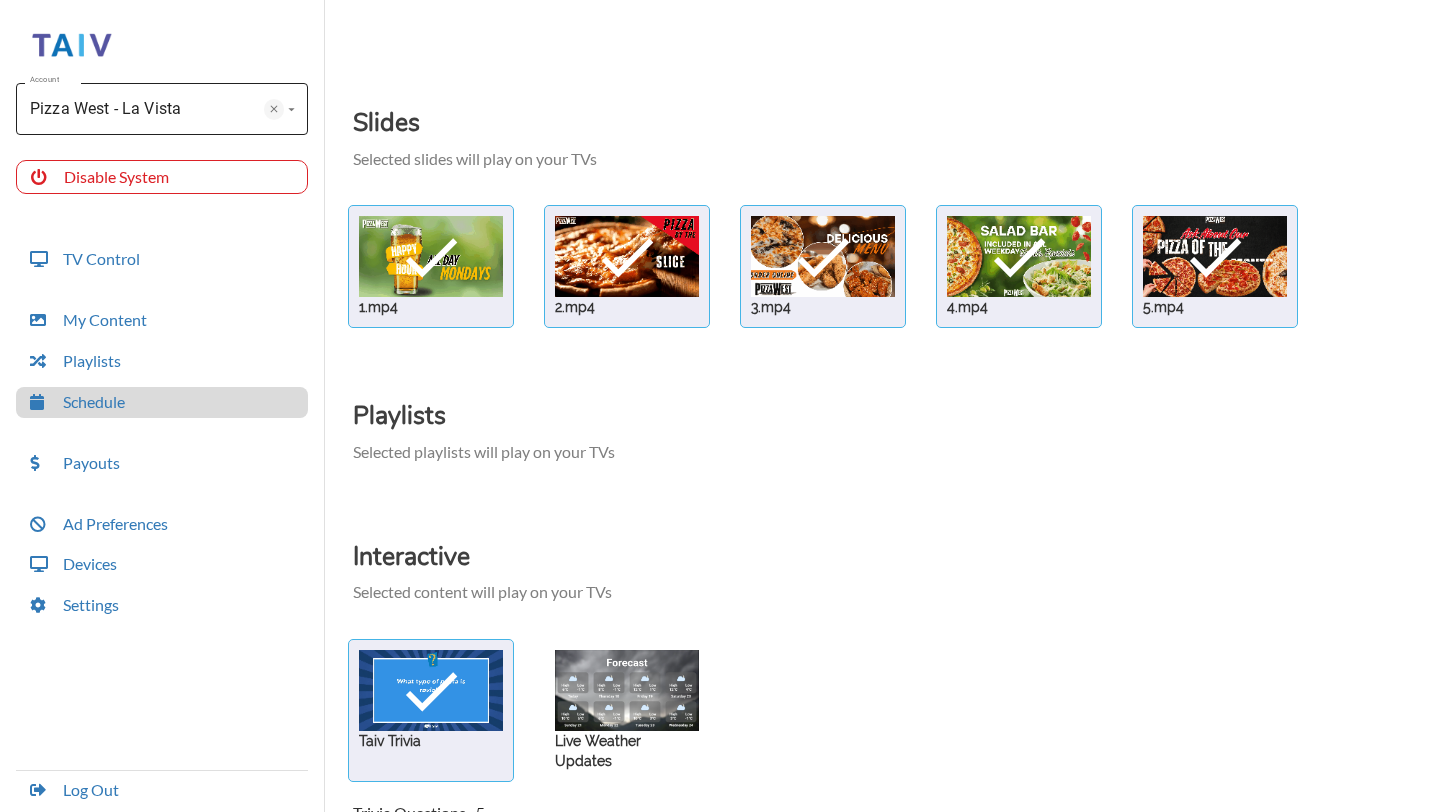 click at bounding box center [274, 109] 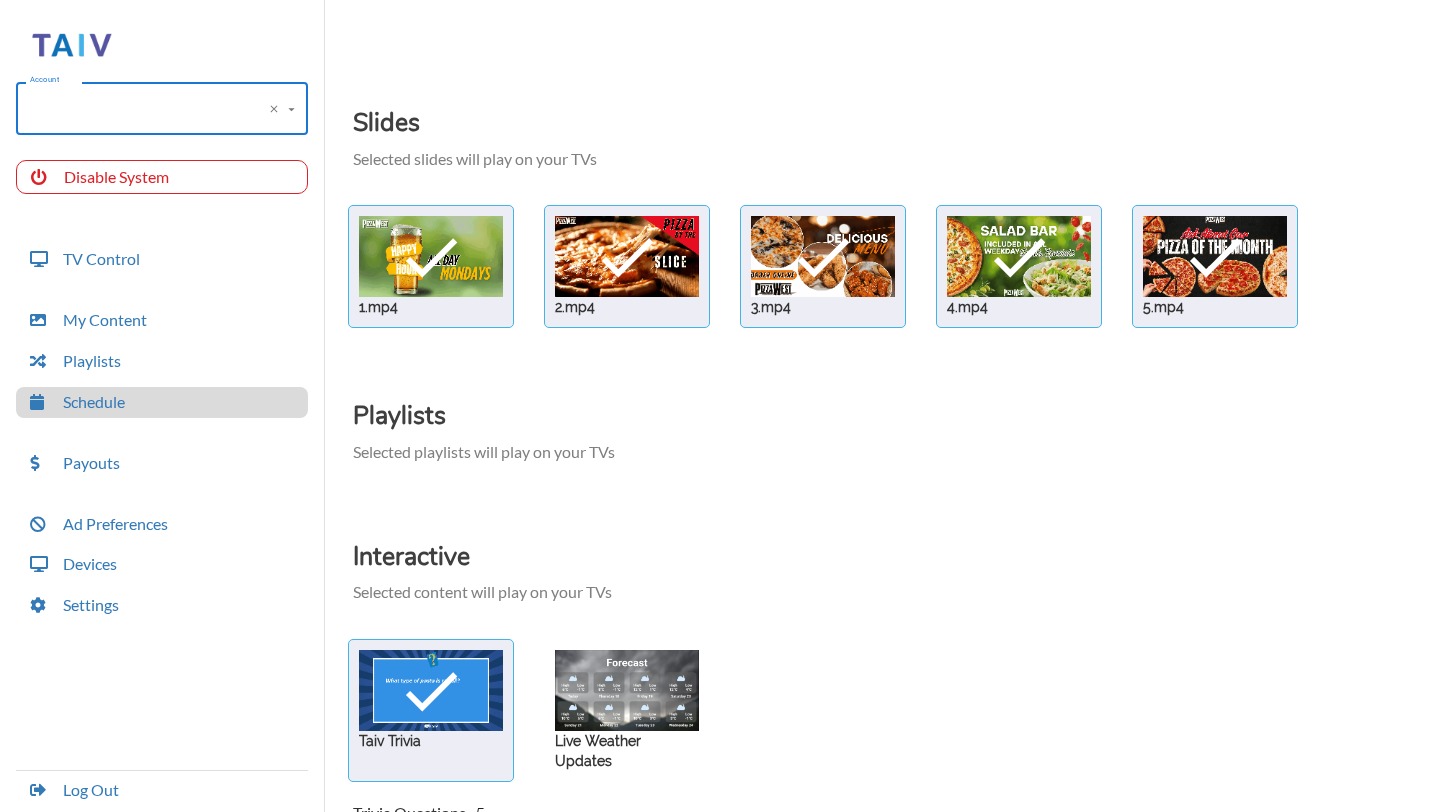click at bounding box center [274, 109] 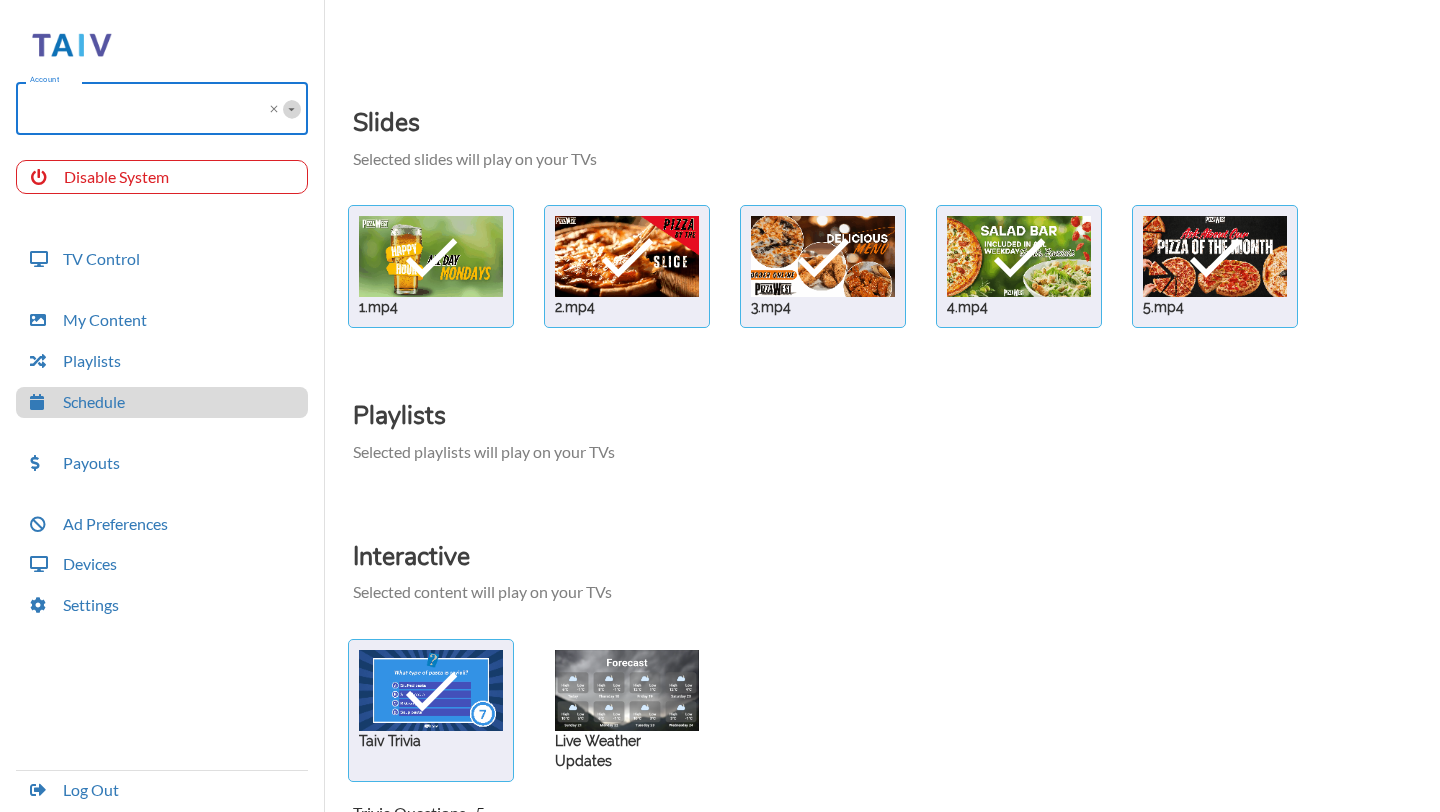 click at bounding box center [291, 109] 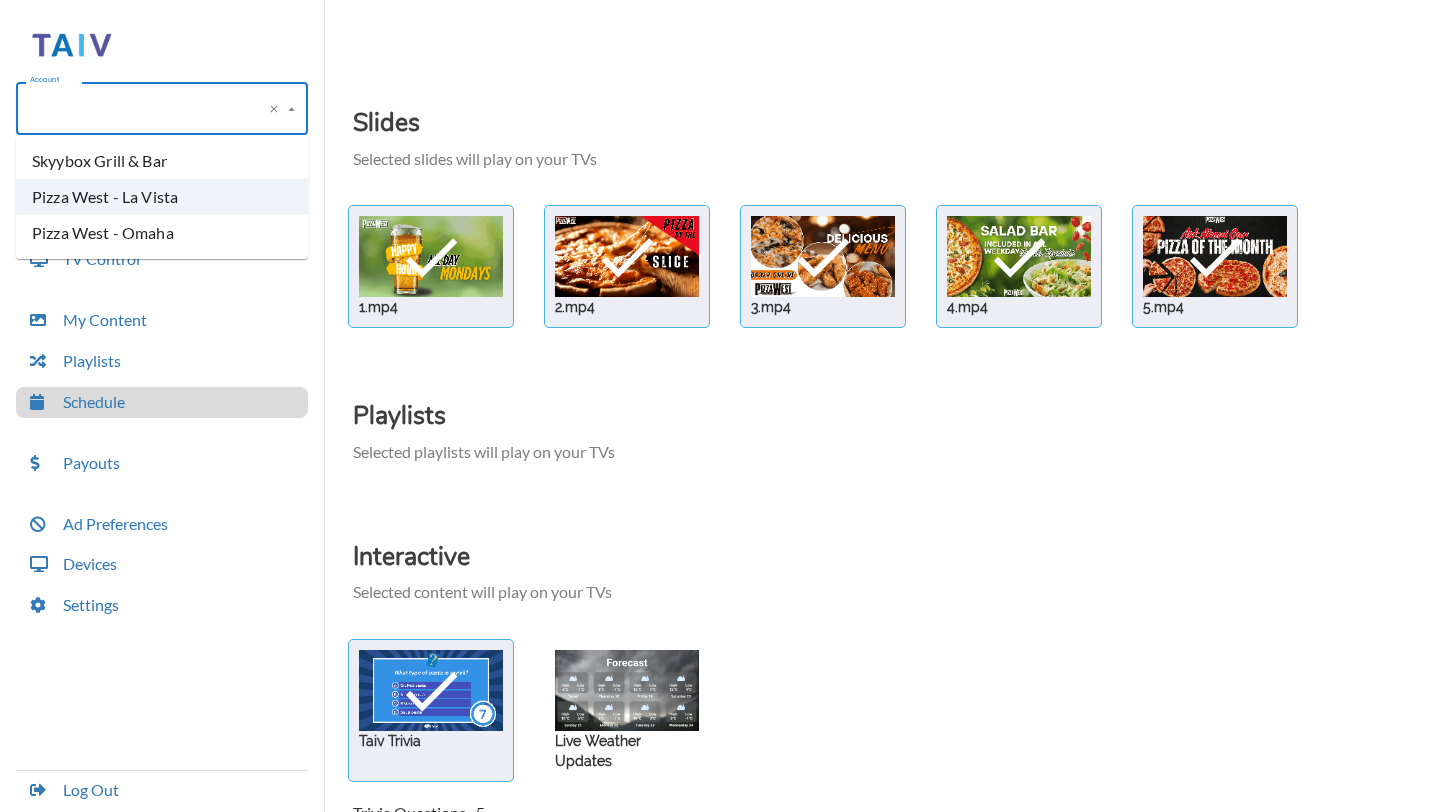 click on "Pizza West -  Omaha" at bounding box center [162, 233] 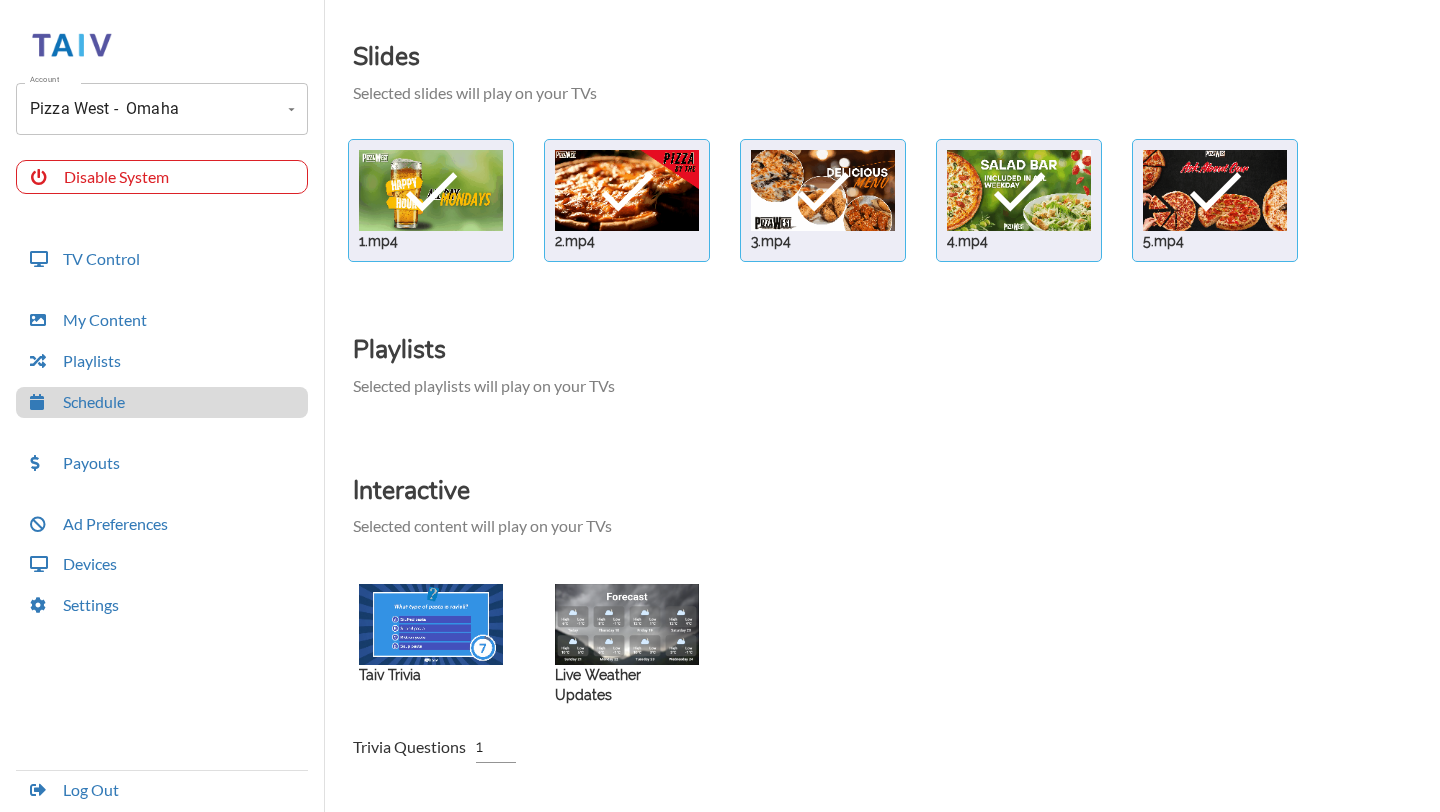 scroll, scrollTop: 97, scrollLeft: 0, axis: vertical 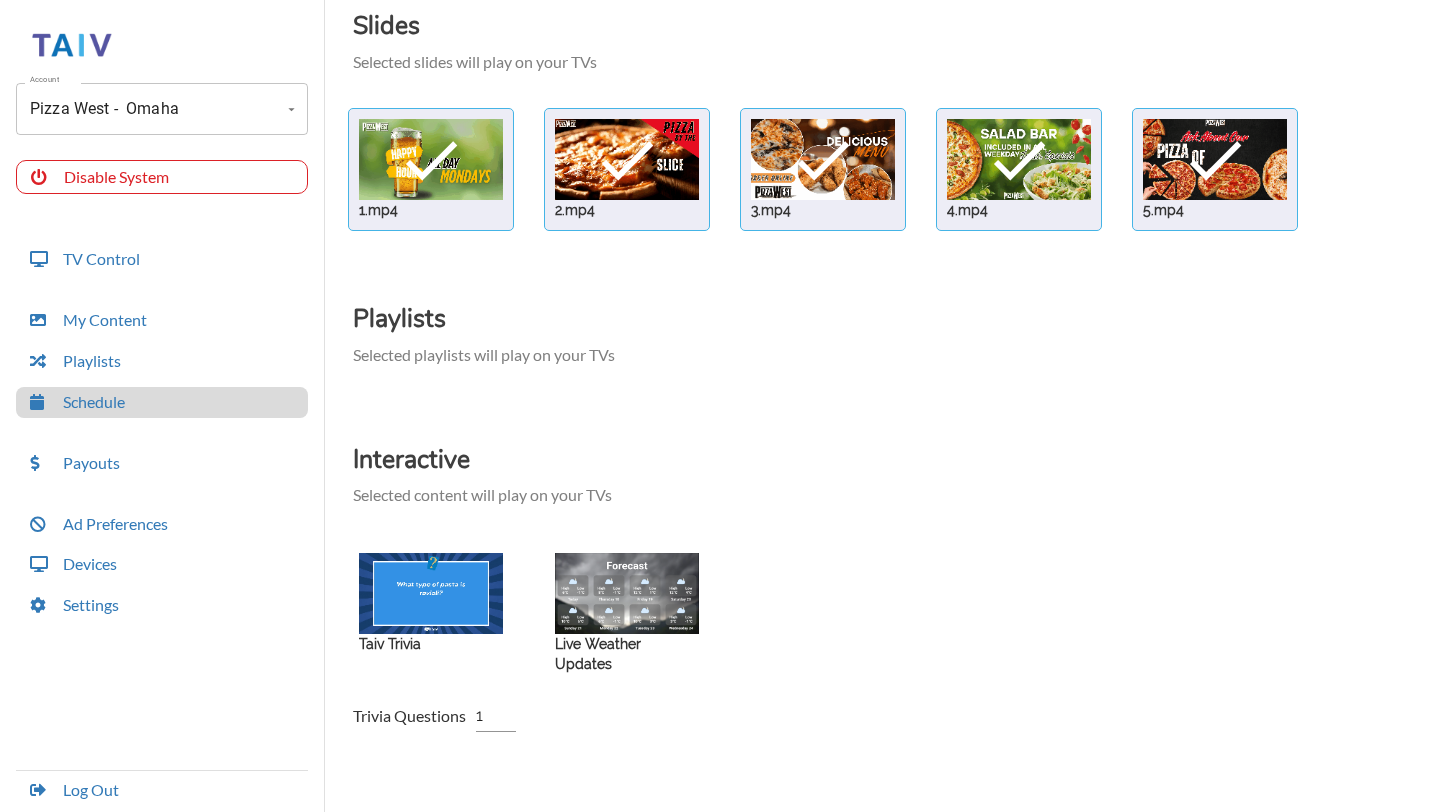 click at bounding box center (431, 159) 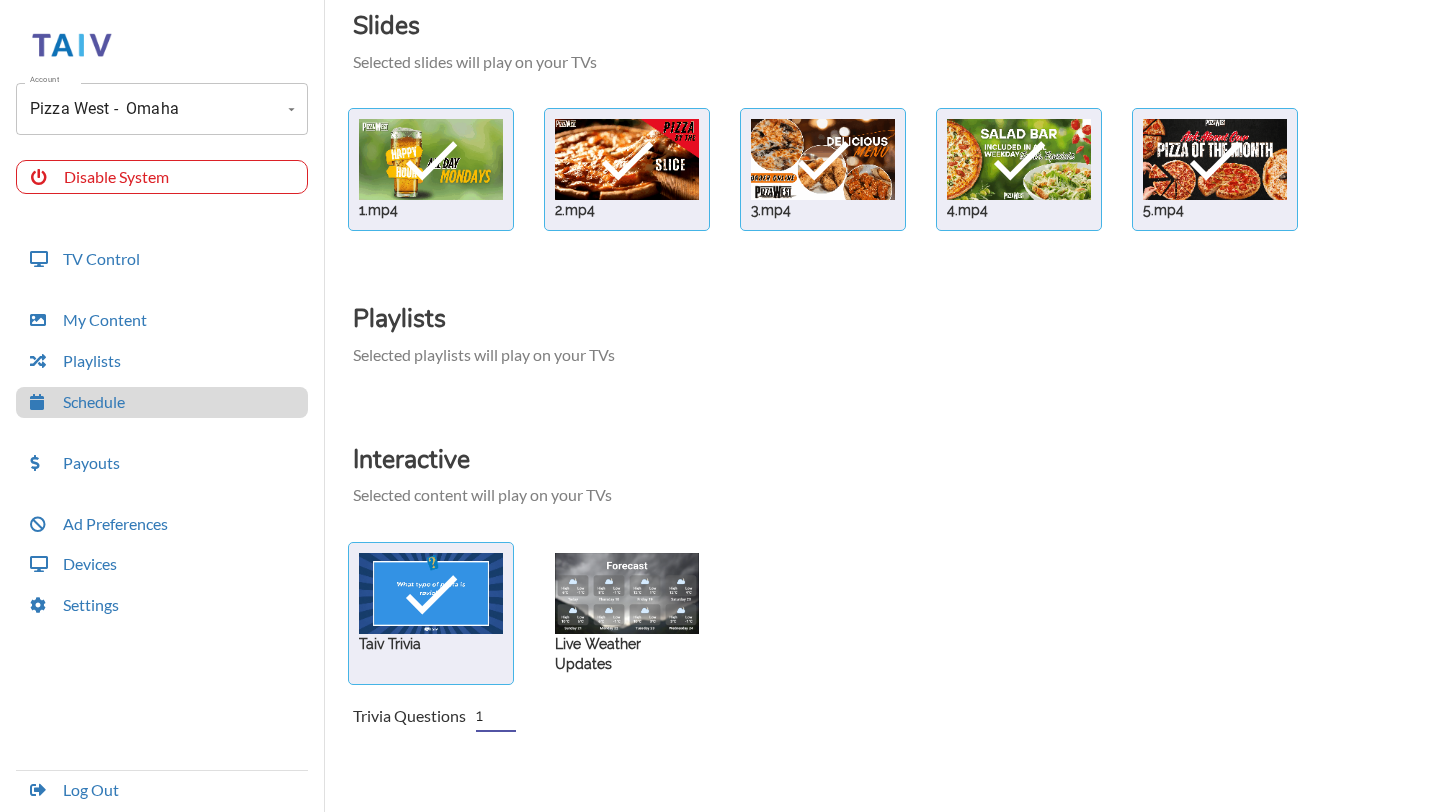 click on "1" at bounding box center [496, 716] 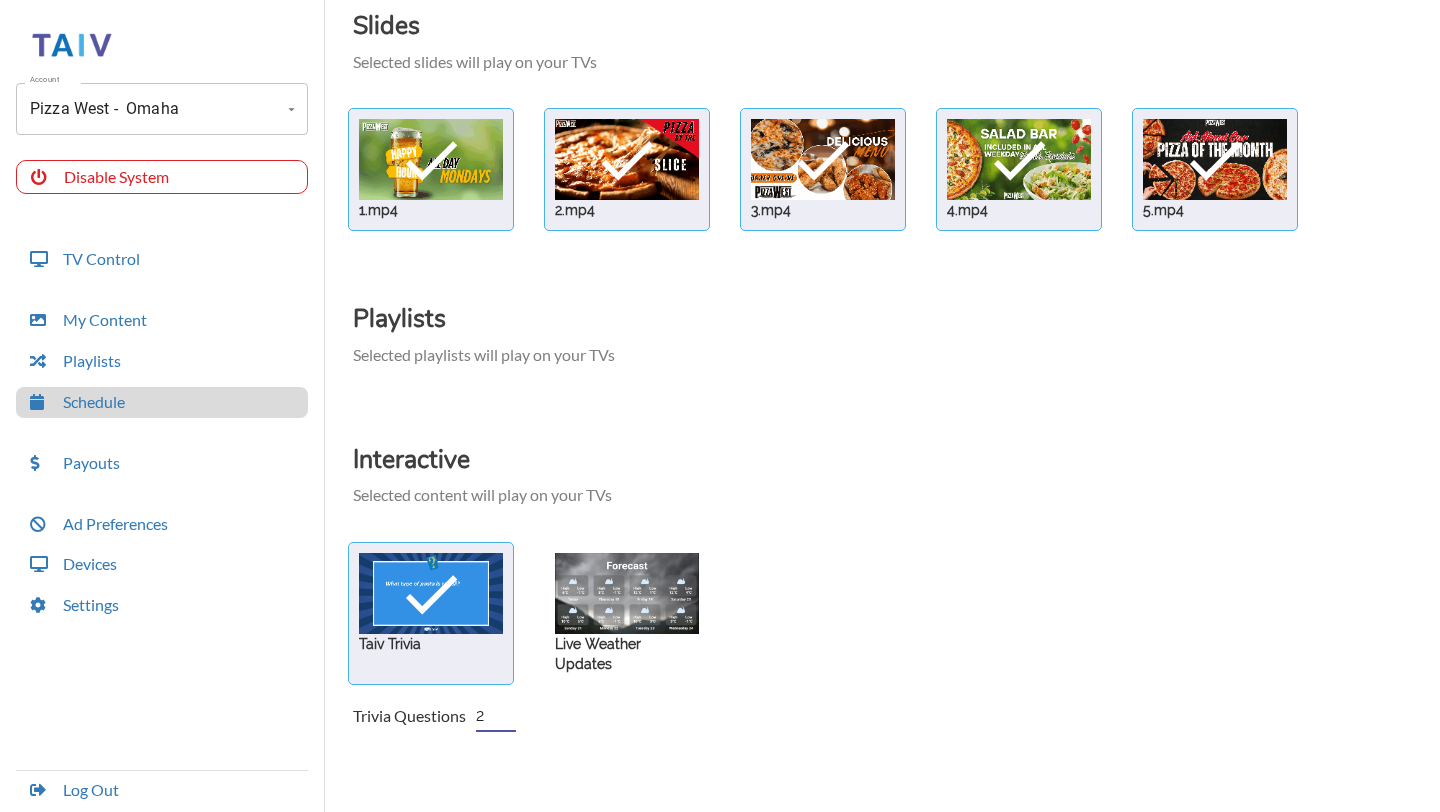 click on "2" at bounding box center (496, 716) 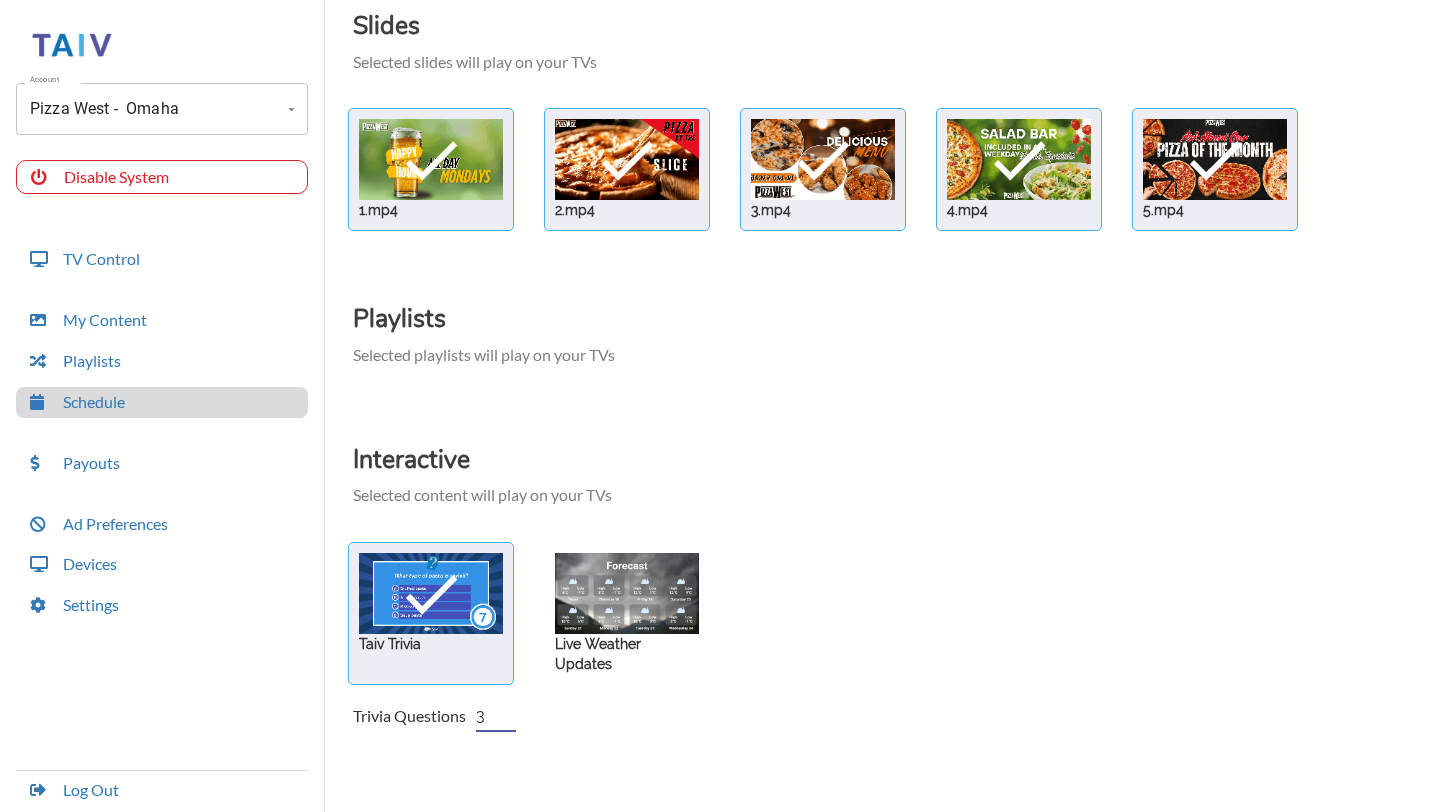 click on "3" at bounding box center (496, 716) 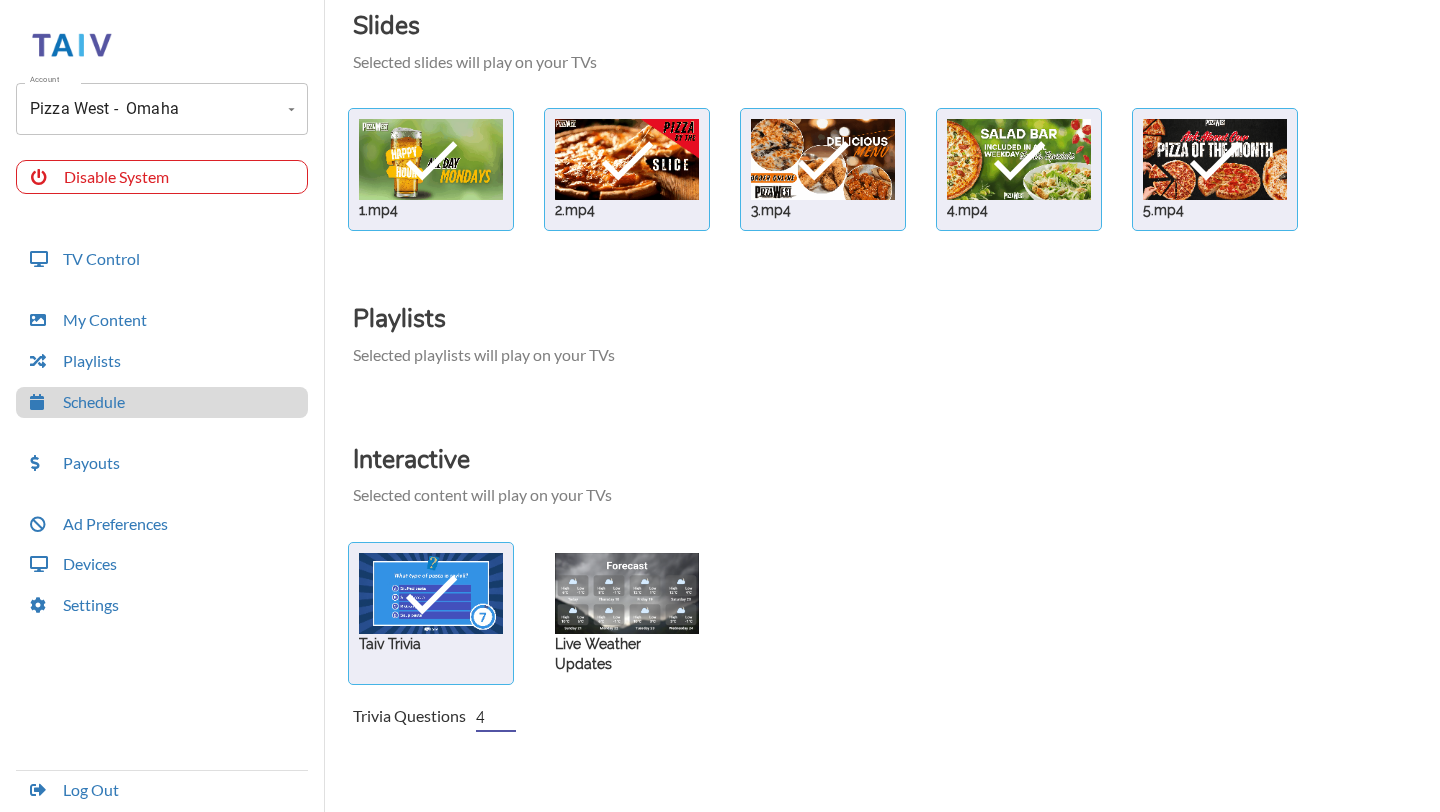 click on "4" at bounding box center [496, 716] 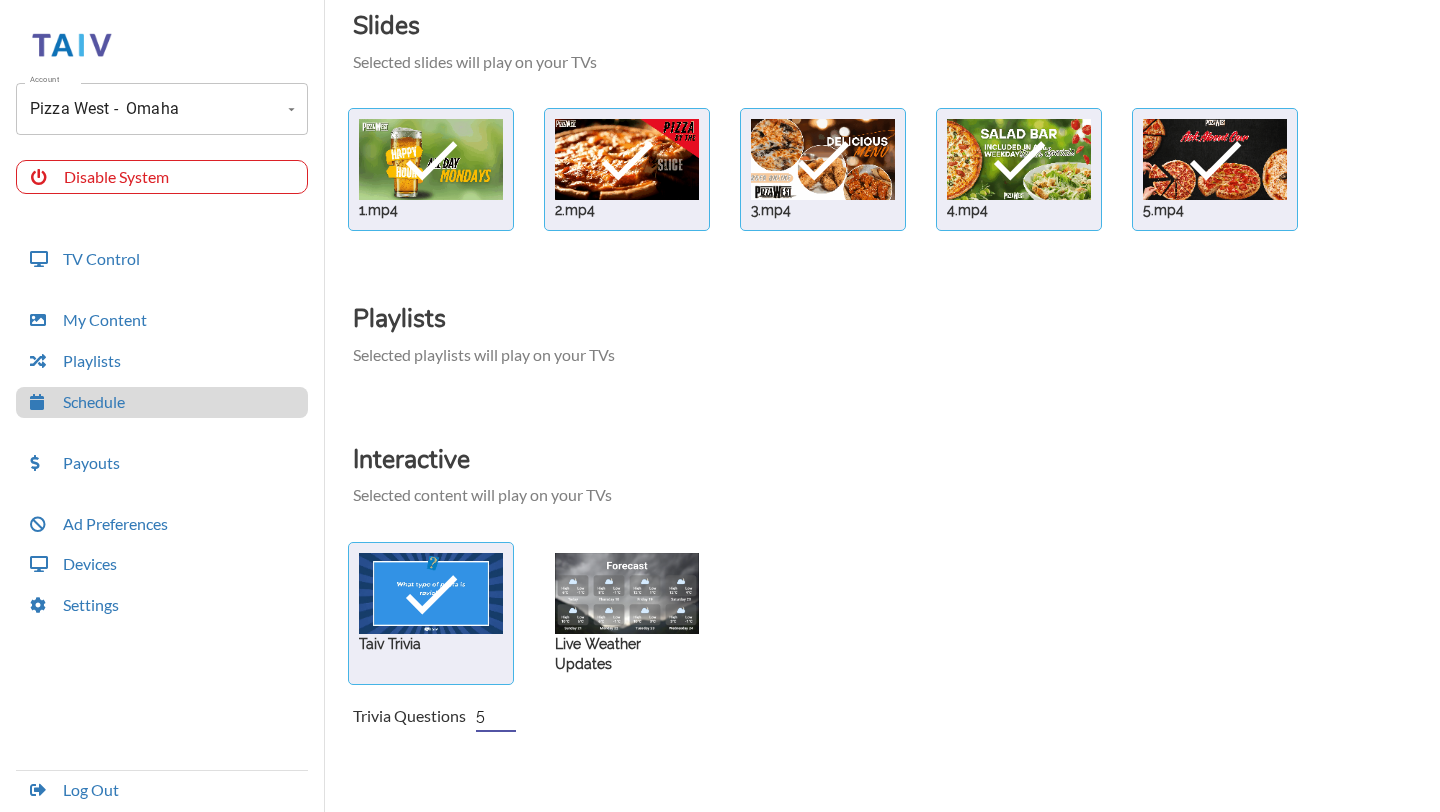 type on "5" 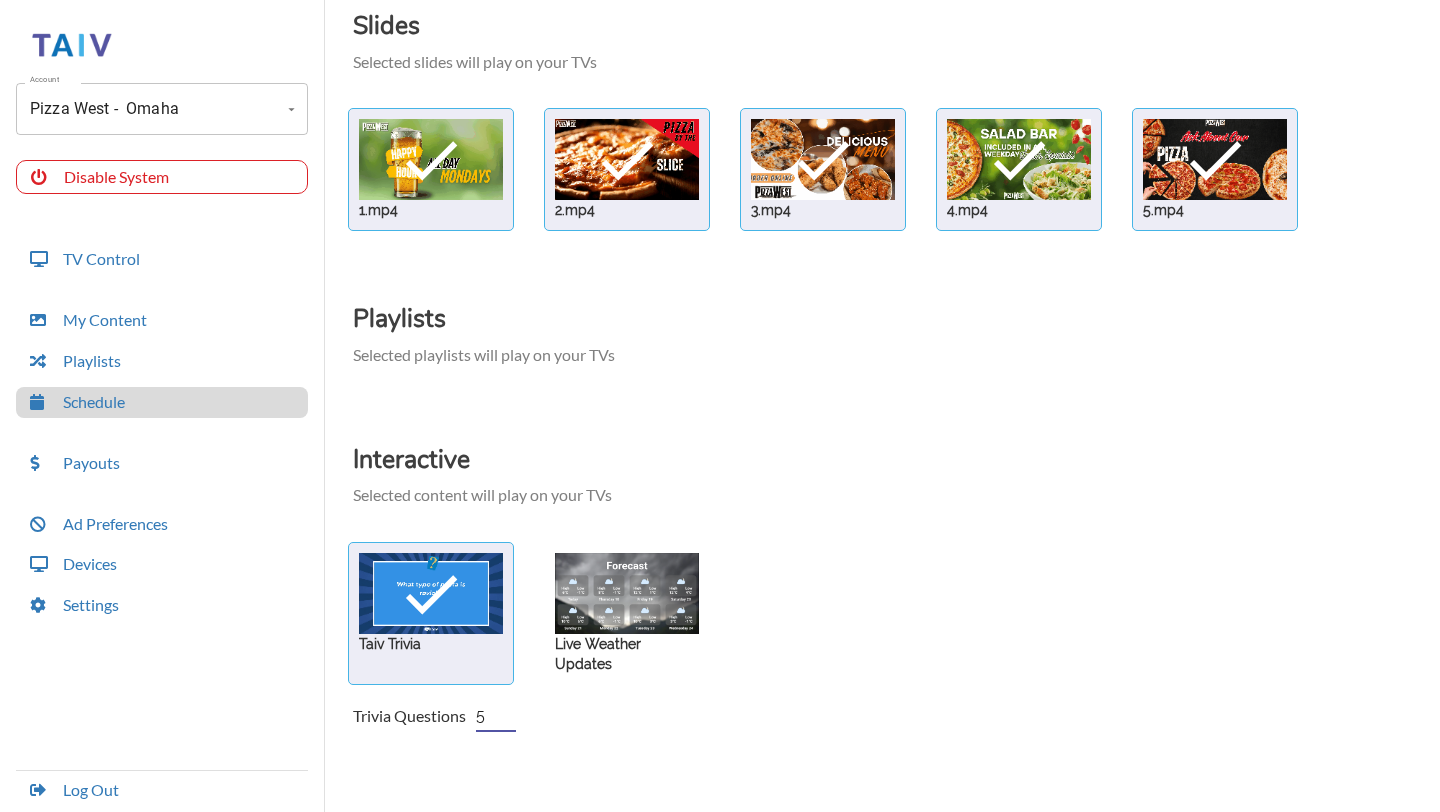 click on "5" at bounding box center [496, 716] 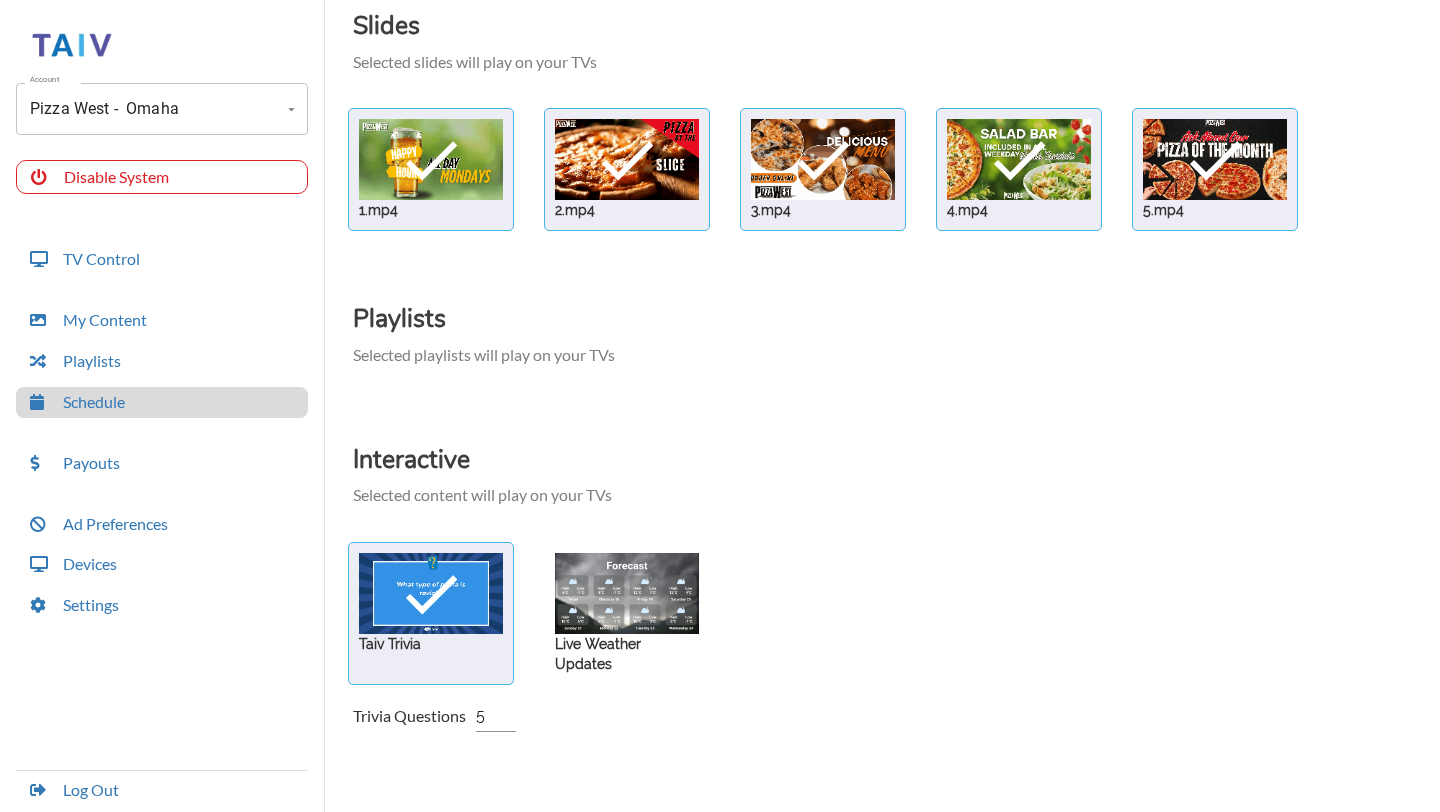 click on "Interactive Selected content will play on your TVs" at bounding box center [896, 467] 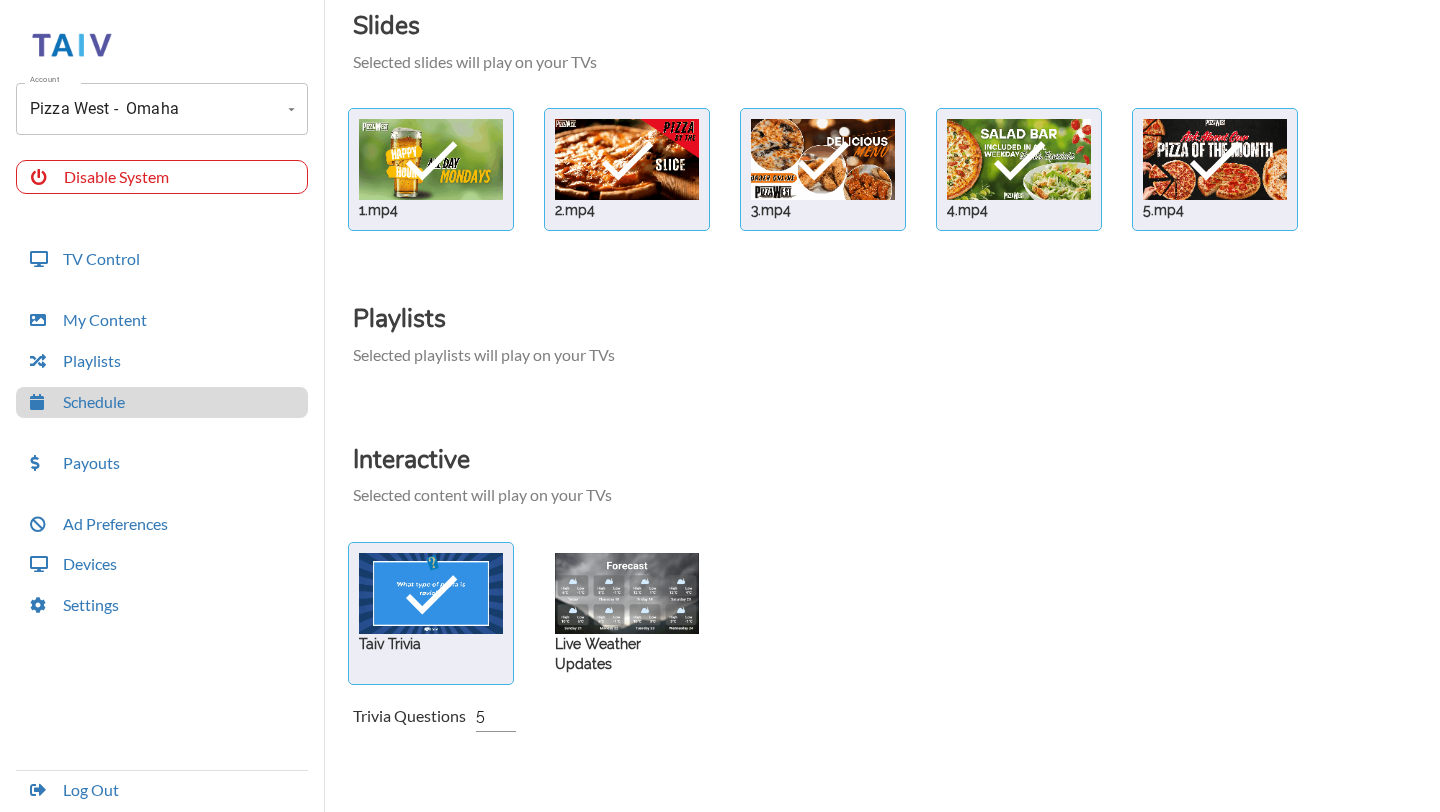 scroll, scrollTop: 0, scrollLeft: 0, axis: both 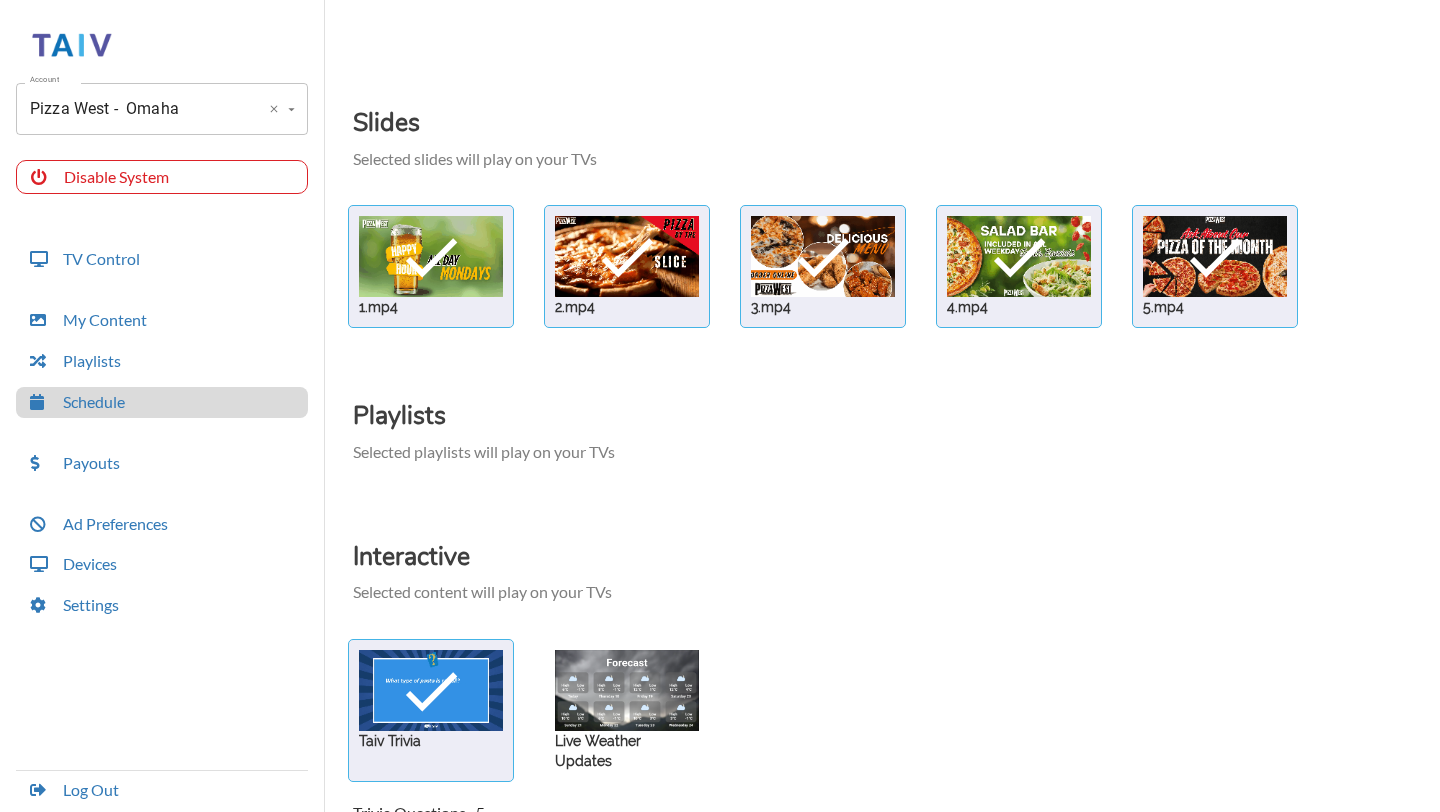 click on "Pizza West - OMA Account" at bounding box center (162, 109) 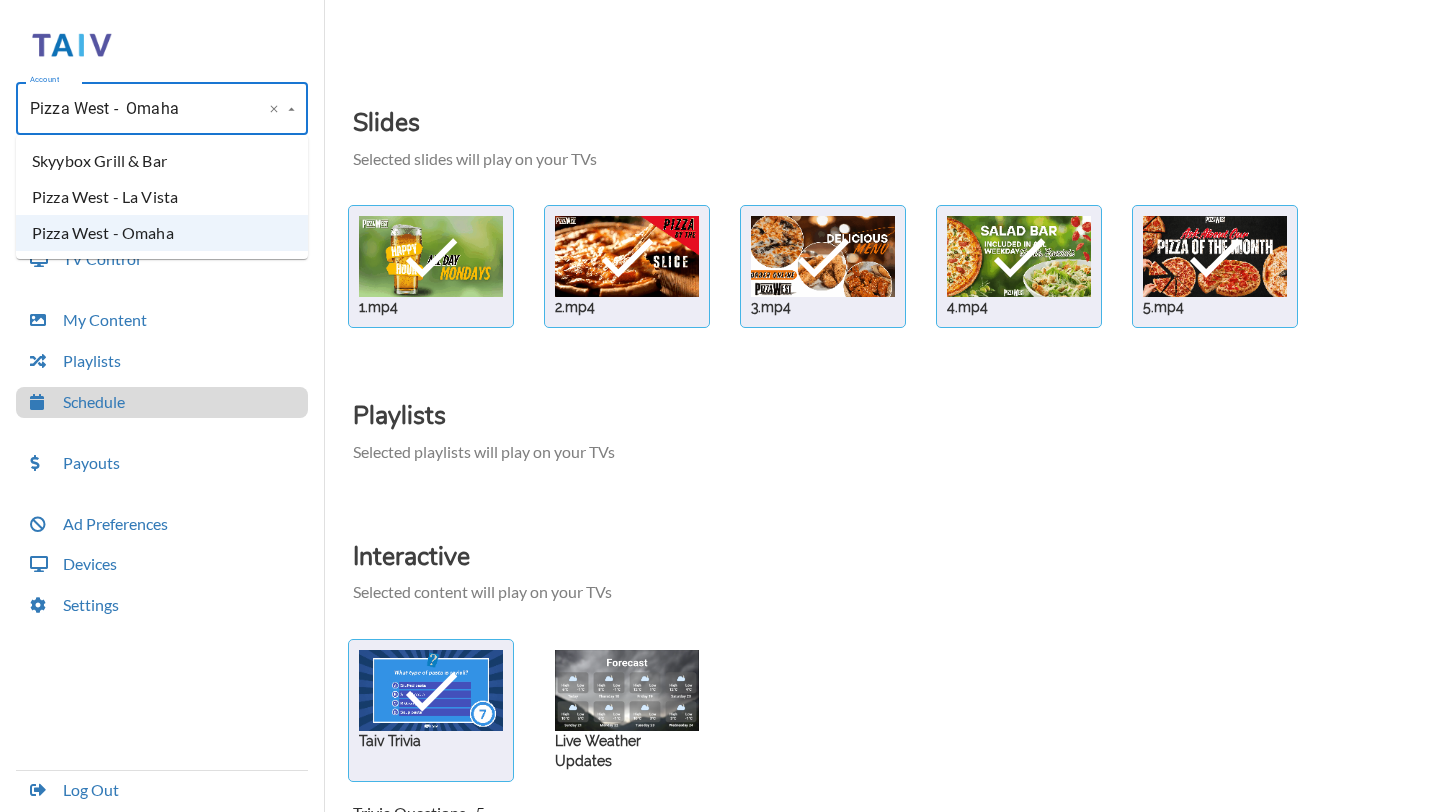 click on "Skyybox Grill & Bar" at bounding box center [162, 161] 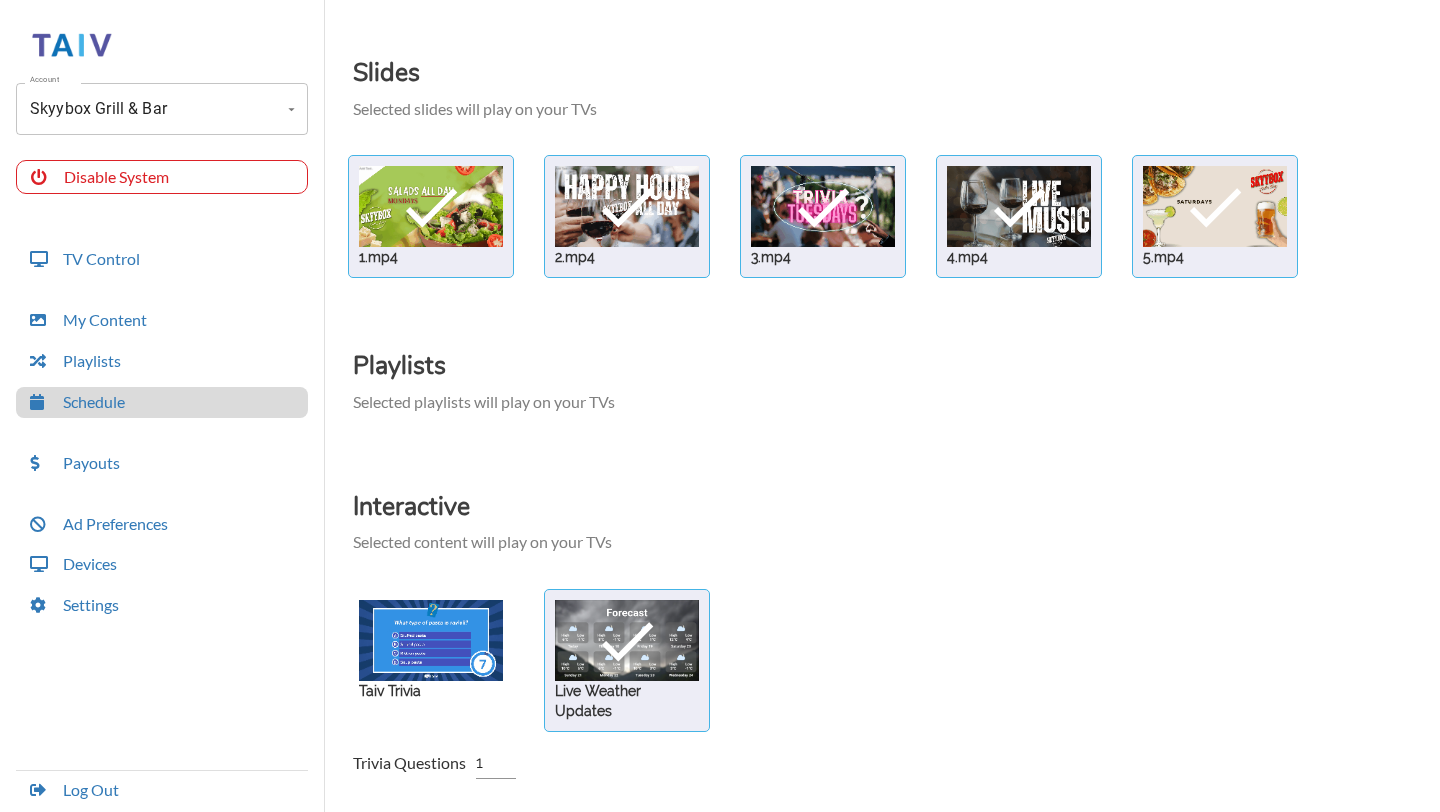 scroll, scrollTop: 79, scrollLeft: 0, axis: vertical 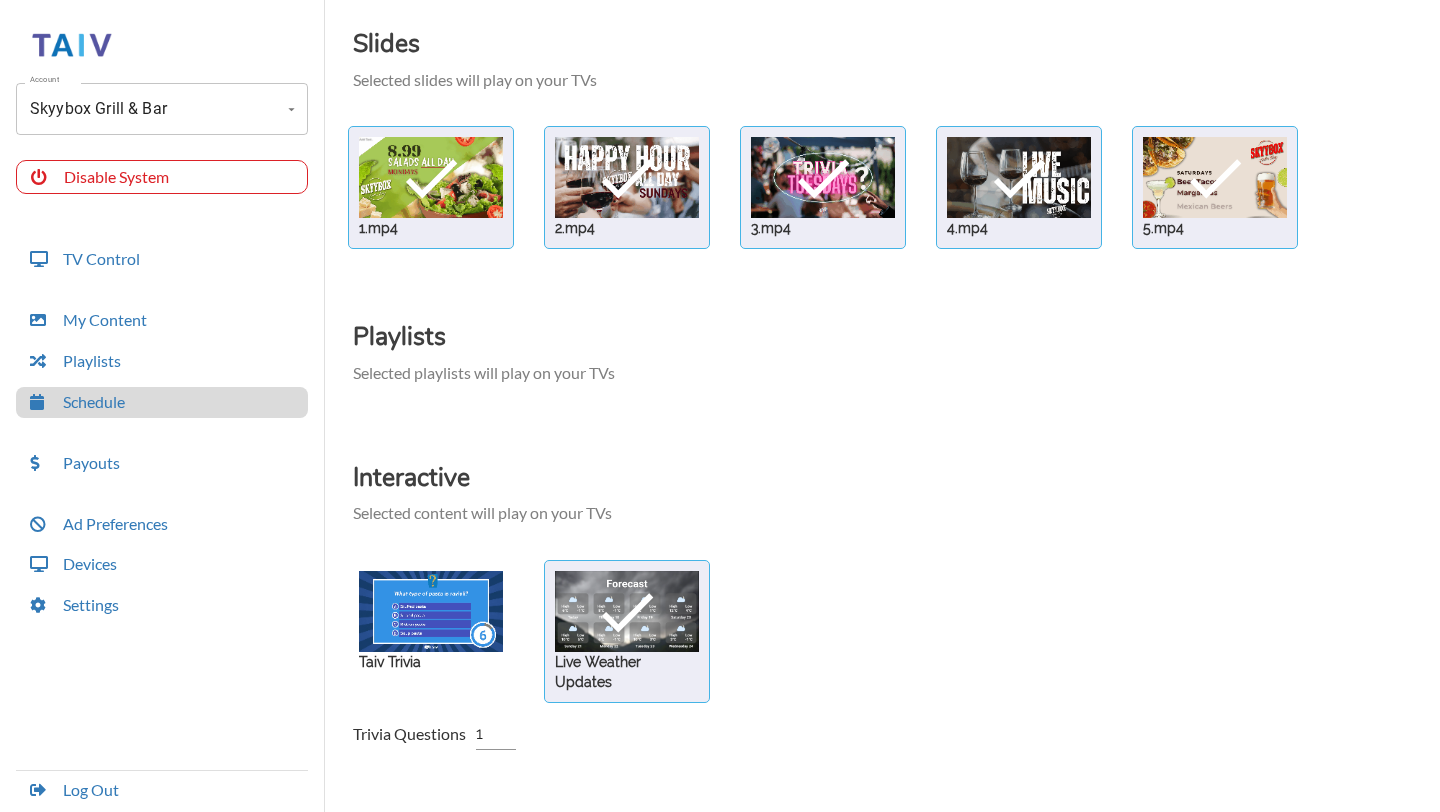 click at bounding box center (431, 177) 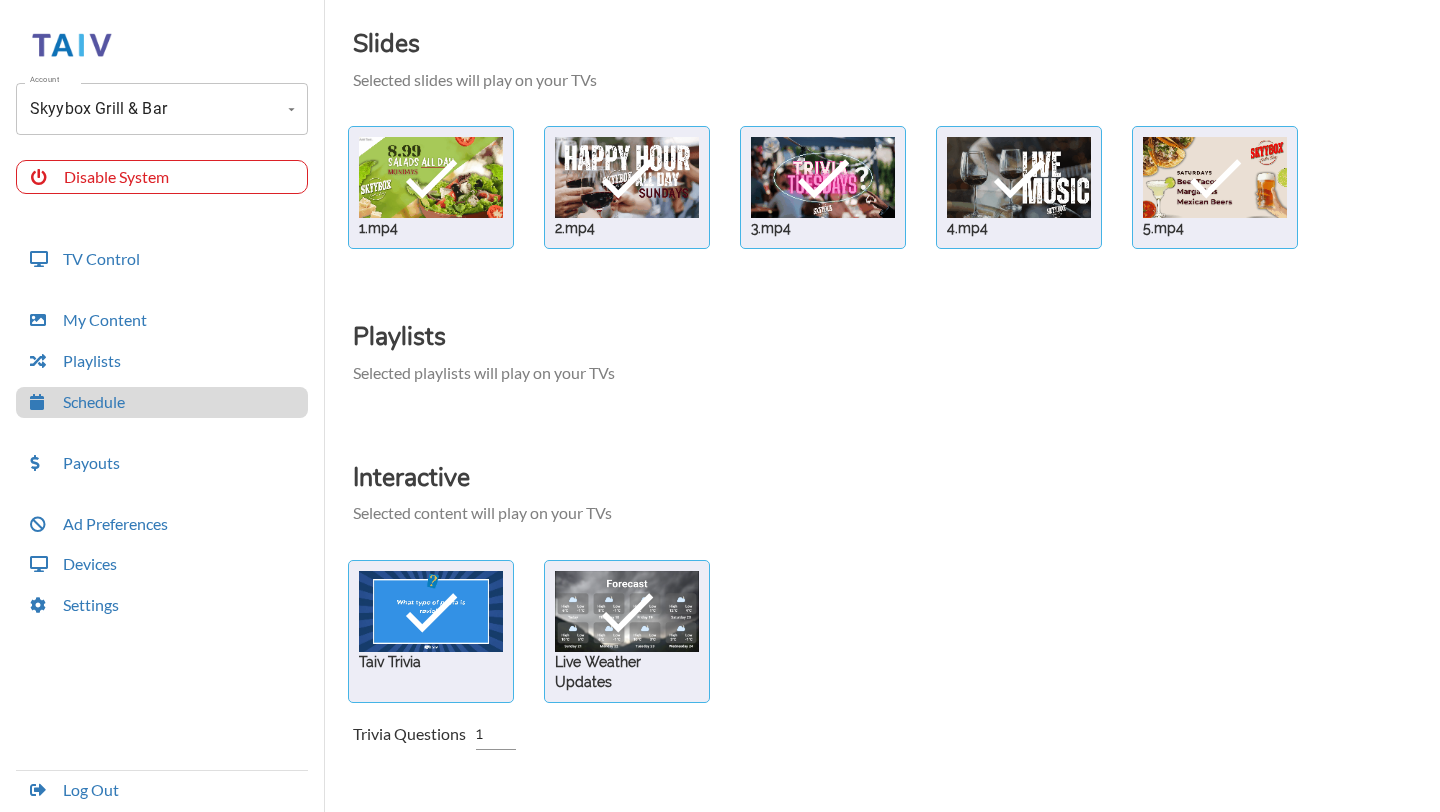 click at bounding box center (431, 177) 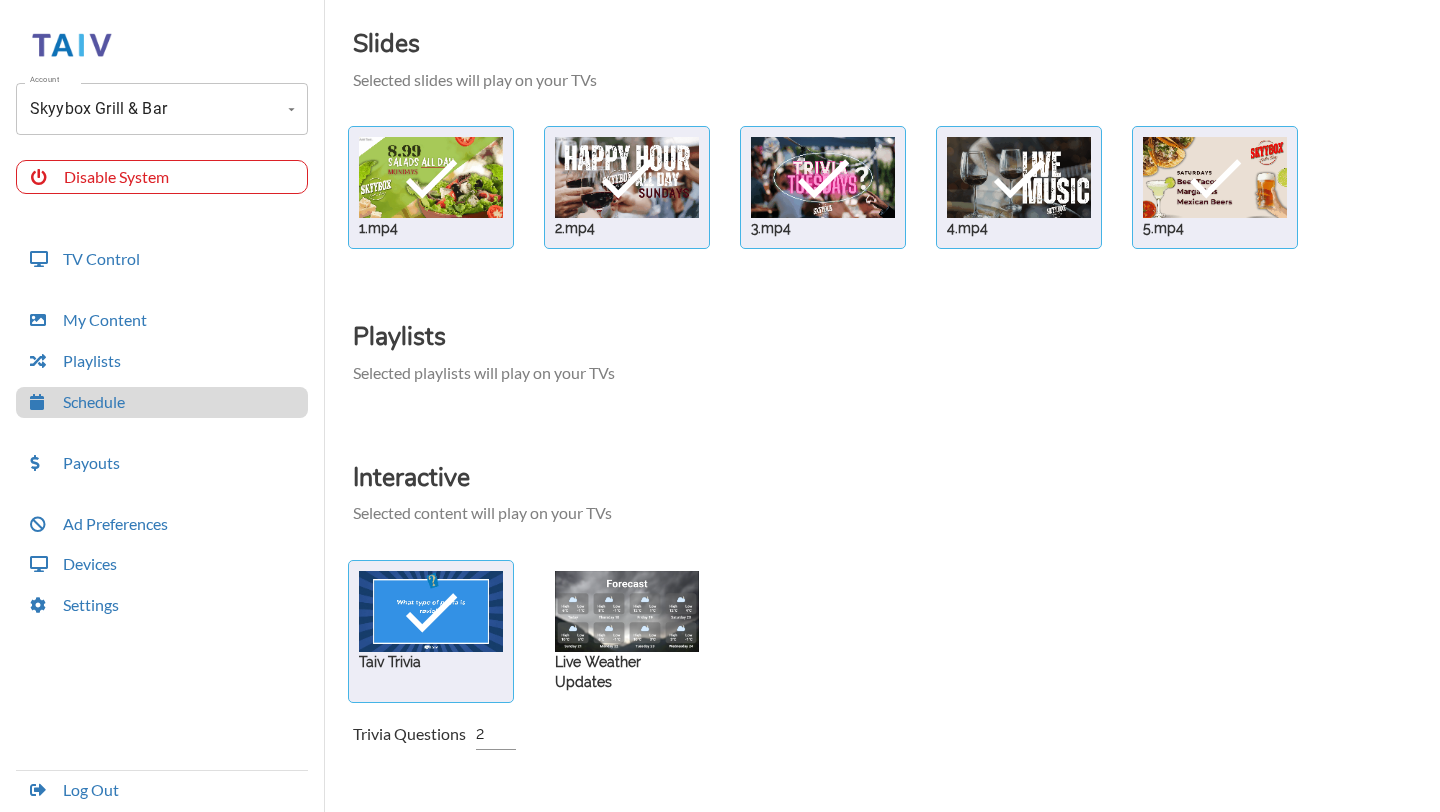 click on "2" at bounding box center [496, 734] 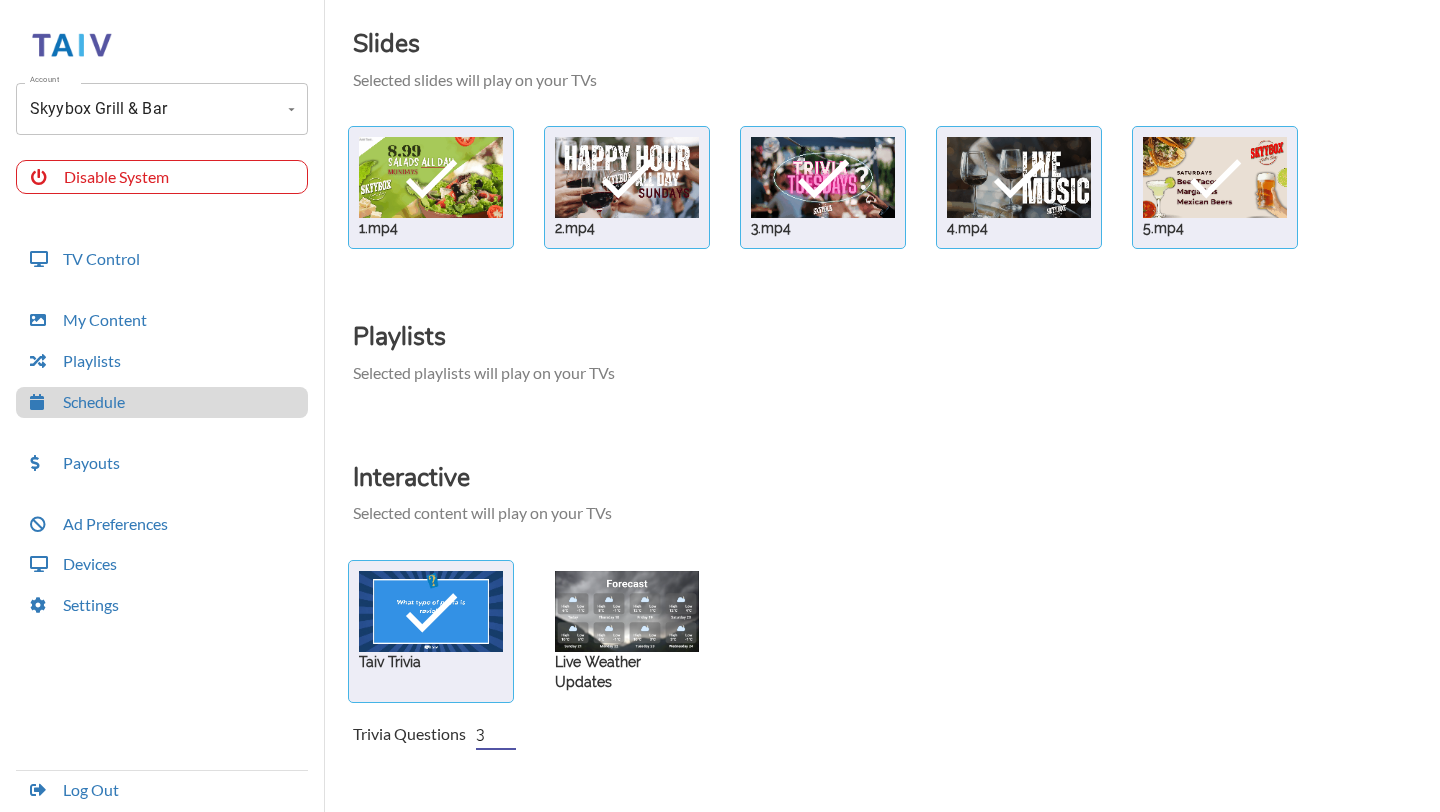 click on "3" at bounding box center (496, 734) 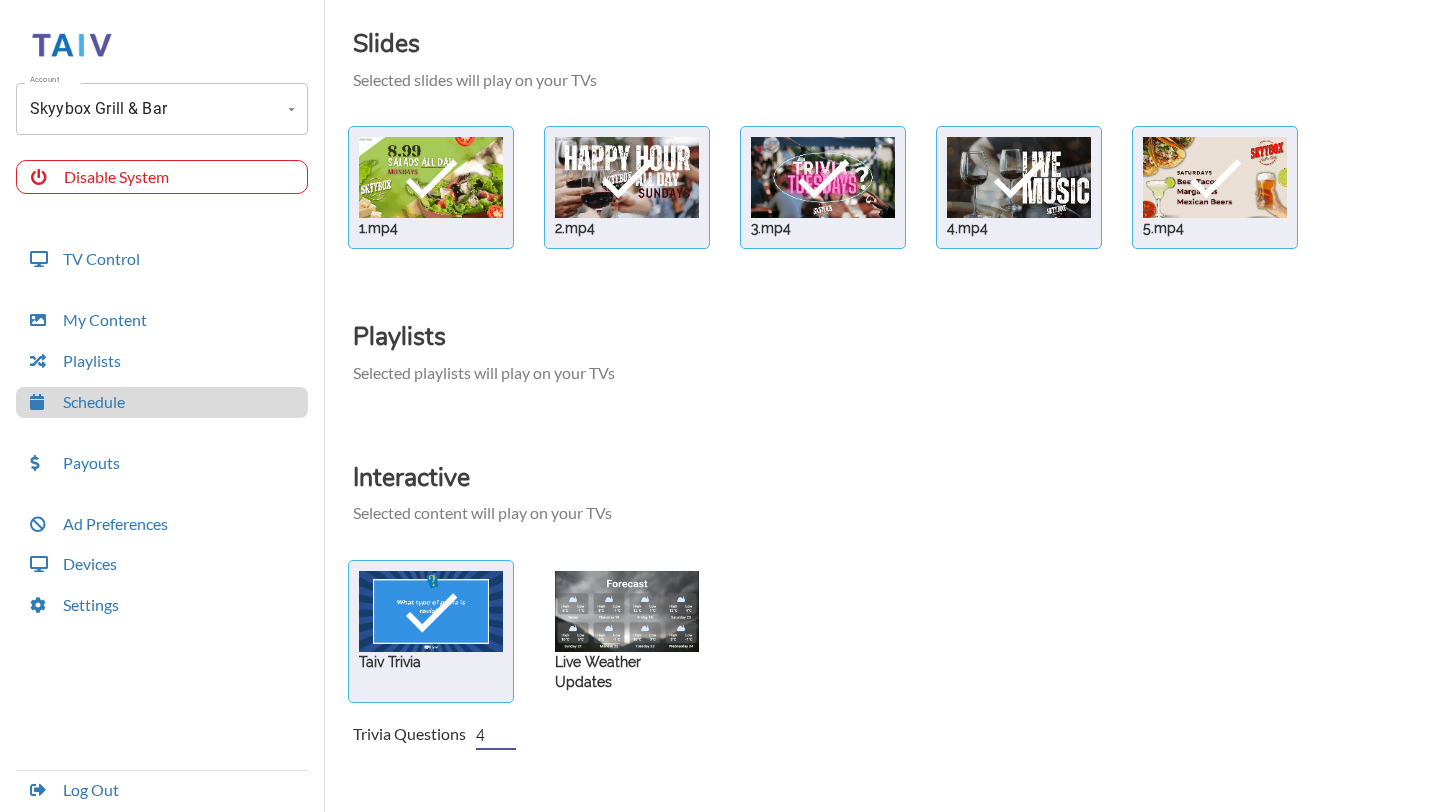 click on "4" at bounding box center (496, 734) 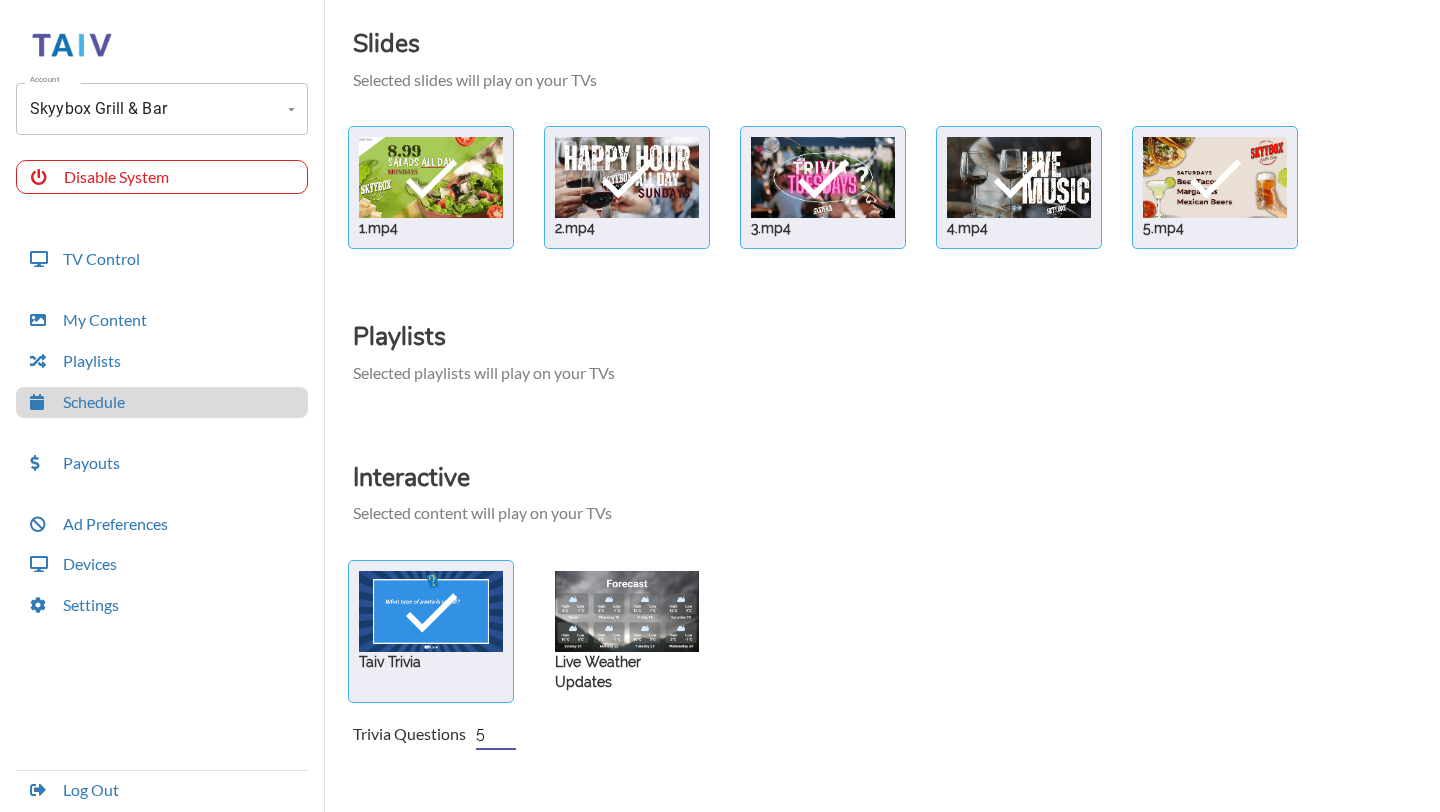 type on "5" 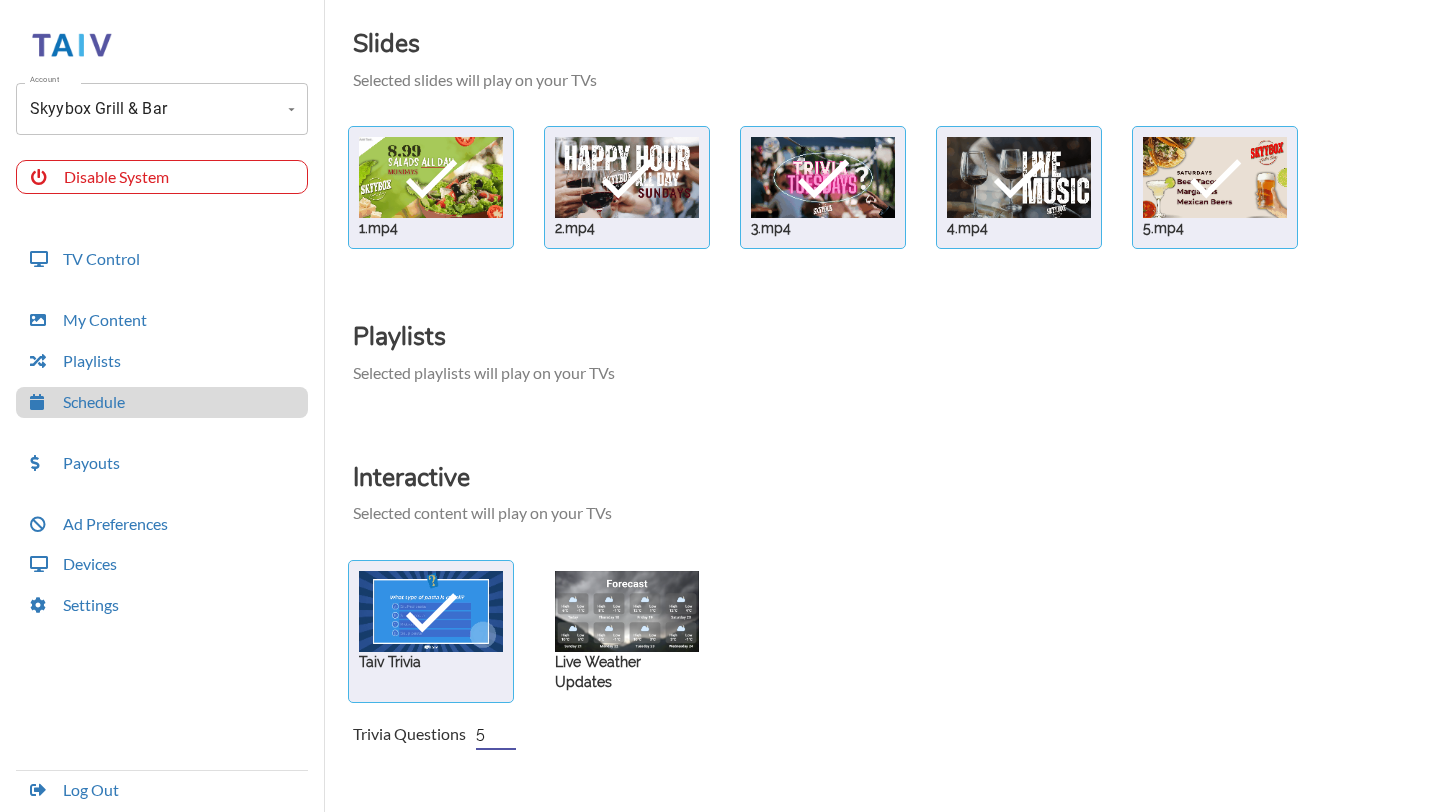click on "5" at bounding box center [496, 734] 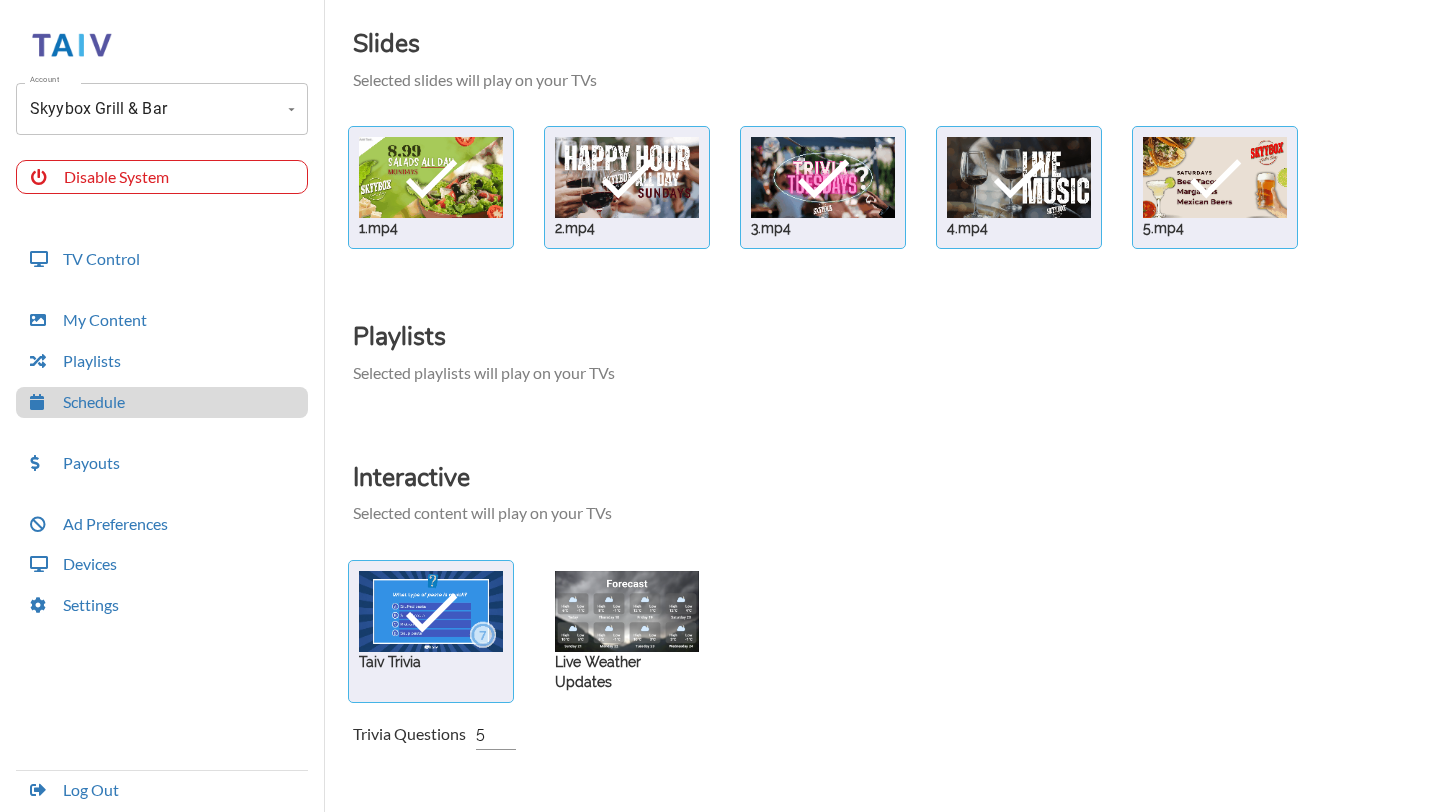 click on "Interactive Selected content will play on your TVs" at bounding box center [896, 485] 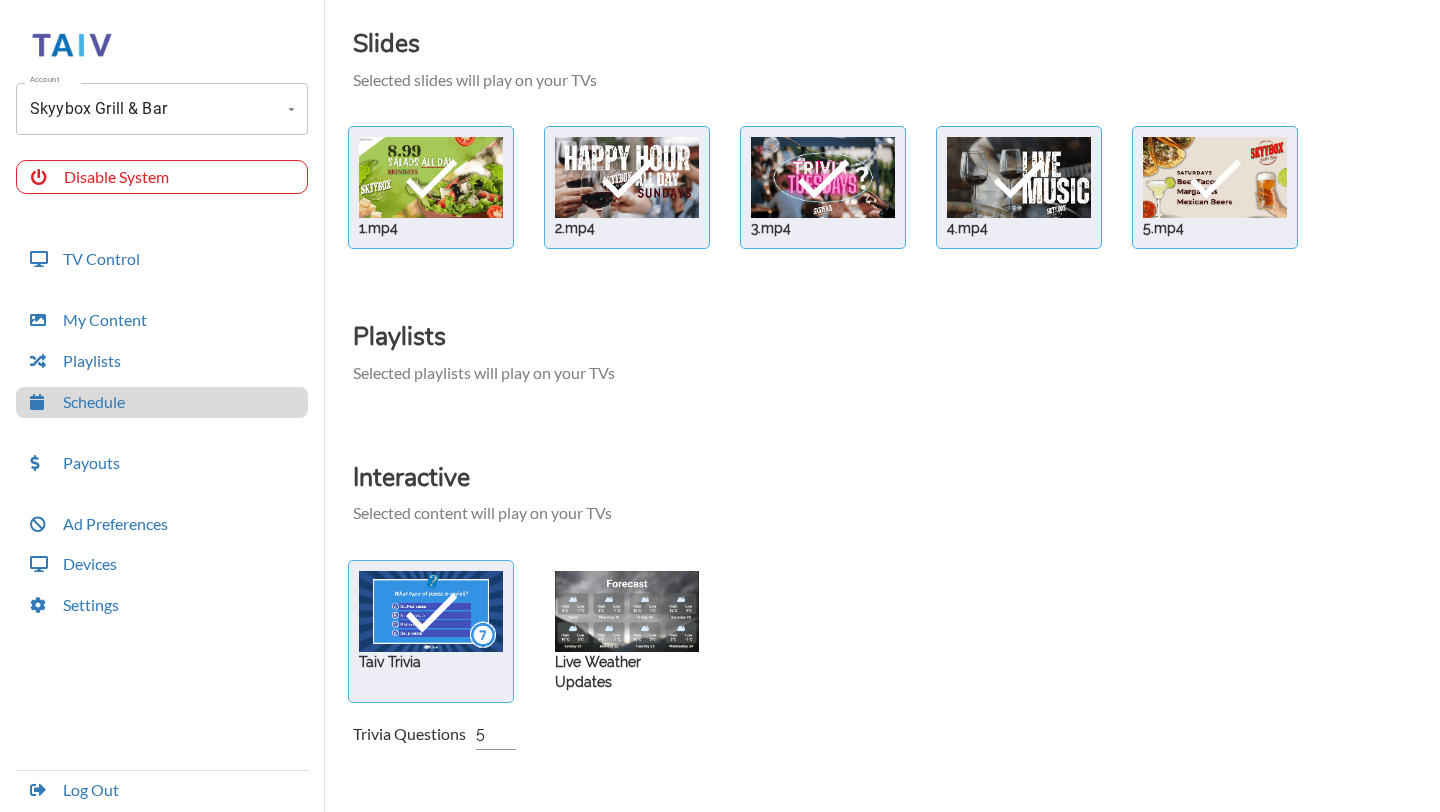click at bounding box center (431, 177) 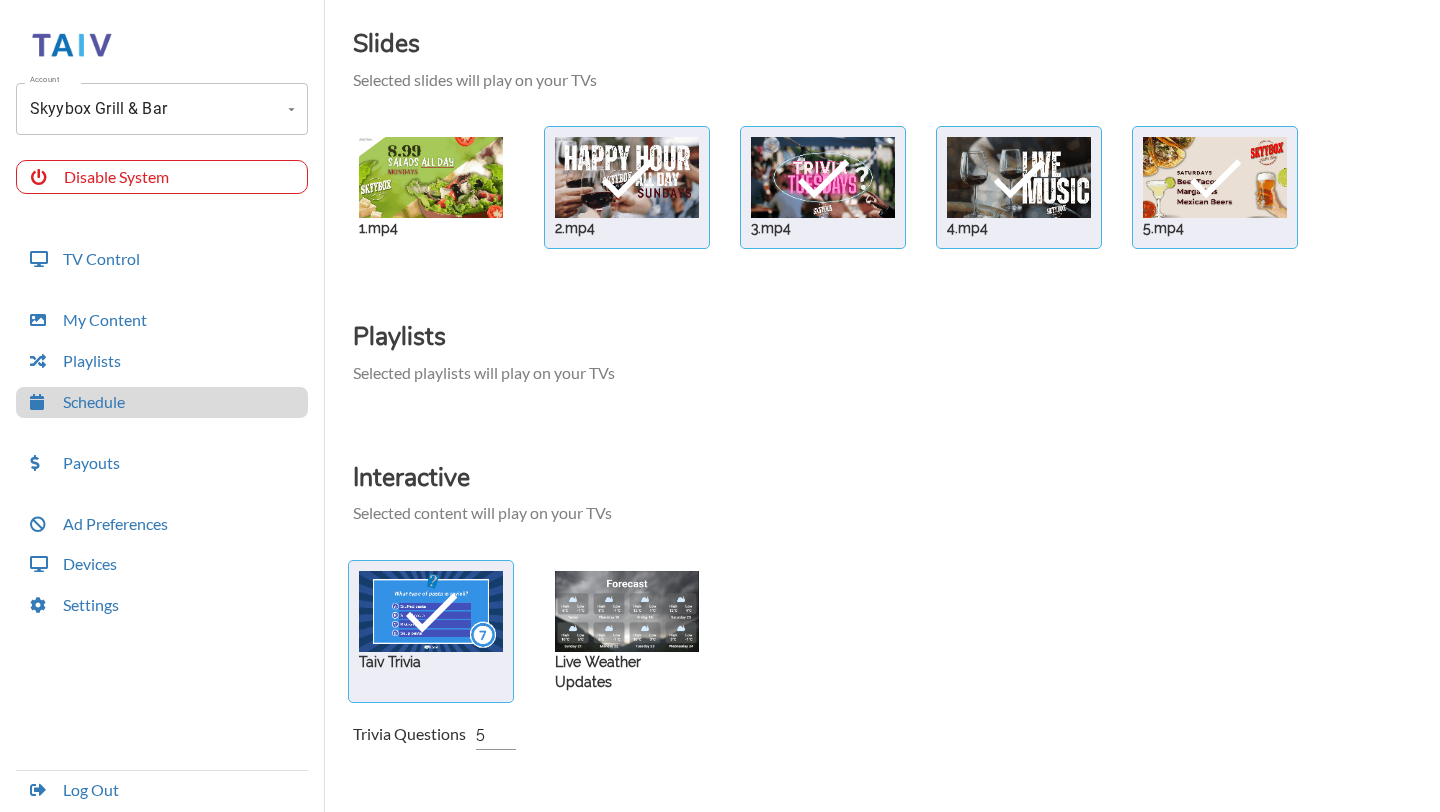 click at bounding box center [431, 177] 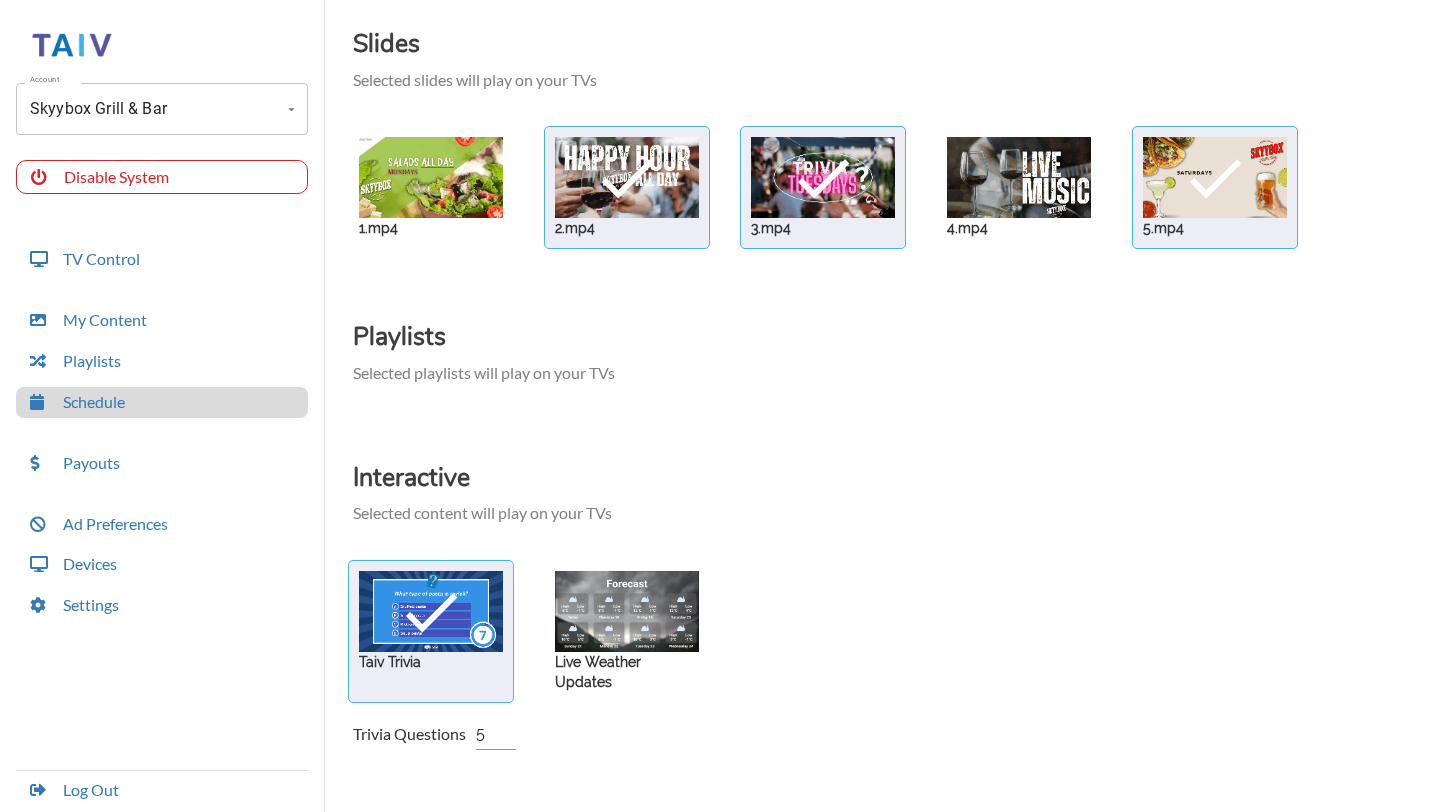 click at bounding box center (431, 177) 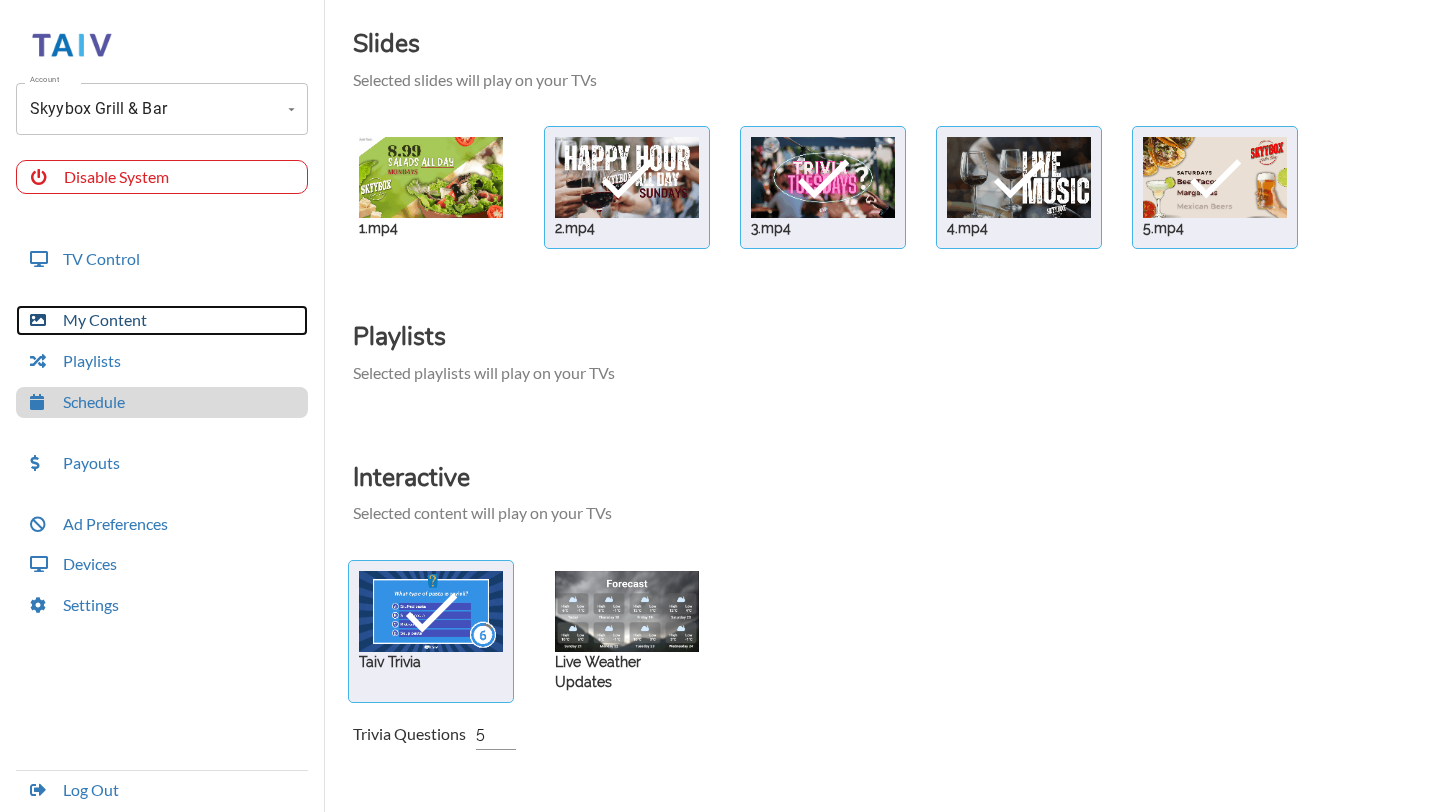 click on "My Content" at bounding box center [162, 320] 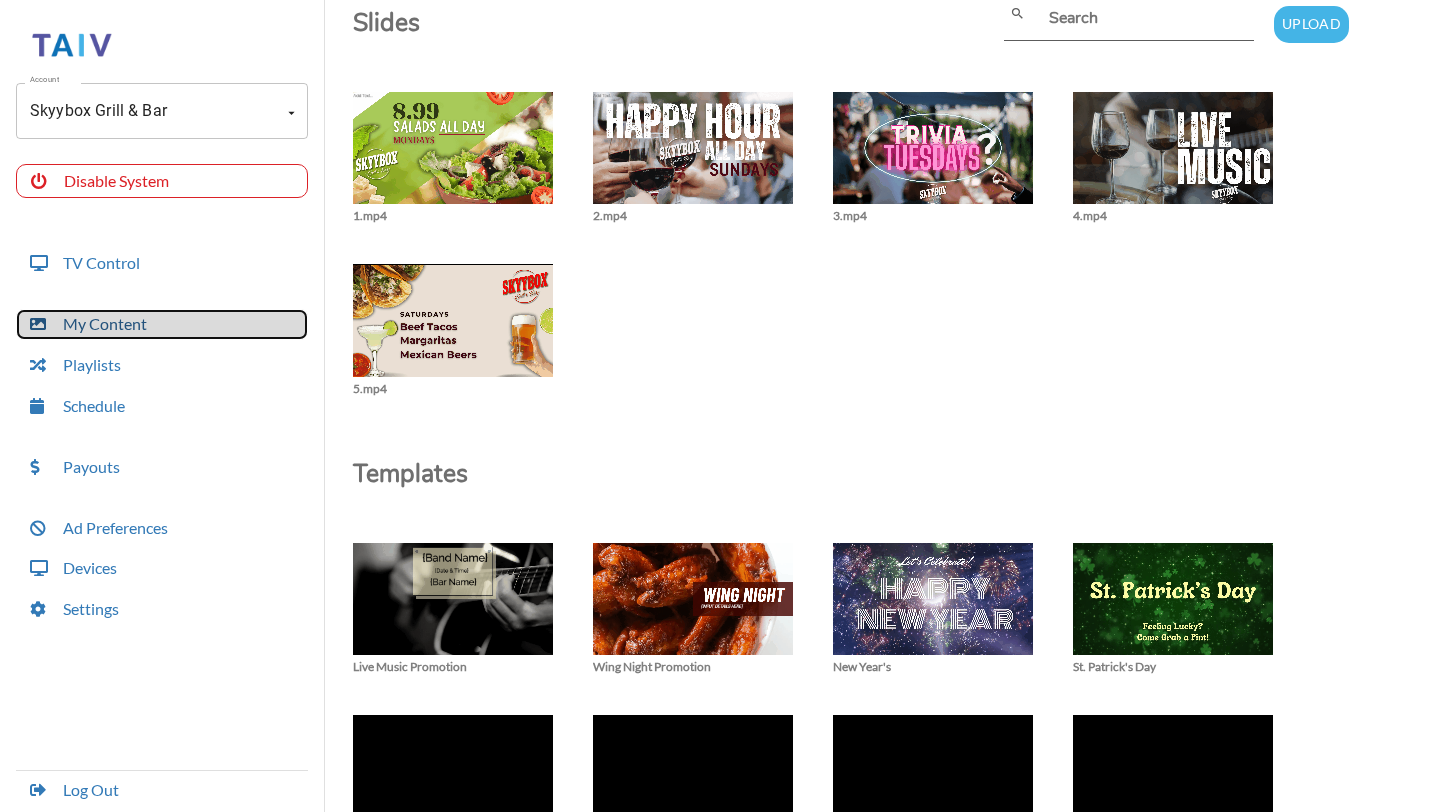 scroll, scrollTop: 94, scrollLeft: 0, axis: vertical 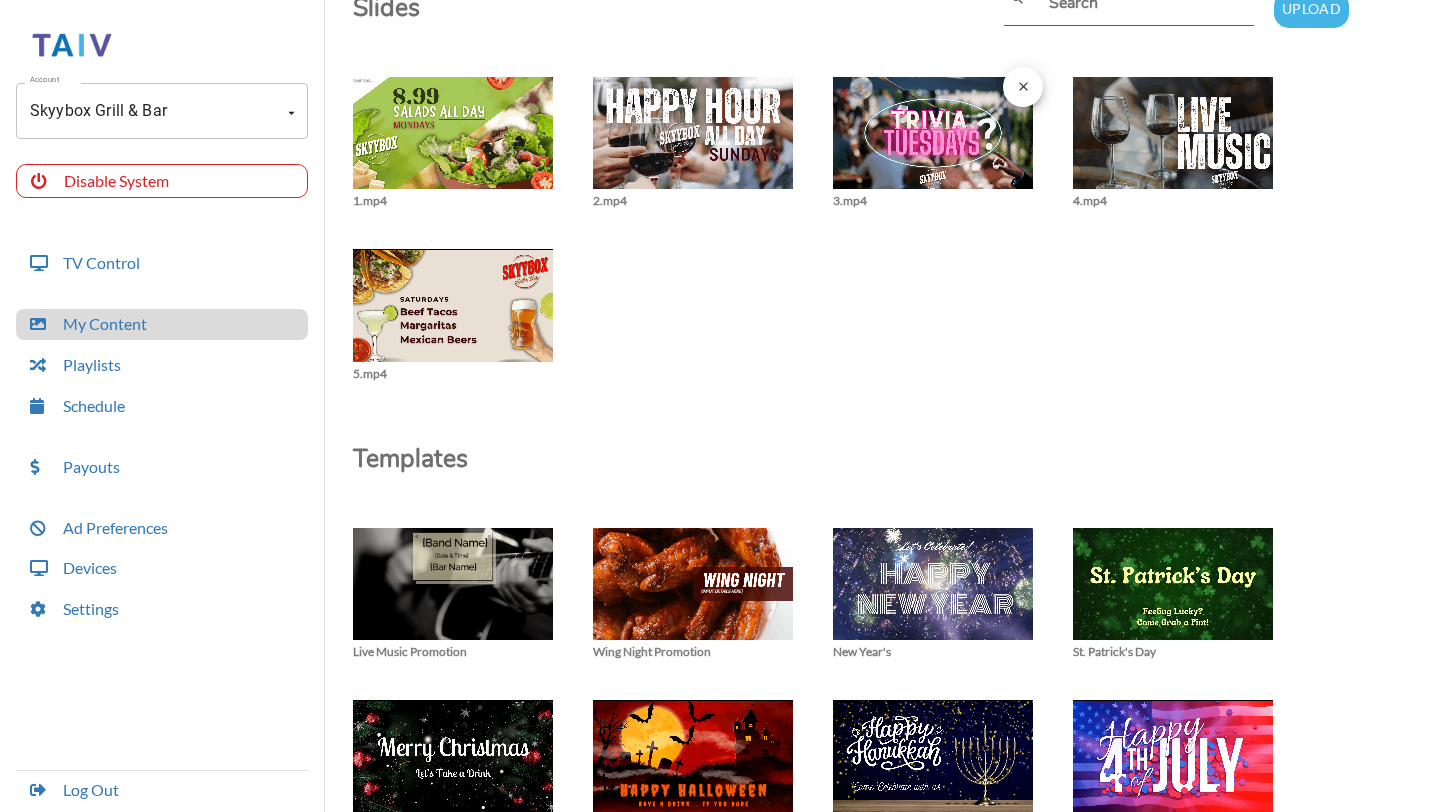 click at bounding box center (453, 143) 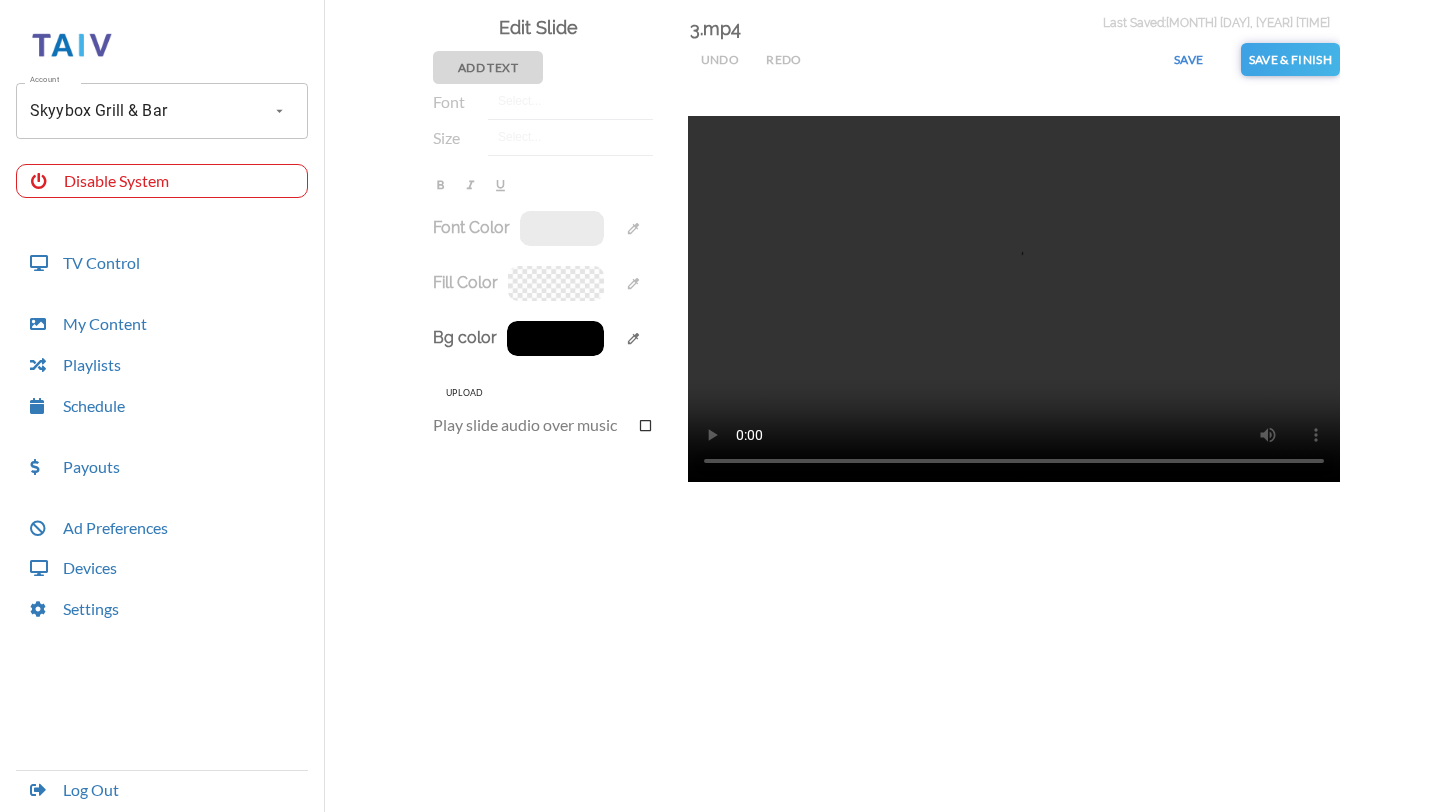 scroll, scrollTop: 109, scrollLeft: 0, axis: vertical 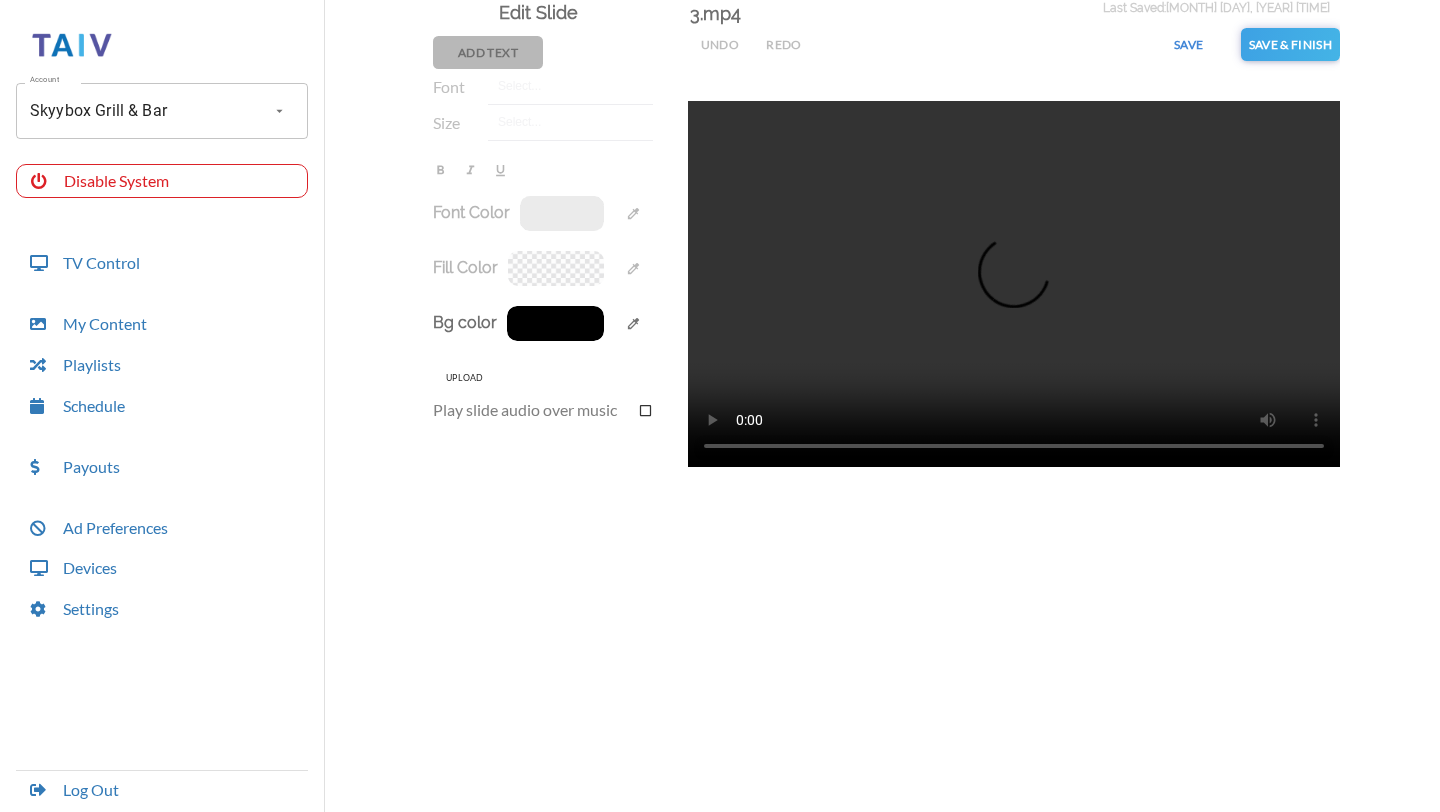 click on "Add Text" at bounding box center [488, 52] 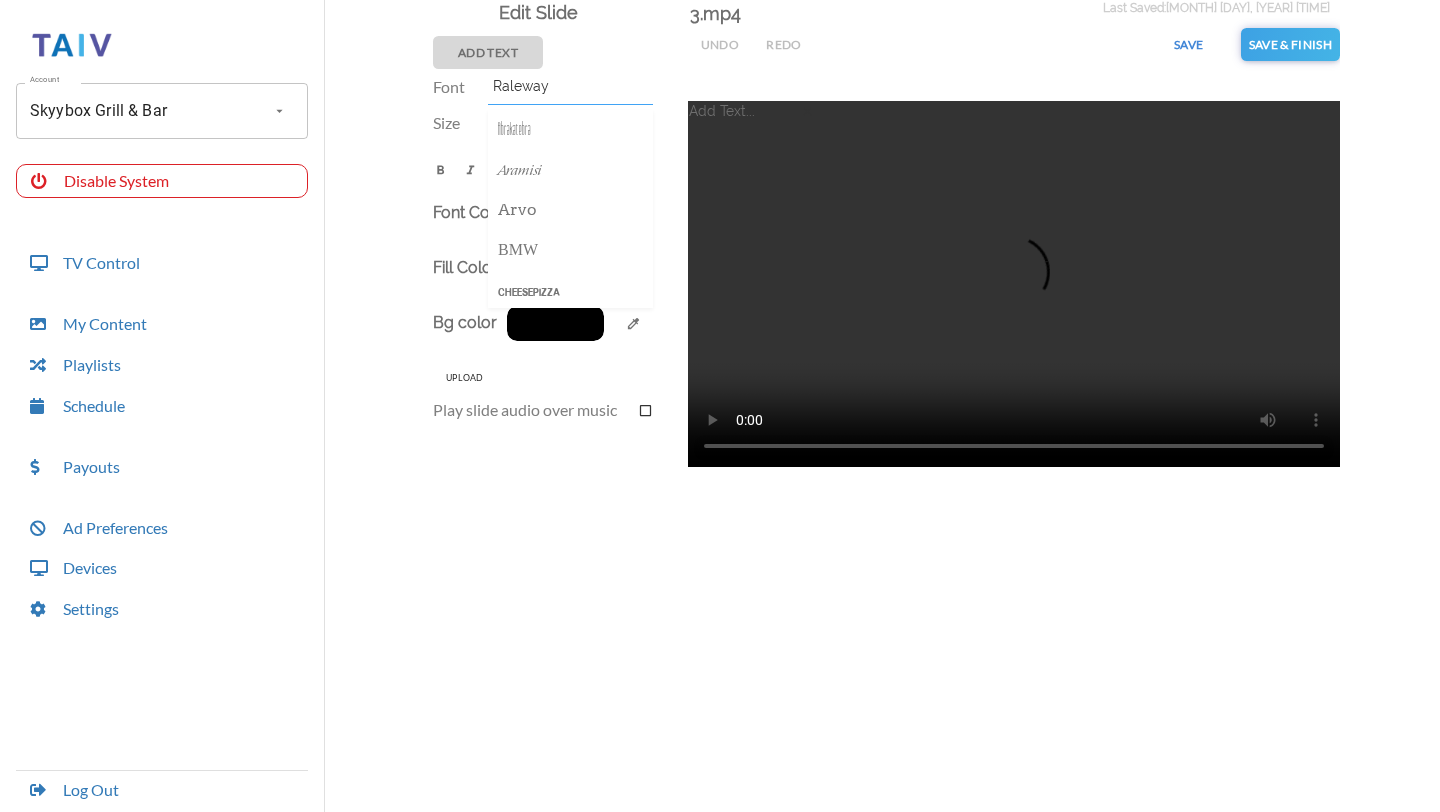 click on "Raleway" at bounding box center [521, 86] 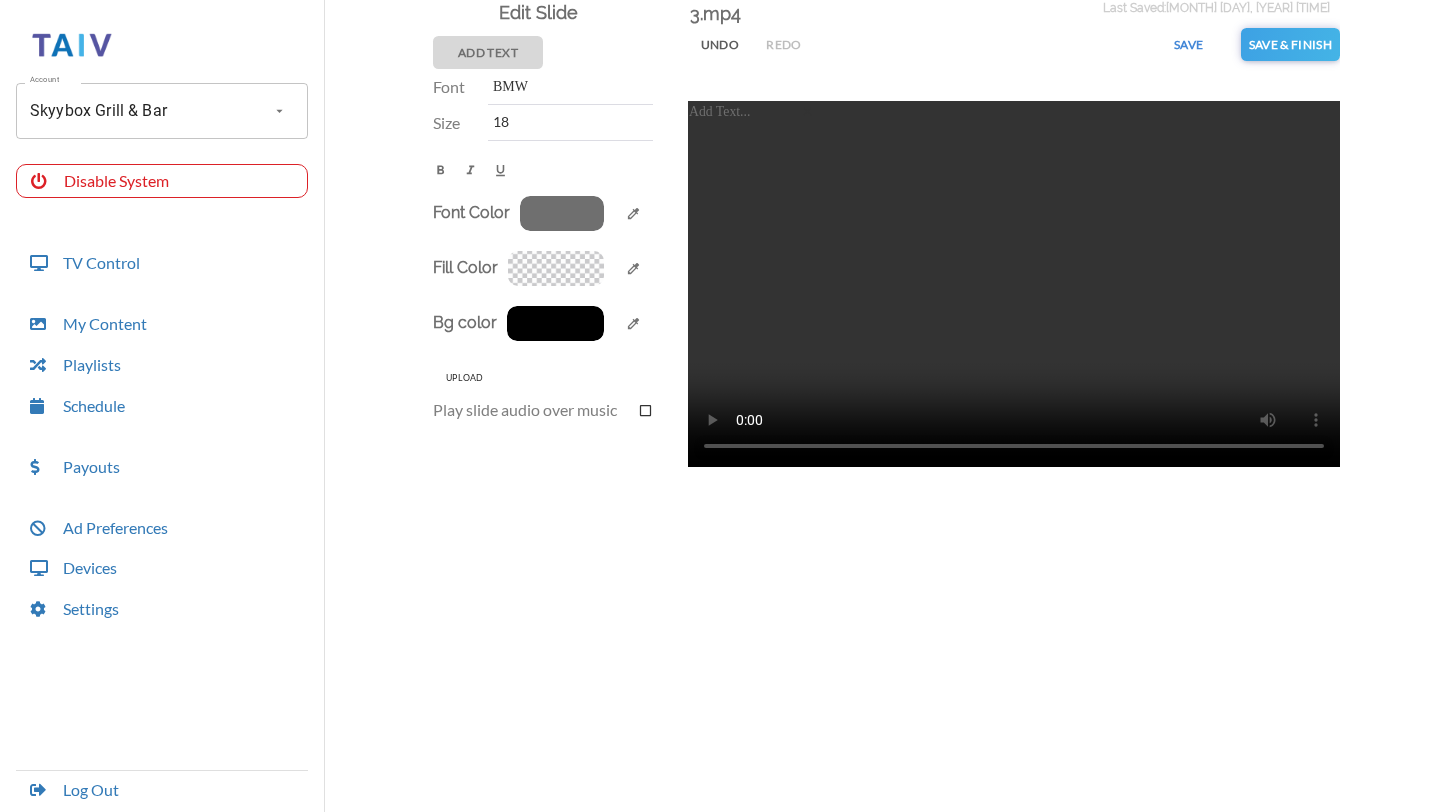 click on "18" at bounding box center [568, 86] 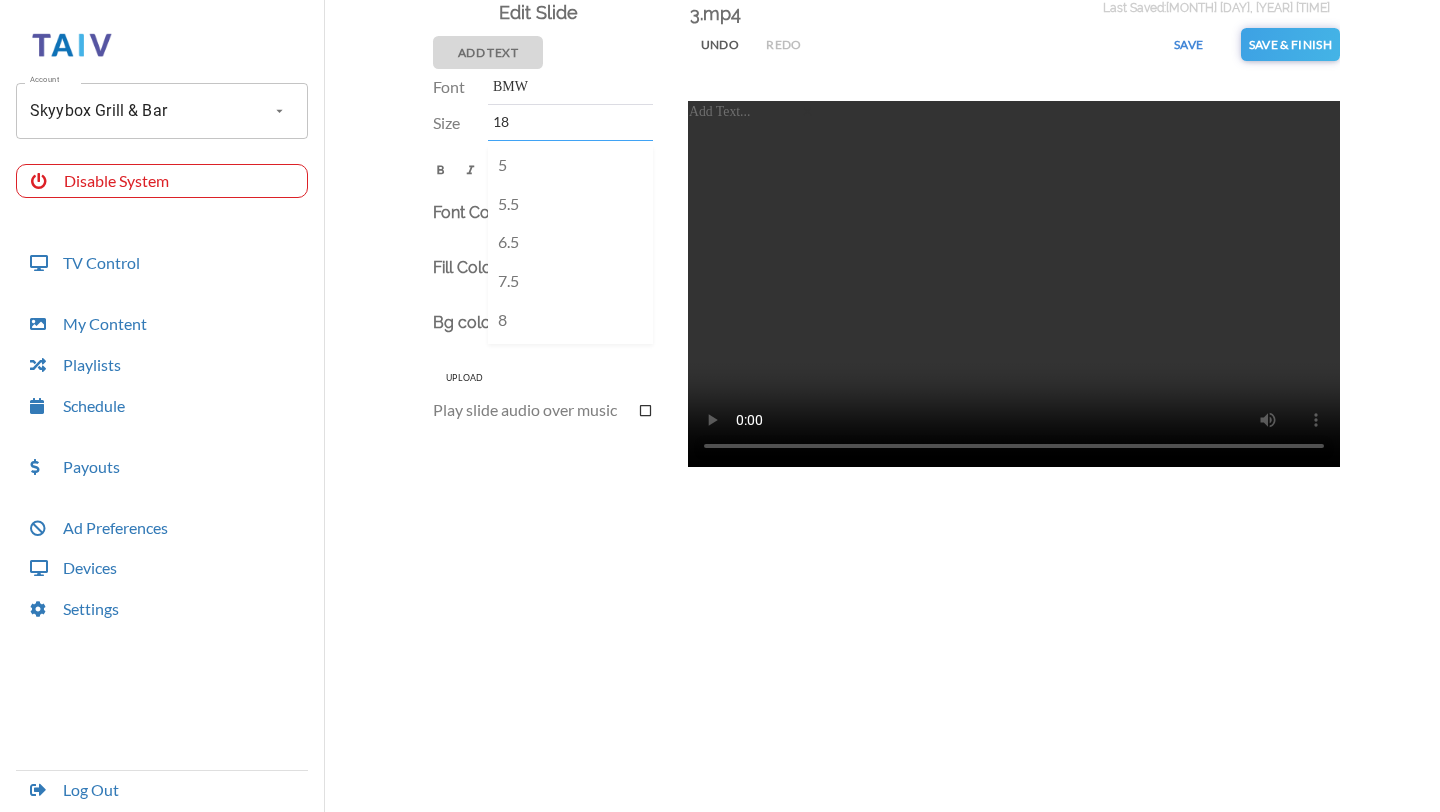click on "18" at bounding box center [568, 122] 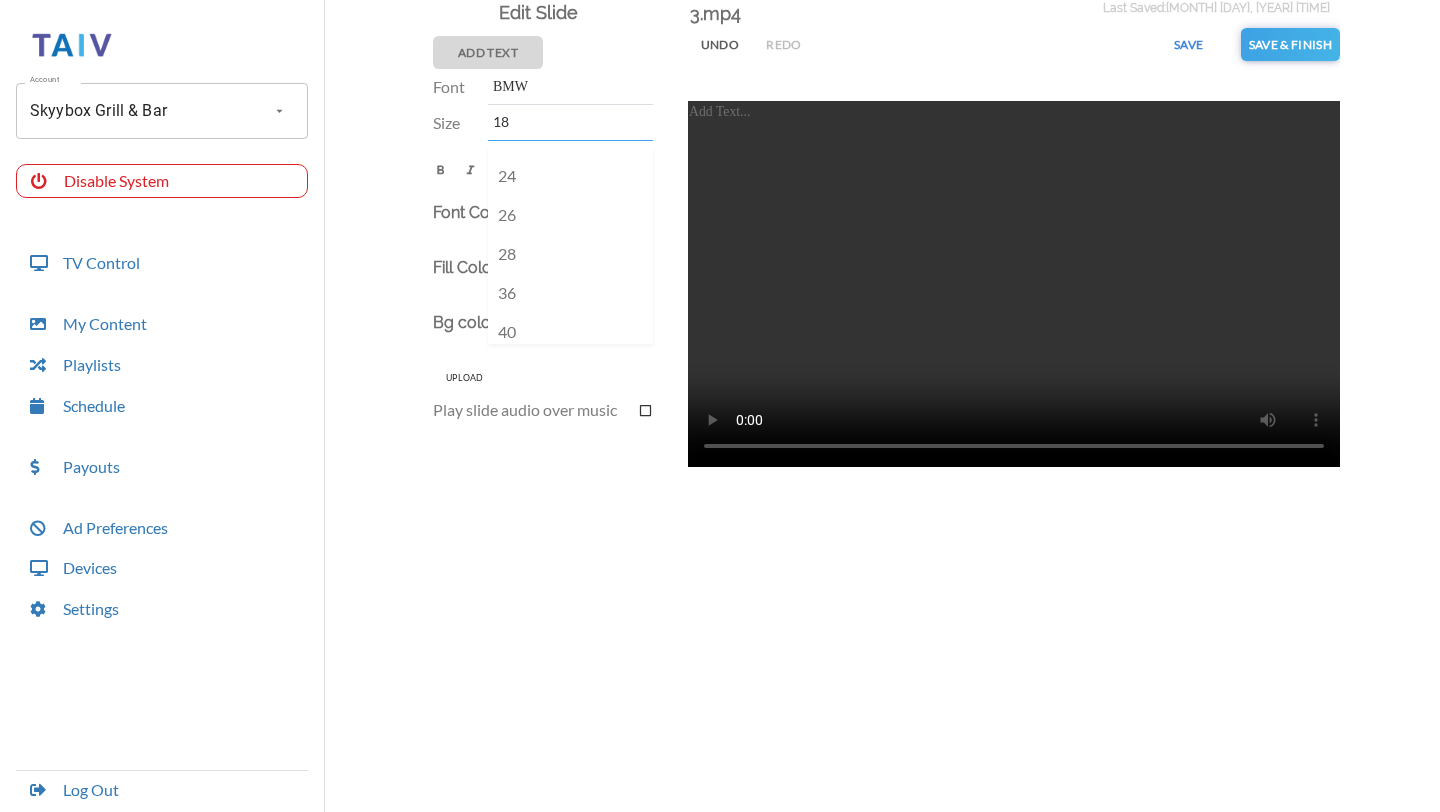 scroll, scrollTop: 574, scrollLeft: 0, axis: vertical 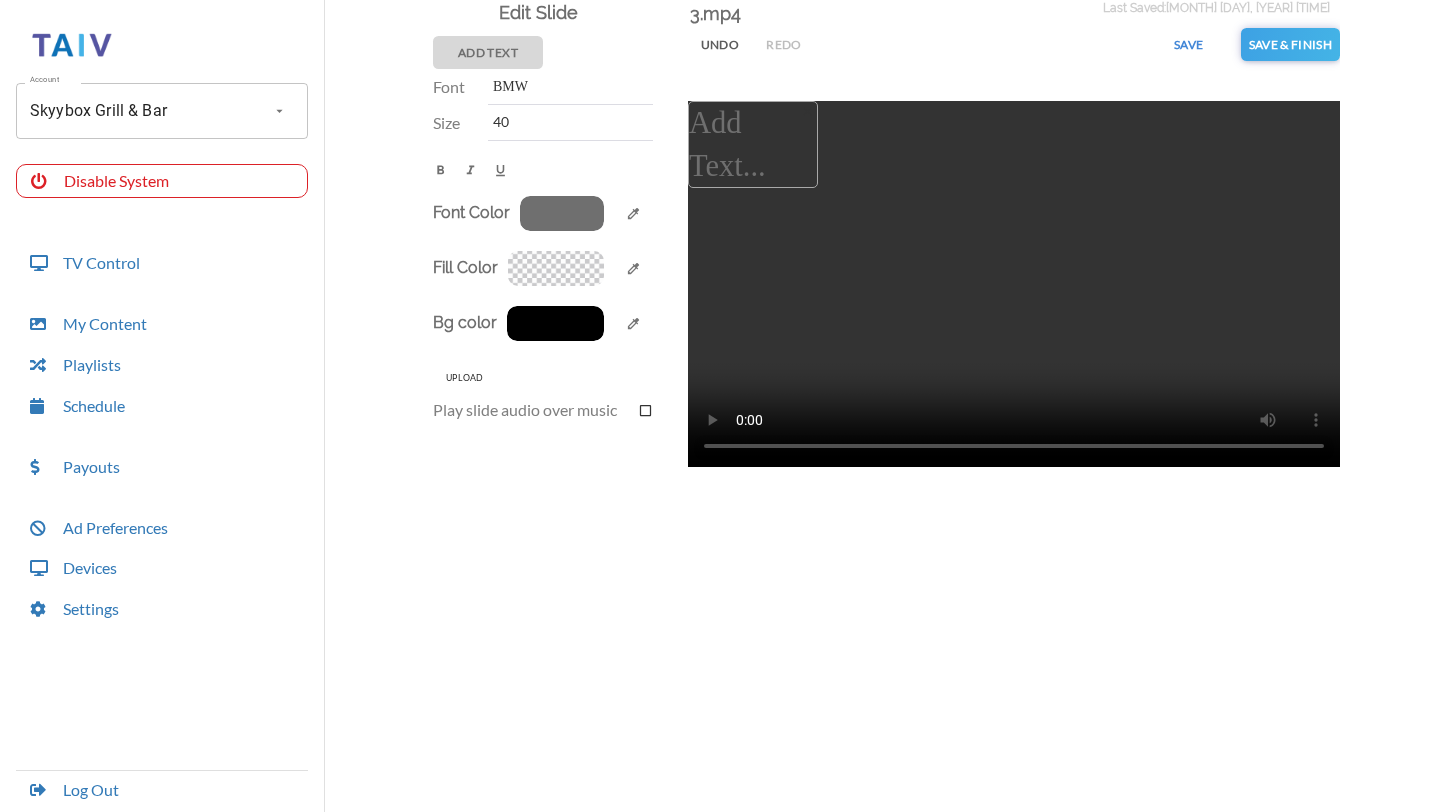 click on "Add Text..." at bounding box center (754, 145) 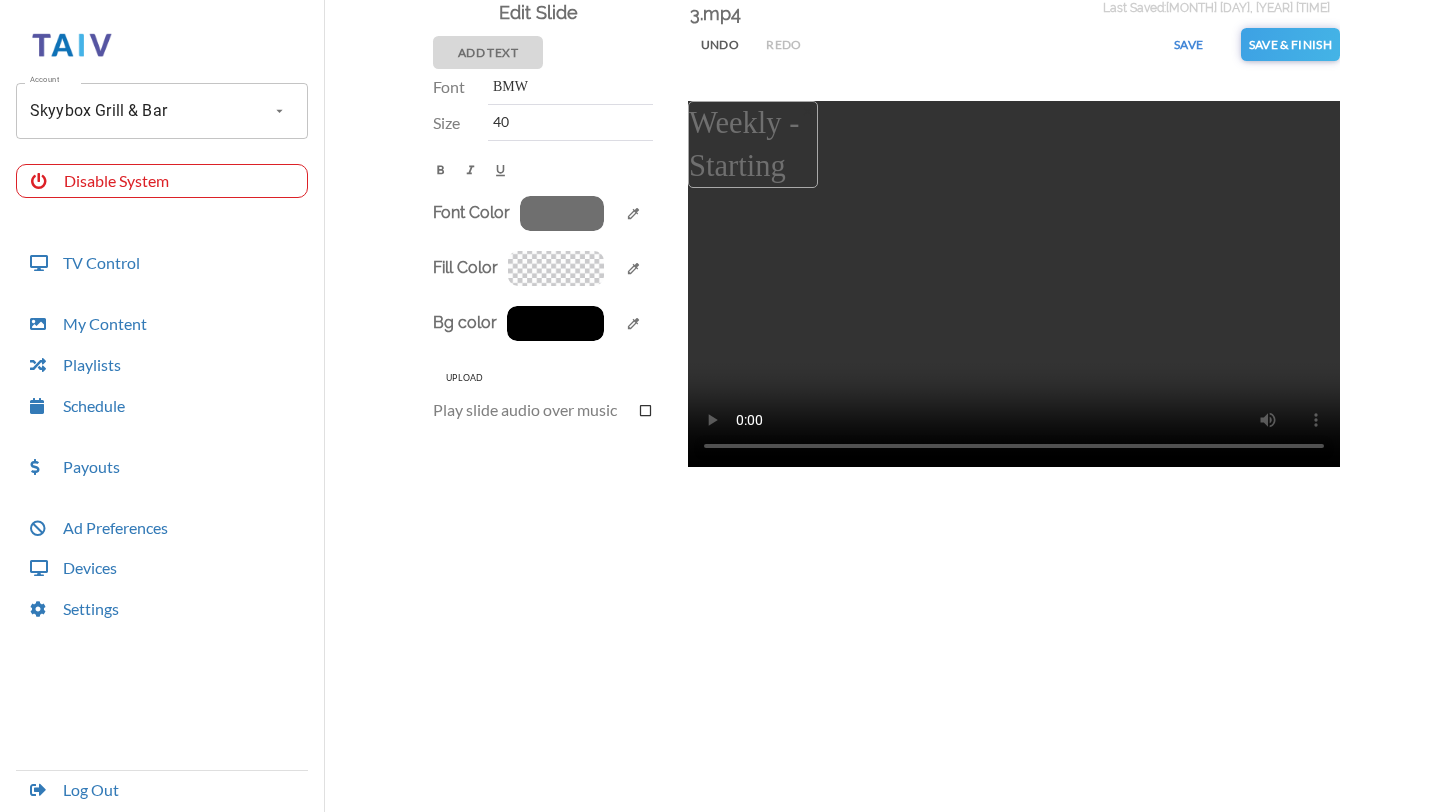 scroll, scrollTop: 84, scrollLeft: 0, axis: vertical 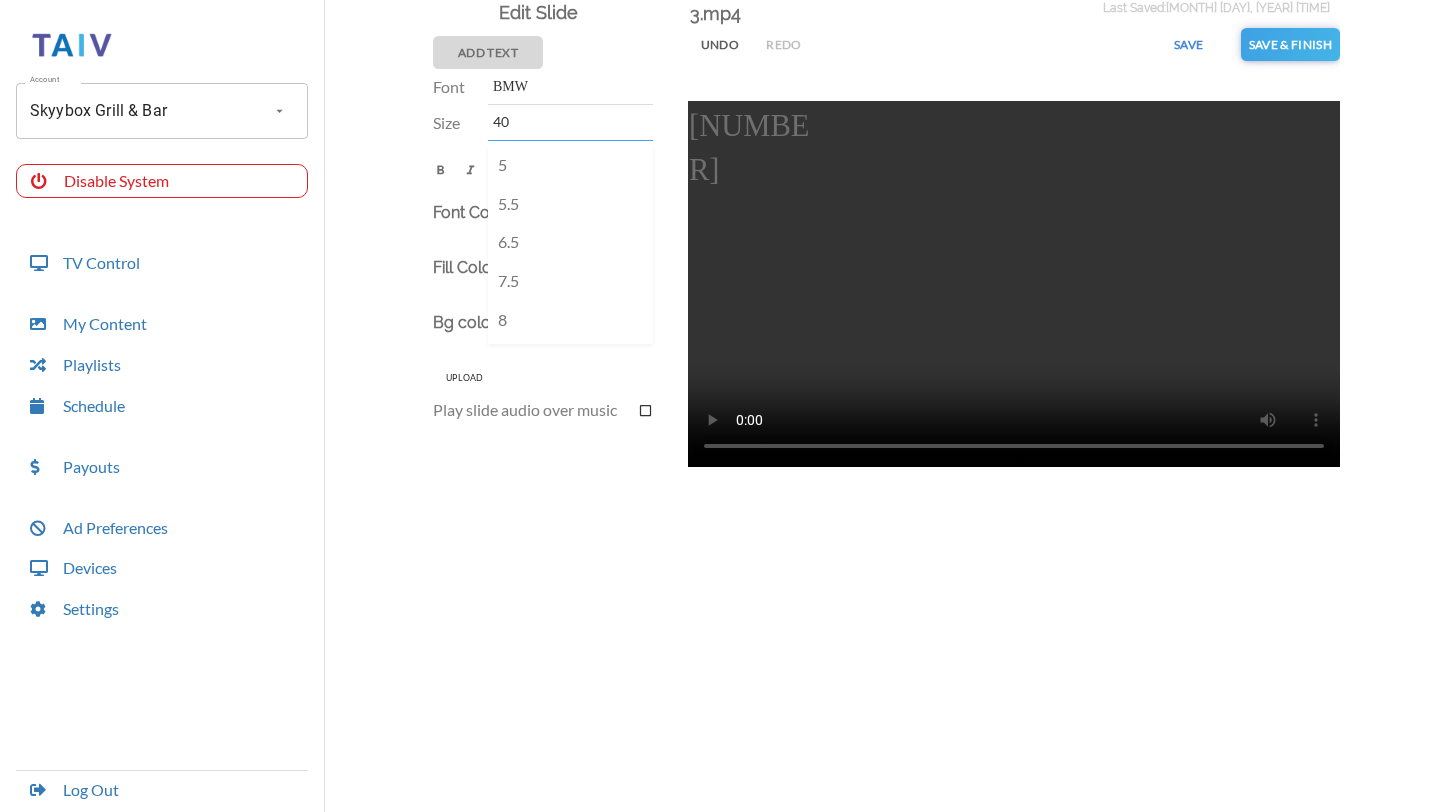 click on "40" at bounding box center [568, 122] 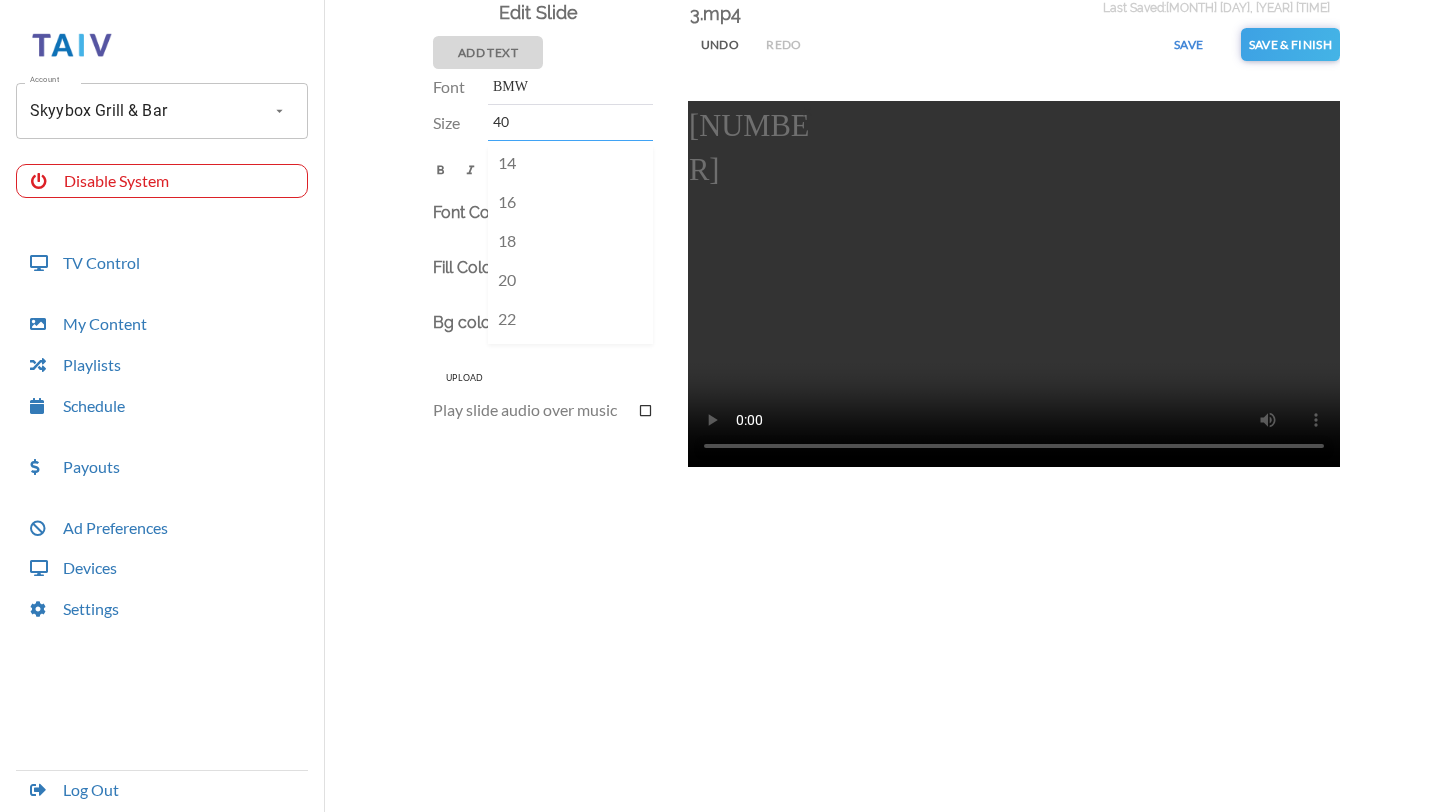 scroll, scrollTop: 646, scrollLeft: 0, axis: vertical 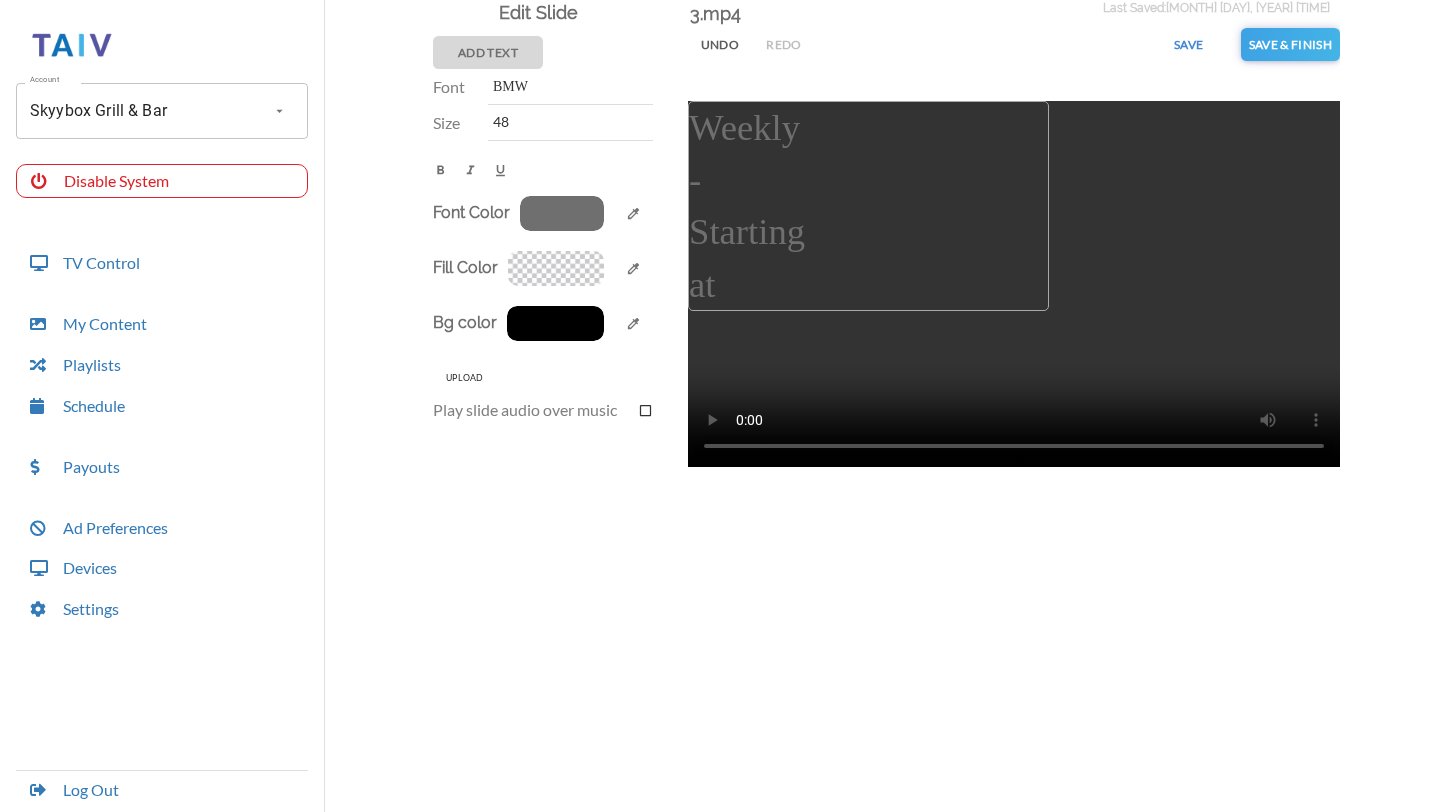 drag, startPoint x: 819, startPoint y: 166, endPoint x: 1050, endPoint y: 160, distance: 231.07791 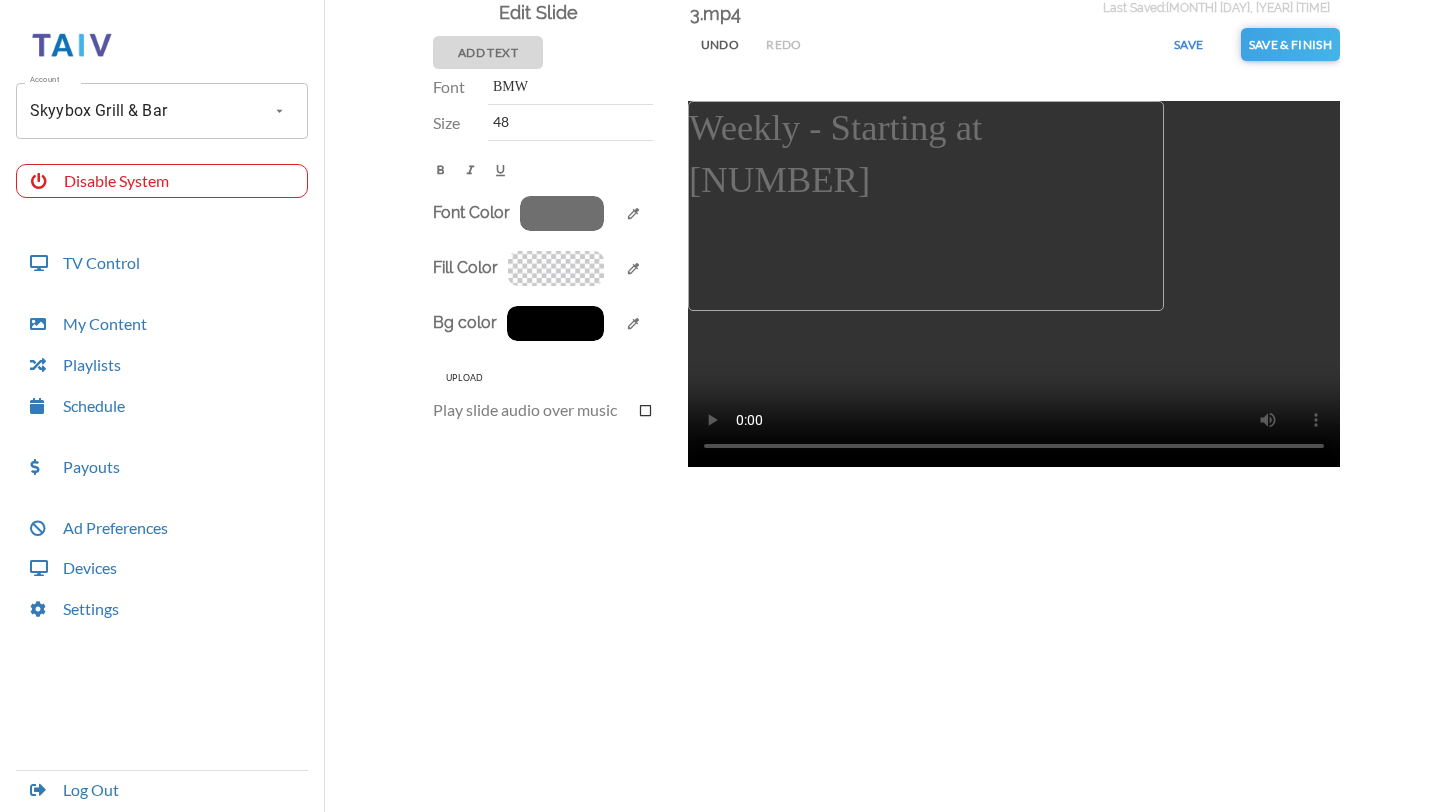 drag, startPoint x: 1049, startPoint y: 152, endPoint x: 1183, endPoint y: 168, distance: 134.95184 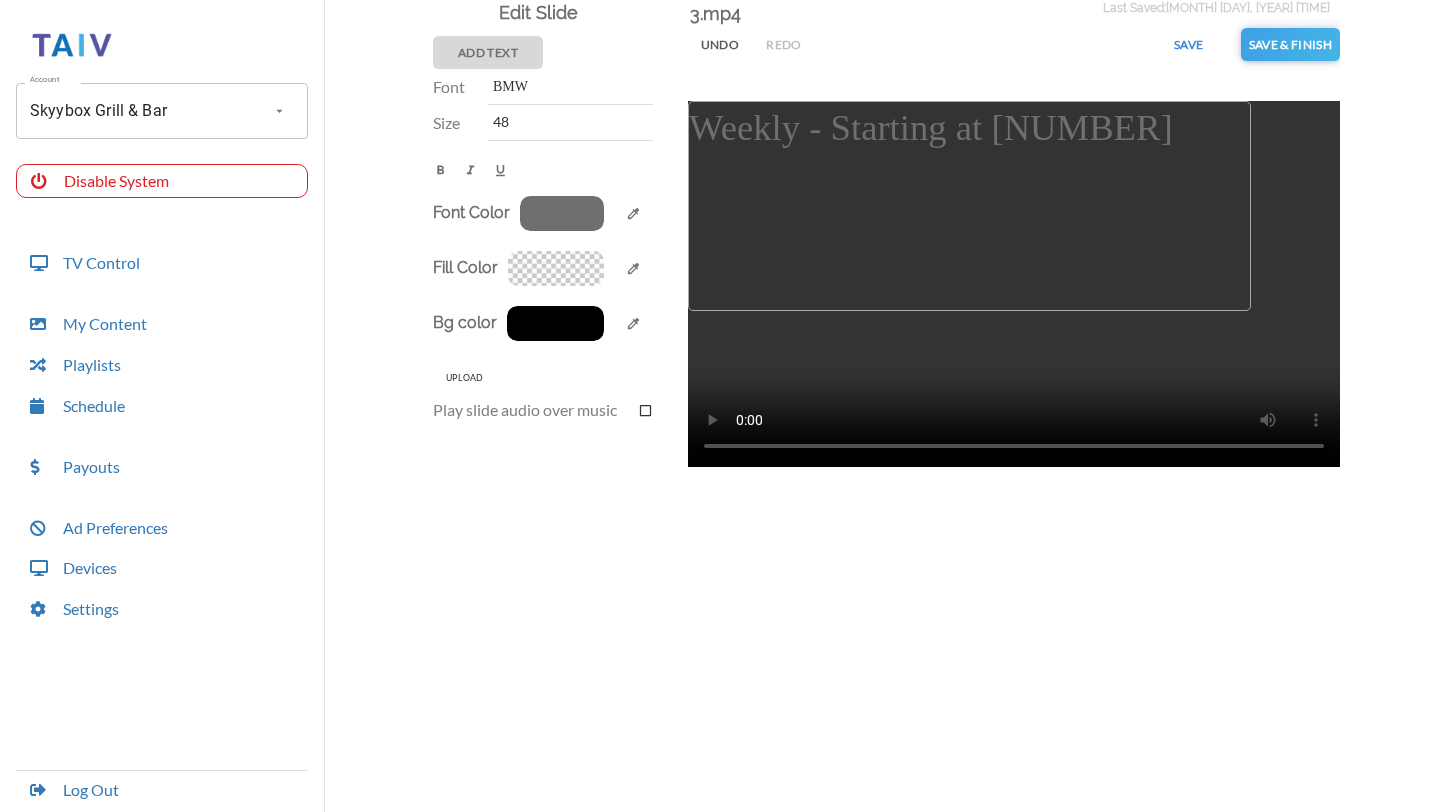 drag, startPoint x: 1183, startPoint y: 168, endPoint x: 1252, endPoint y: 166, distance: 69.02898 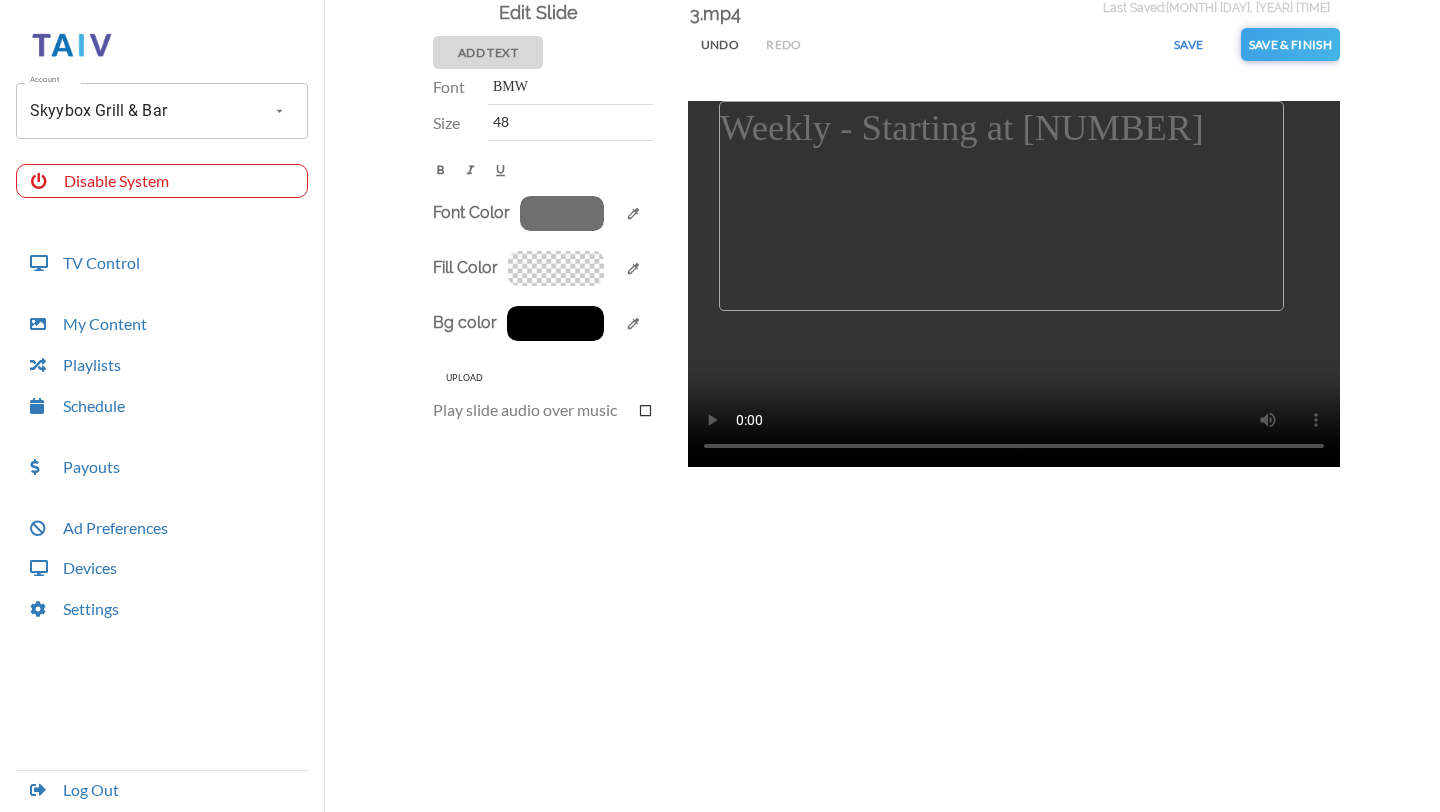 drag, startPoint x: 907, startPoint y: 129, endPoint x: 940, endPoint y: 129, distance: 33 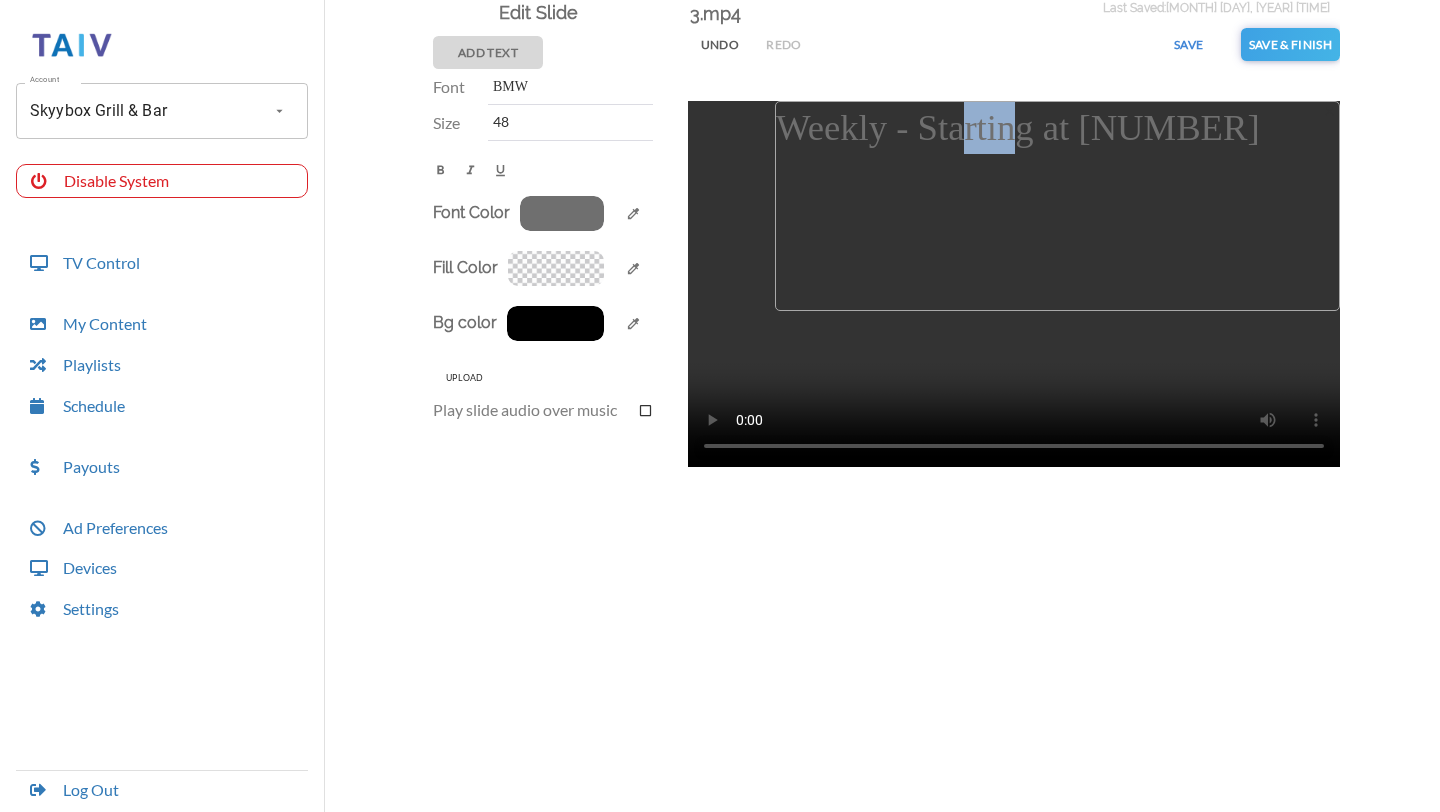 drag, startPoint x: 940, startPoint y: 129, endPoint x: 1061, endPoint y: 129, distance: 121 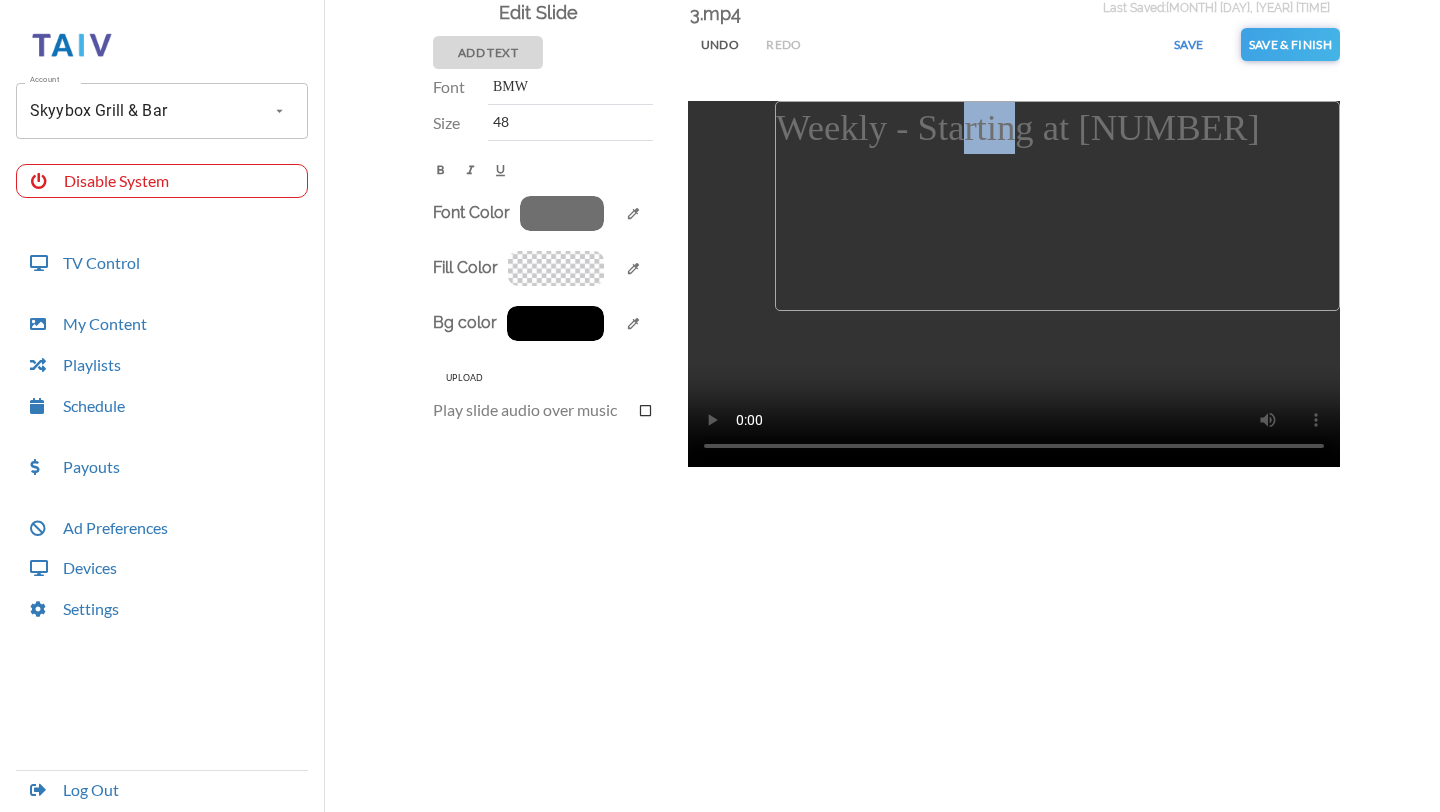 click on "Weekly - Starting at [NUMBER]" at bounding box center [1058, 207] 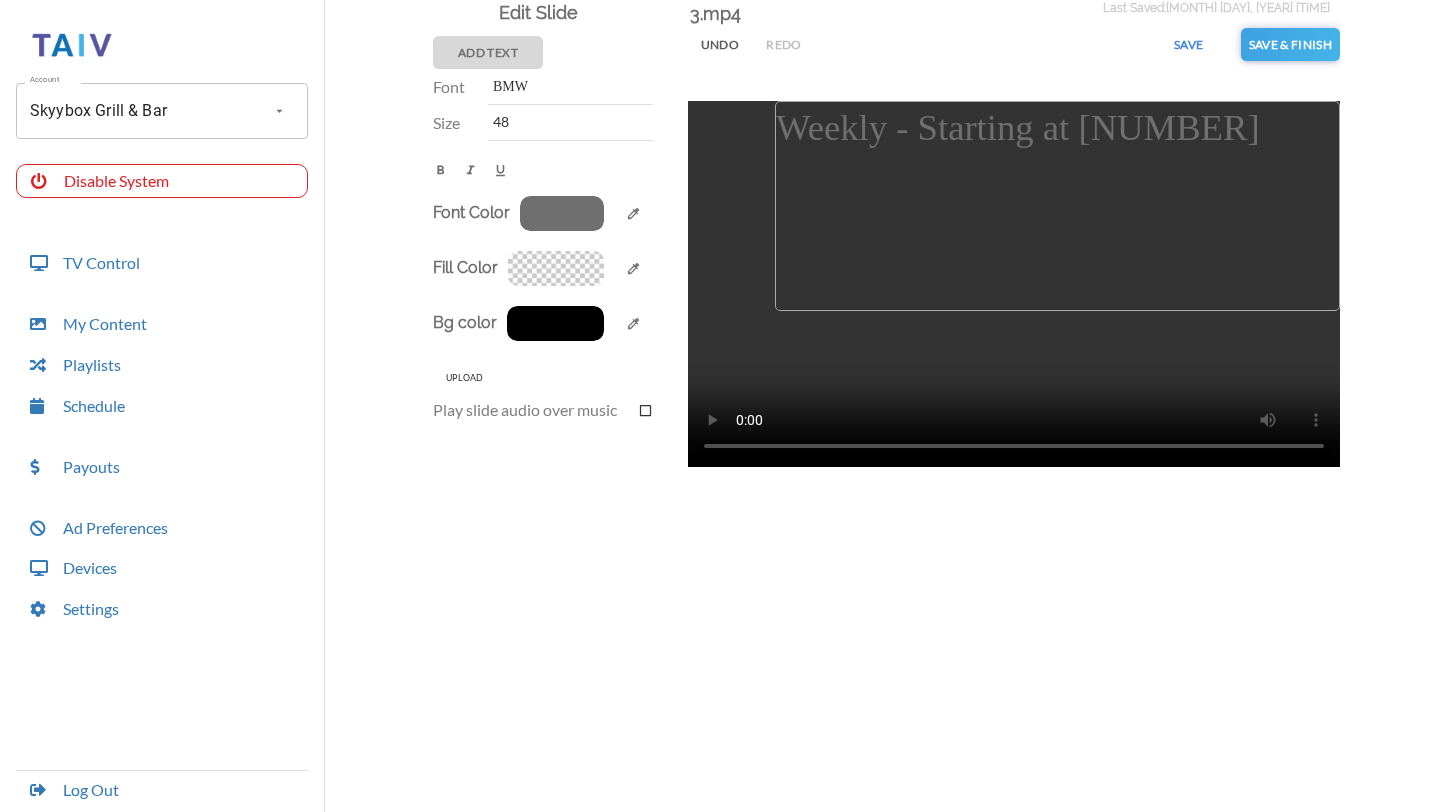 click on "Weekly - Starting at [NUMBER]" at bounding box center [1058, 207] 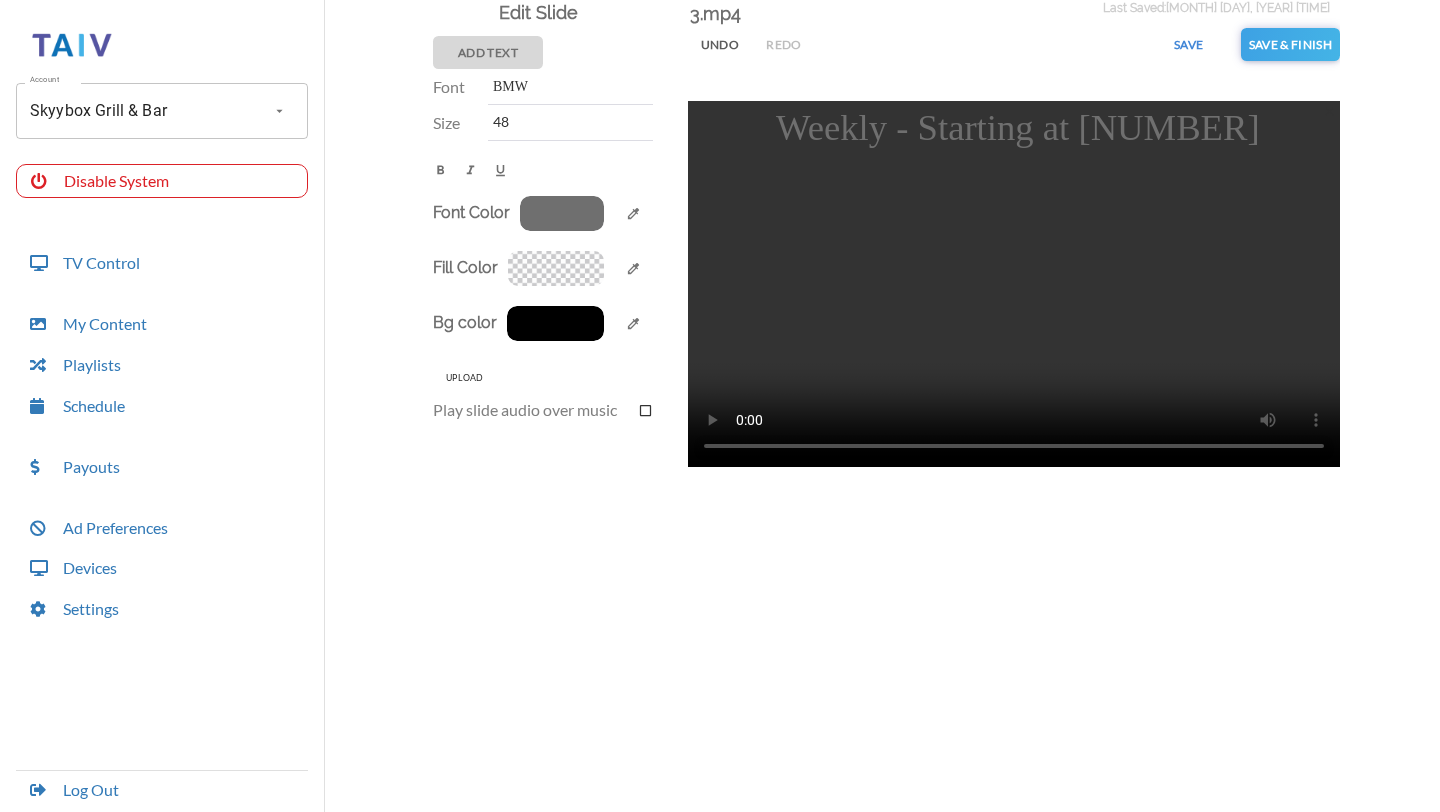 click at bounding box center (562, 213) 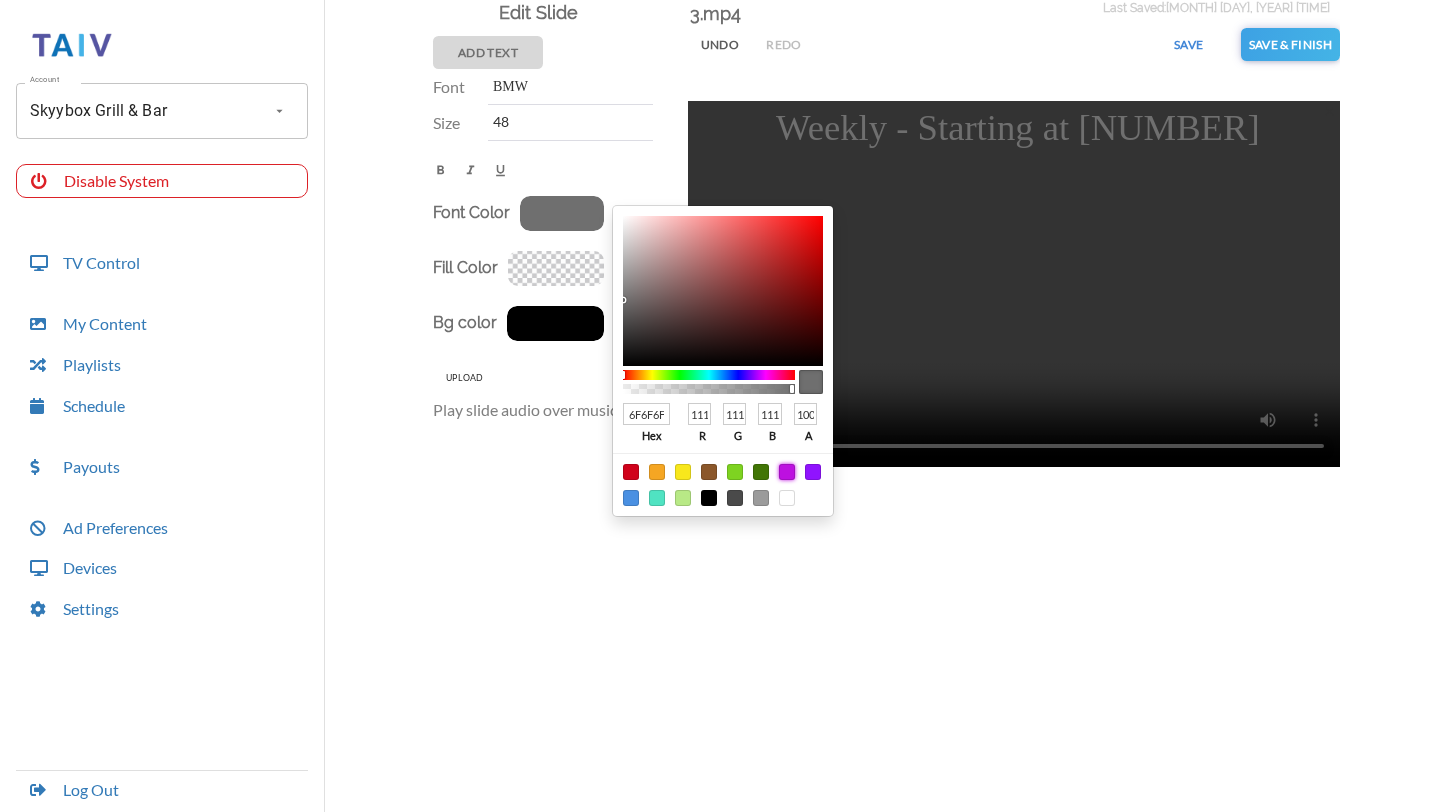 click at bounding box center (631, 472) 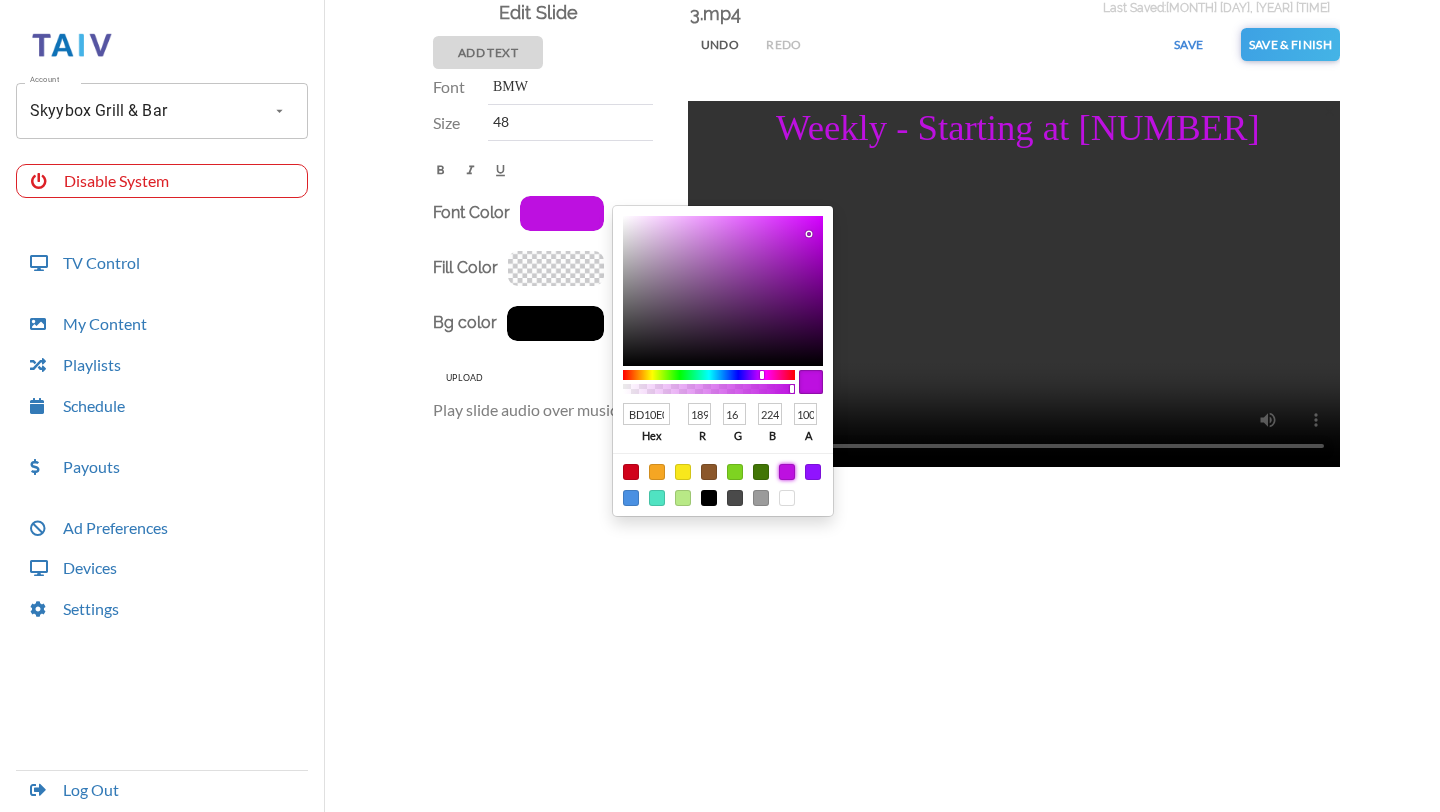 click on "format_bold format_italic format_underline" at bounding box center (543, 168) 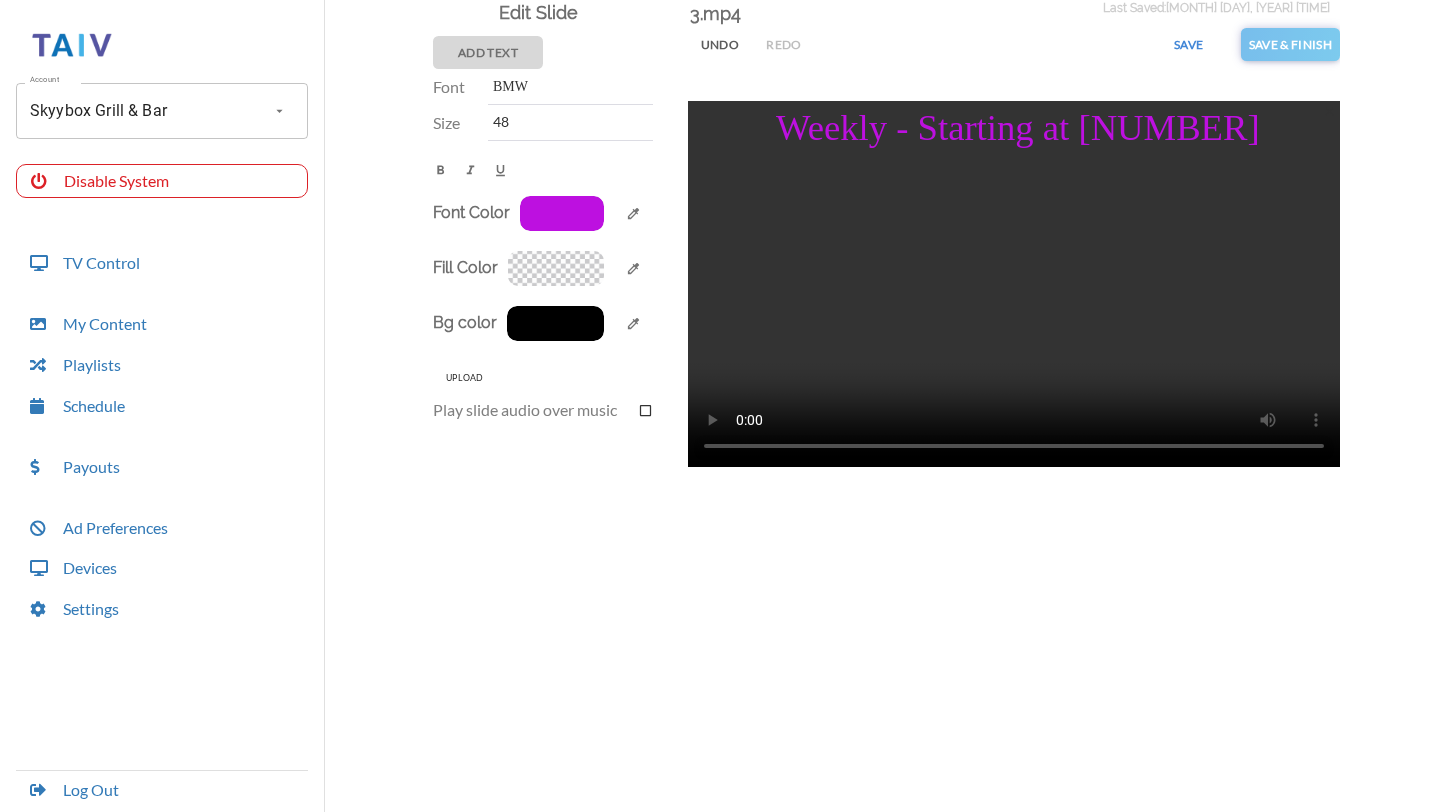click on "Save & Finish" at bounding box center (1290, 44) 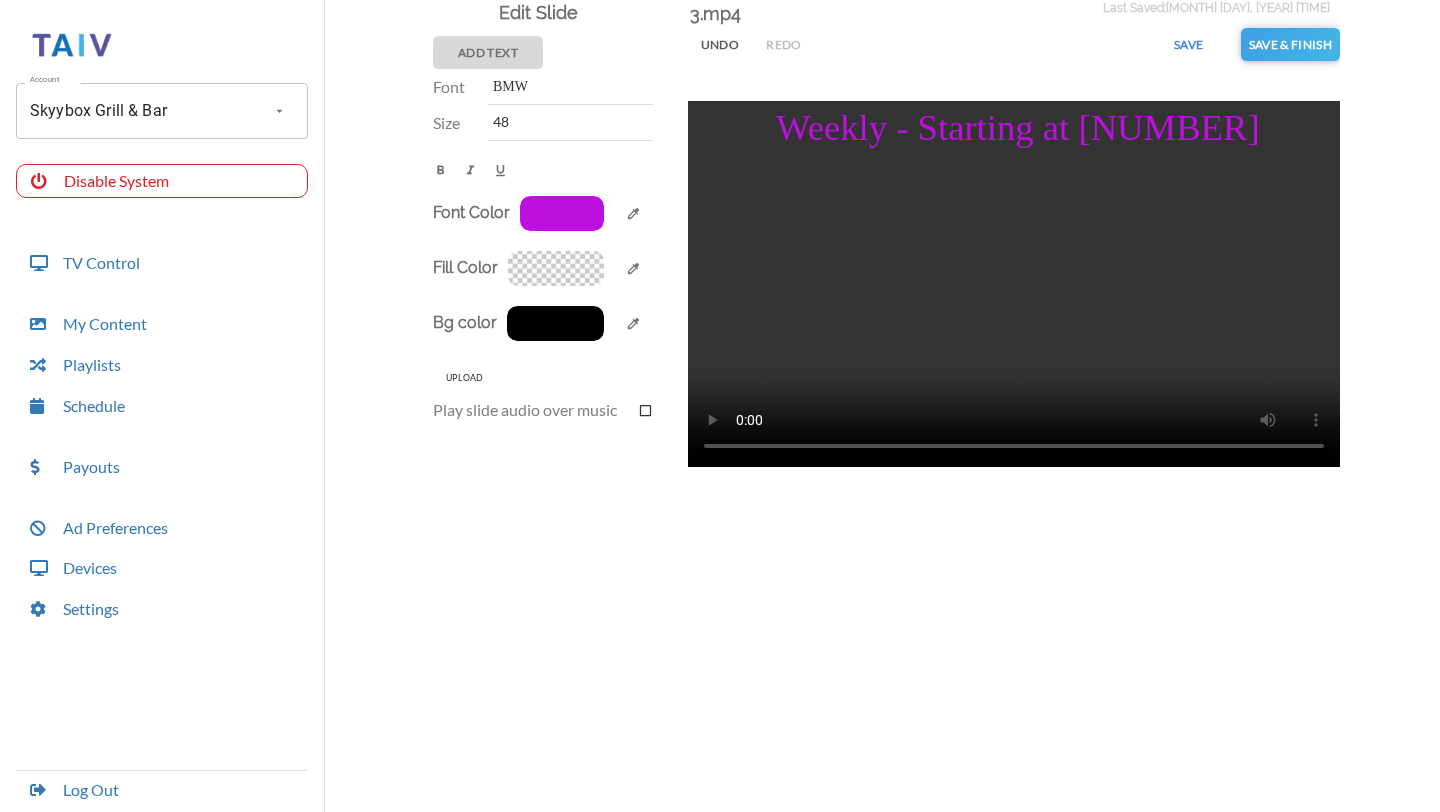 click on "Save" at bounding box center [720, 44] 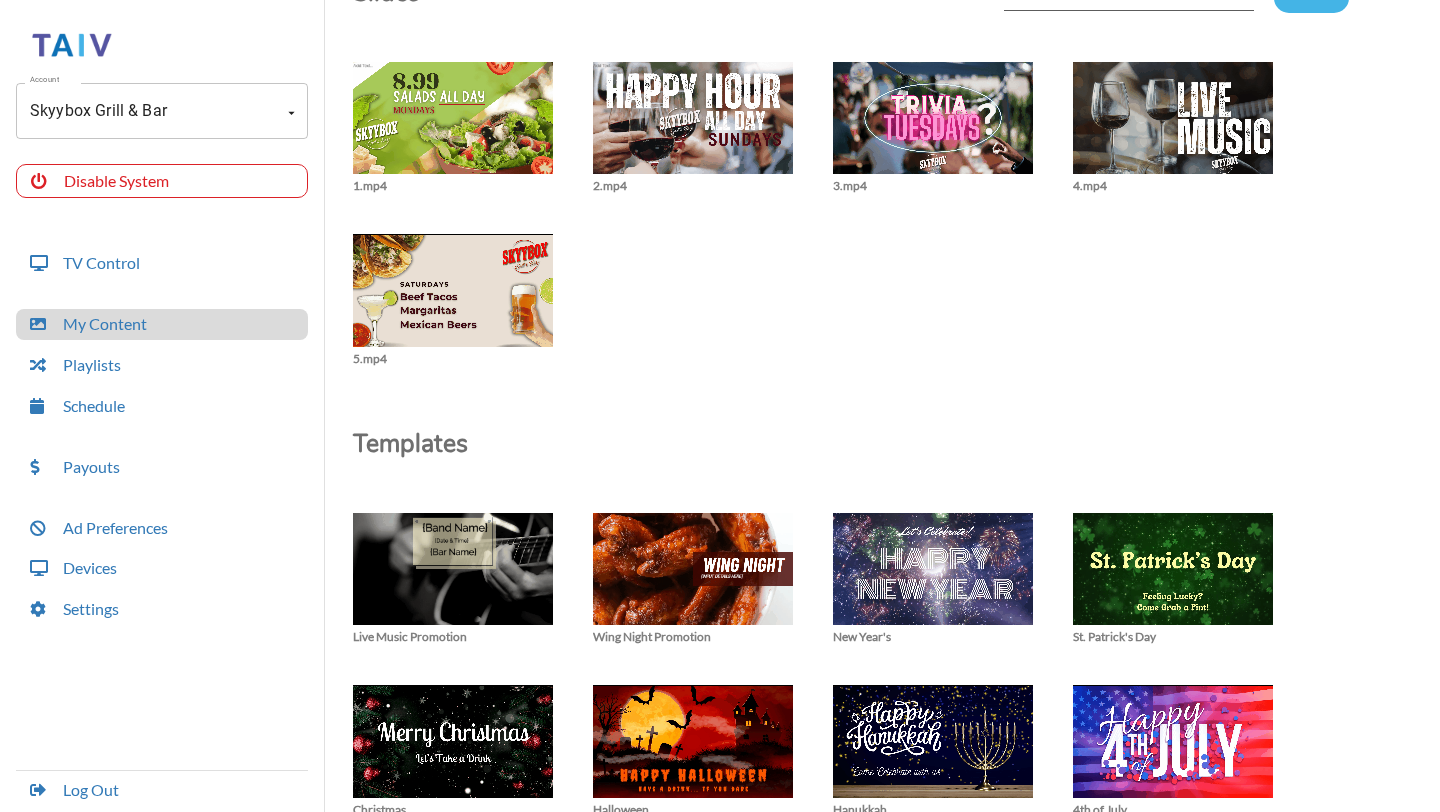 scroll, scrollTop: 65, scrollLeft: 0, axis: vertical 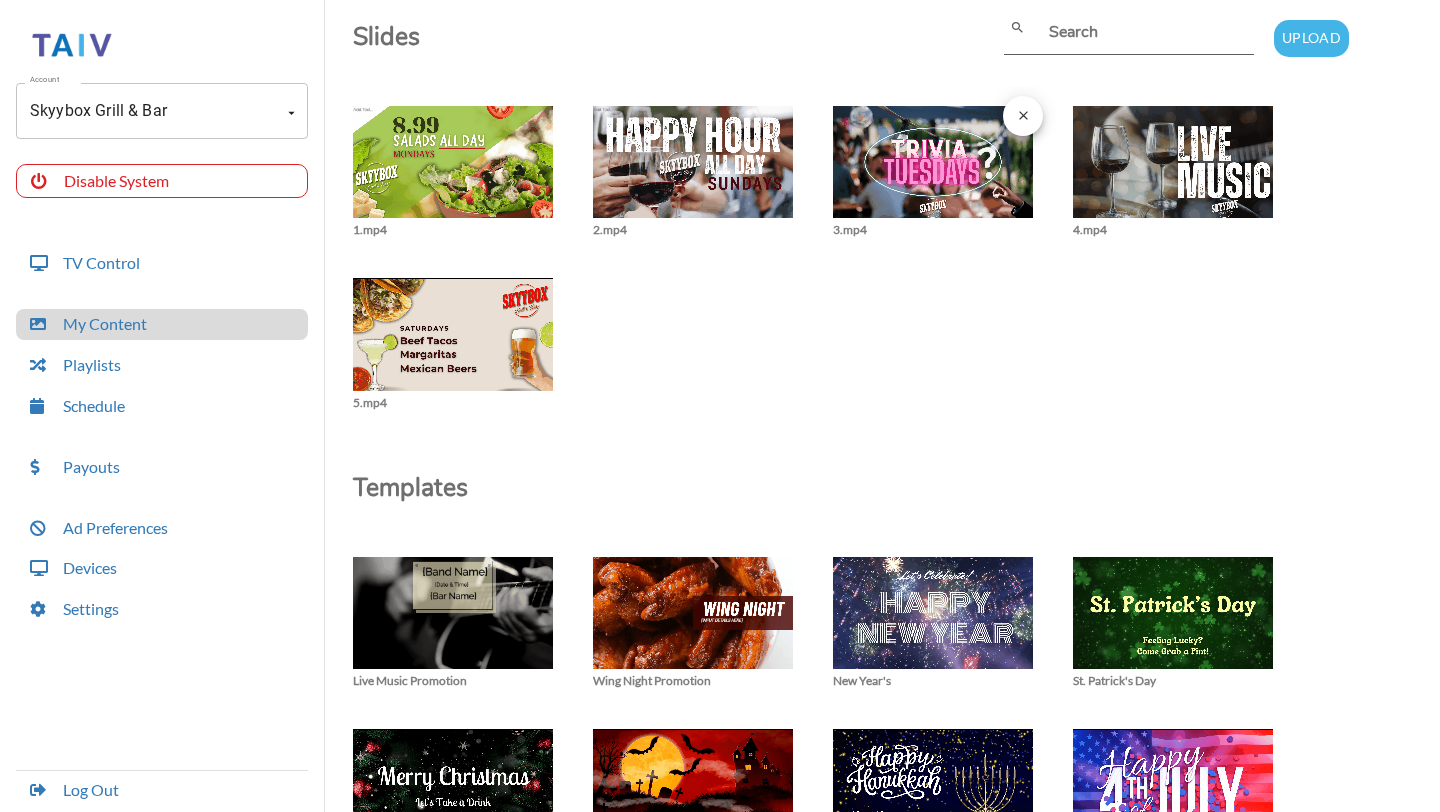 click at bounding box center [453, 172] 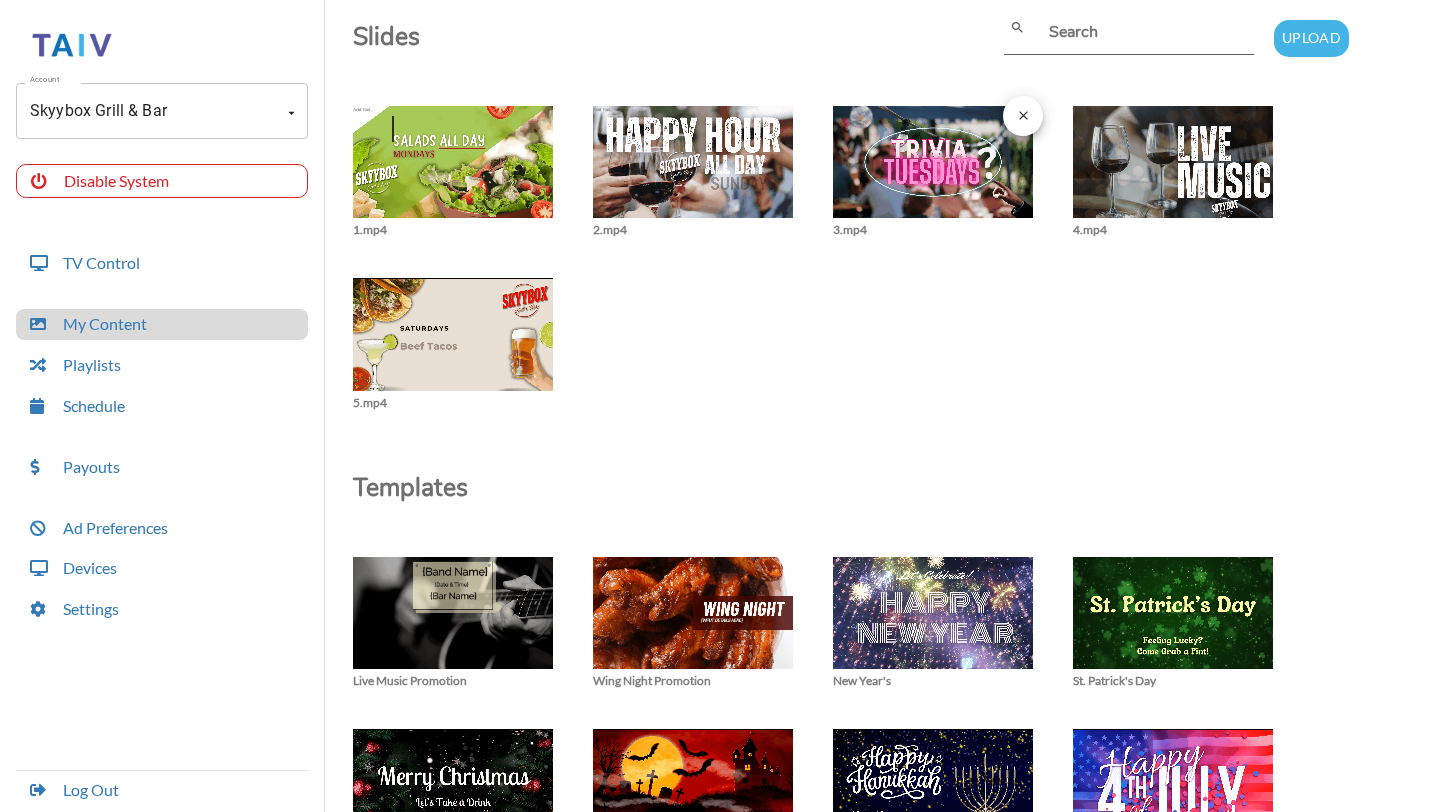 scroll, scrollTop: 109, scrollLeft: 0, axis: vertical 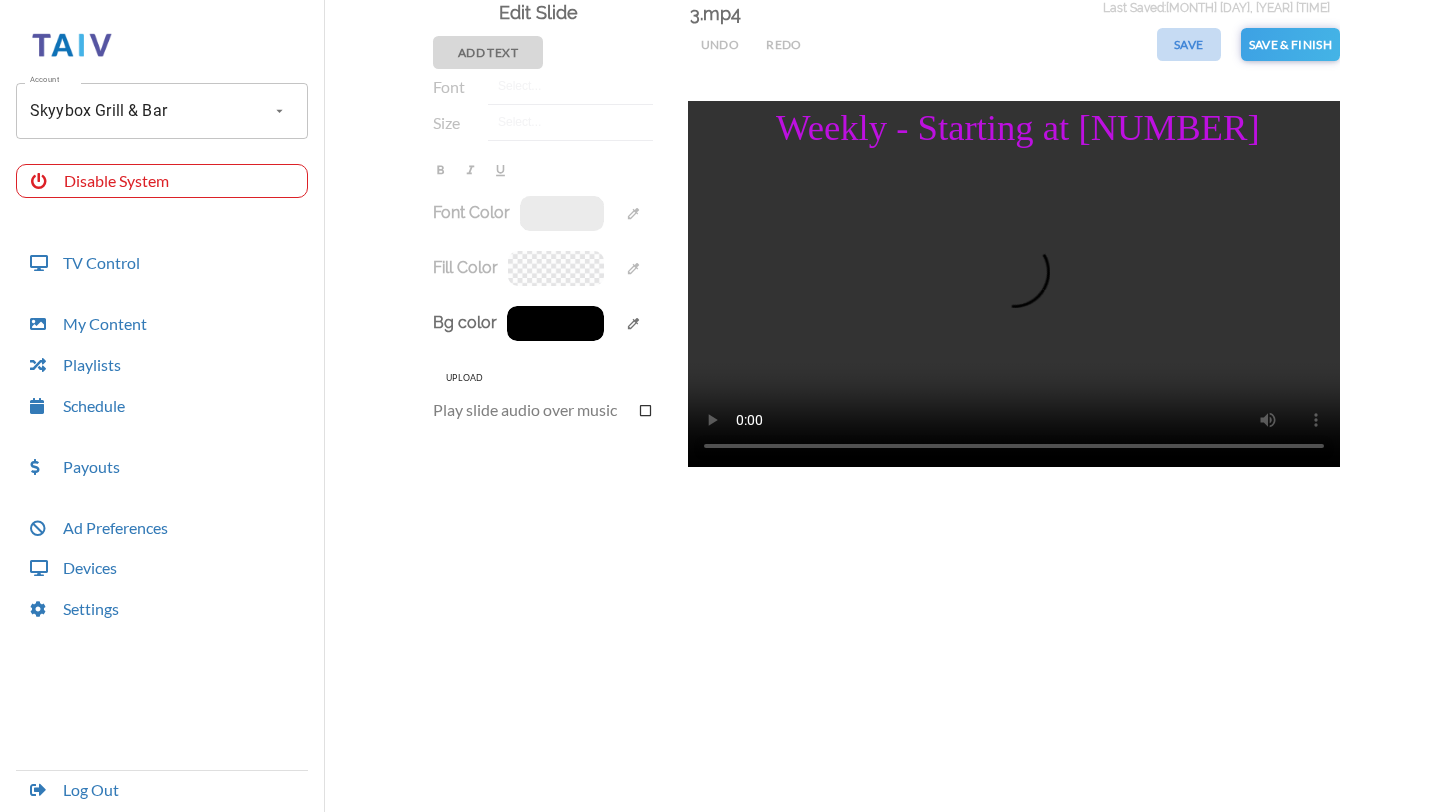 click on "Save" at bounding box center (720, 44) 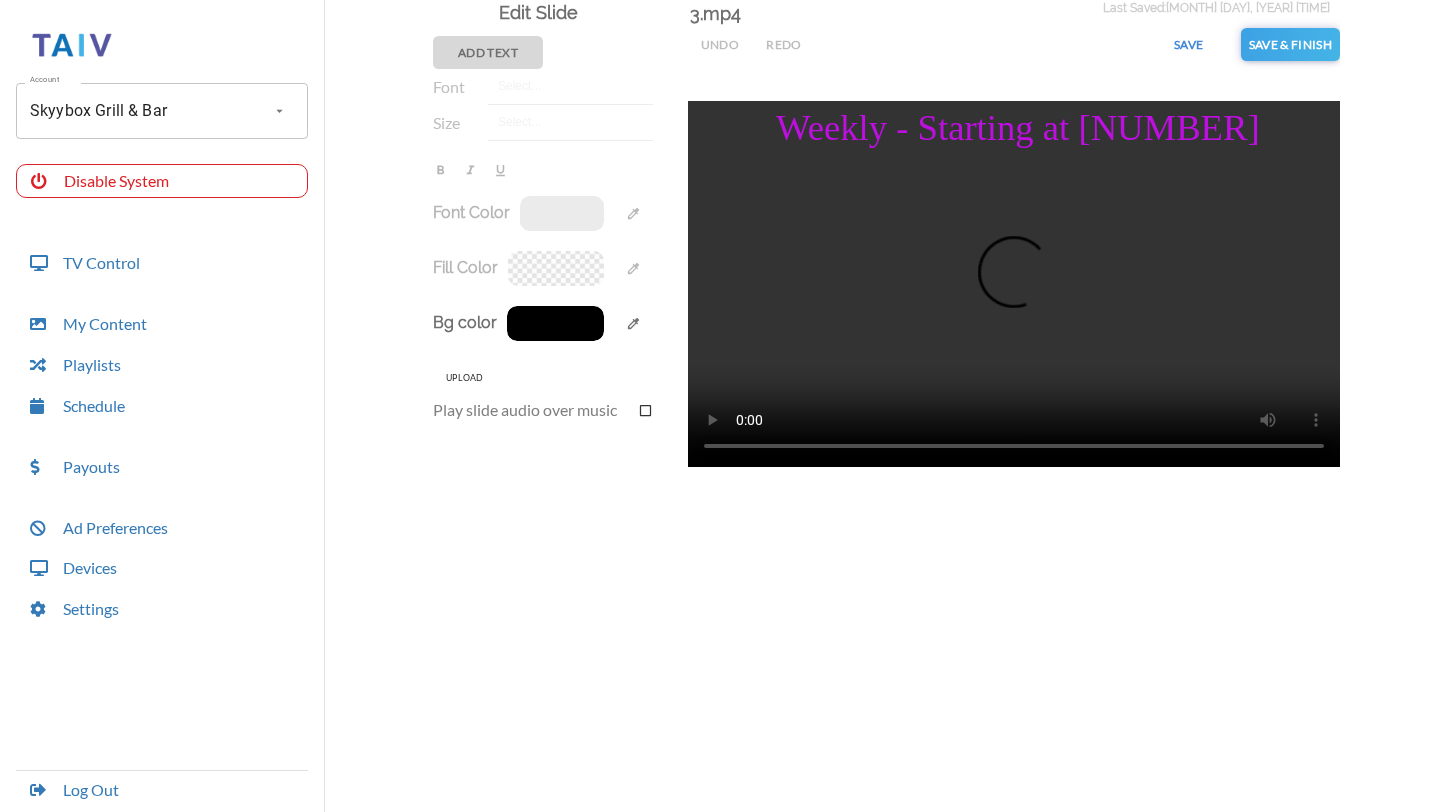 click on "Save & Finish" at bounding box center [1290, 44] 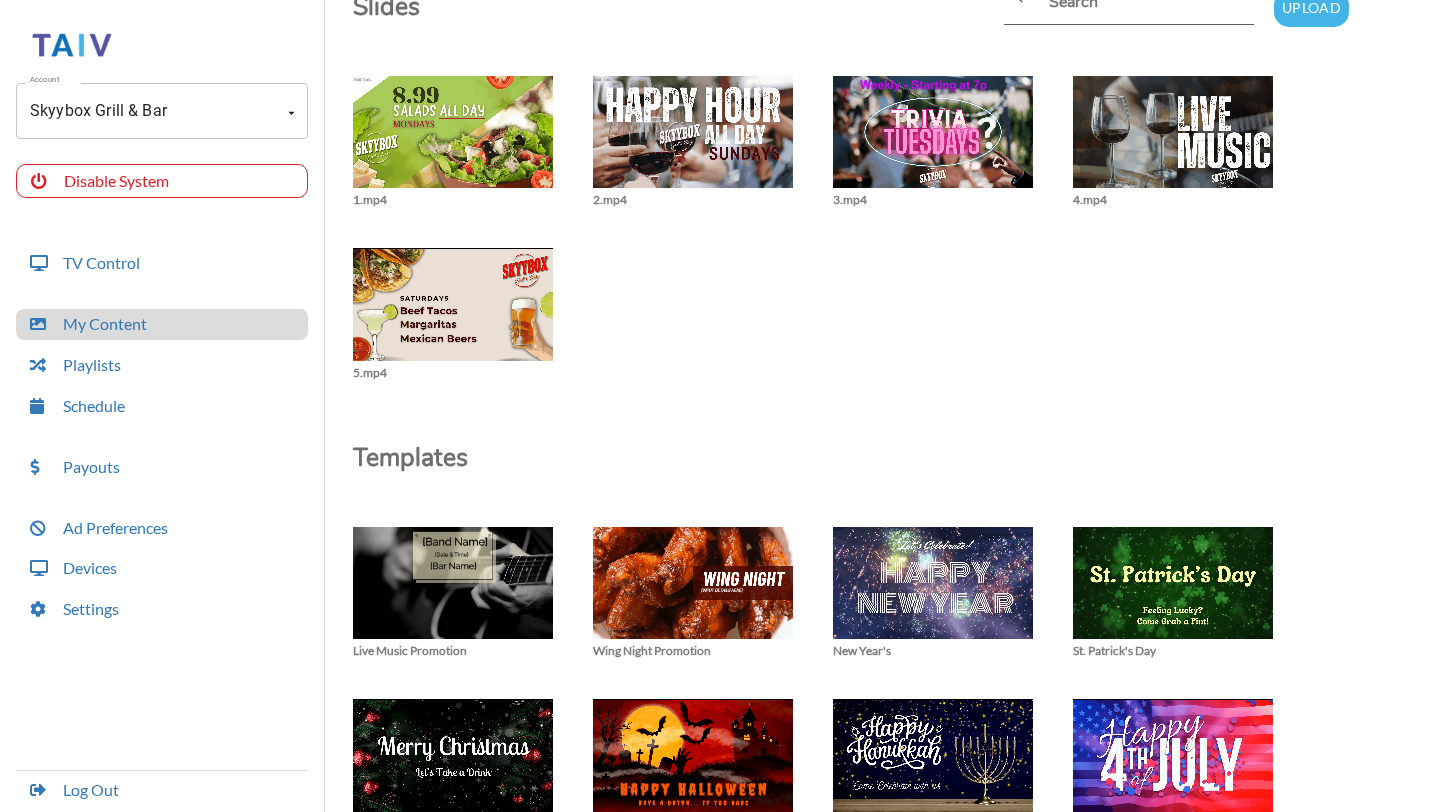 scroll, scrollTop: 96, scrollLeft: 0, axis: vertical 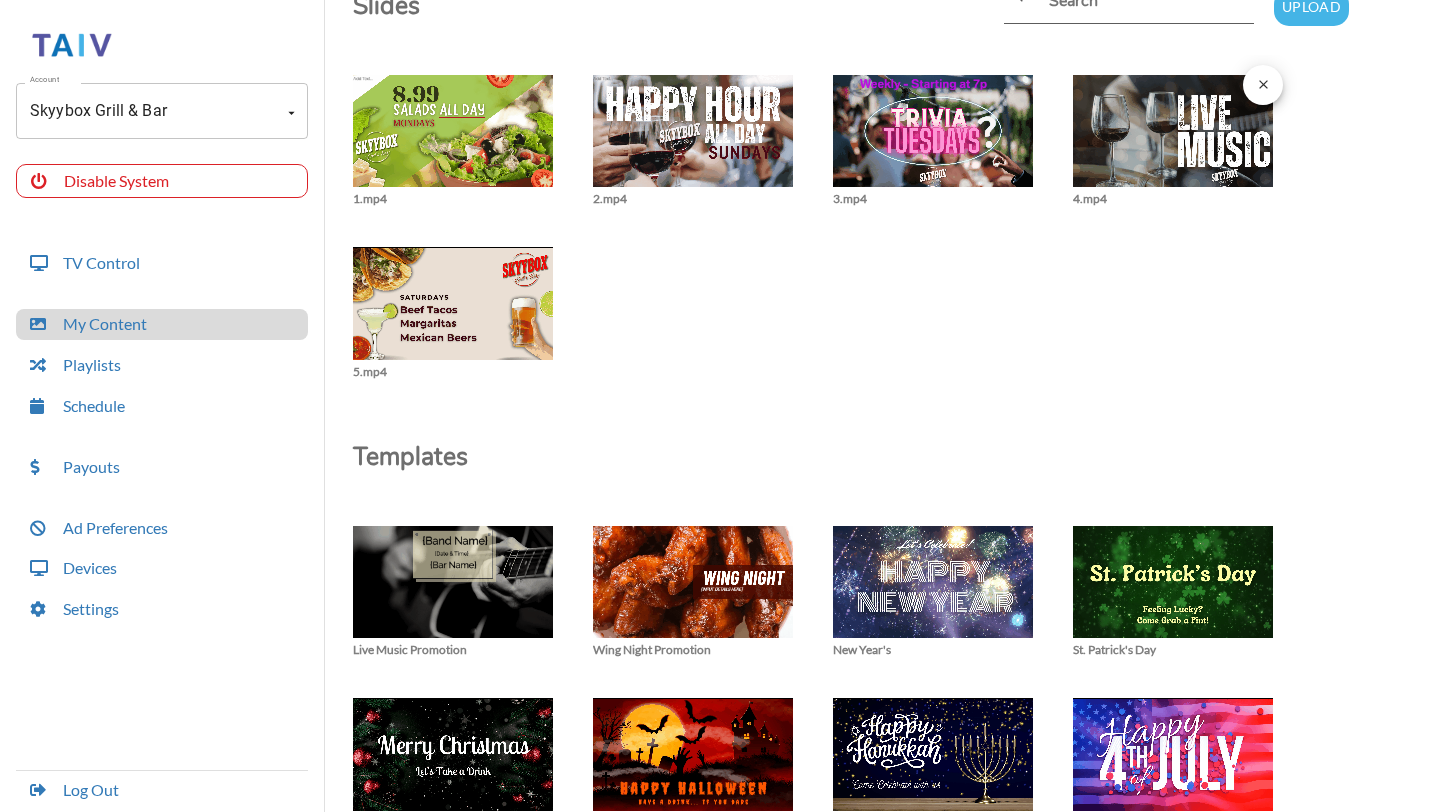 click at bounding box center [453, 141] 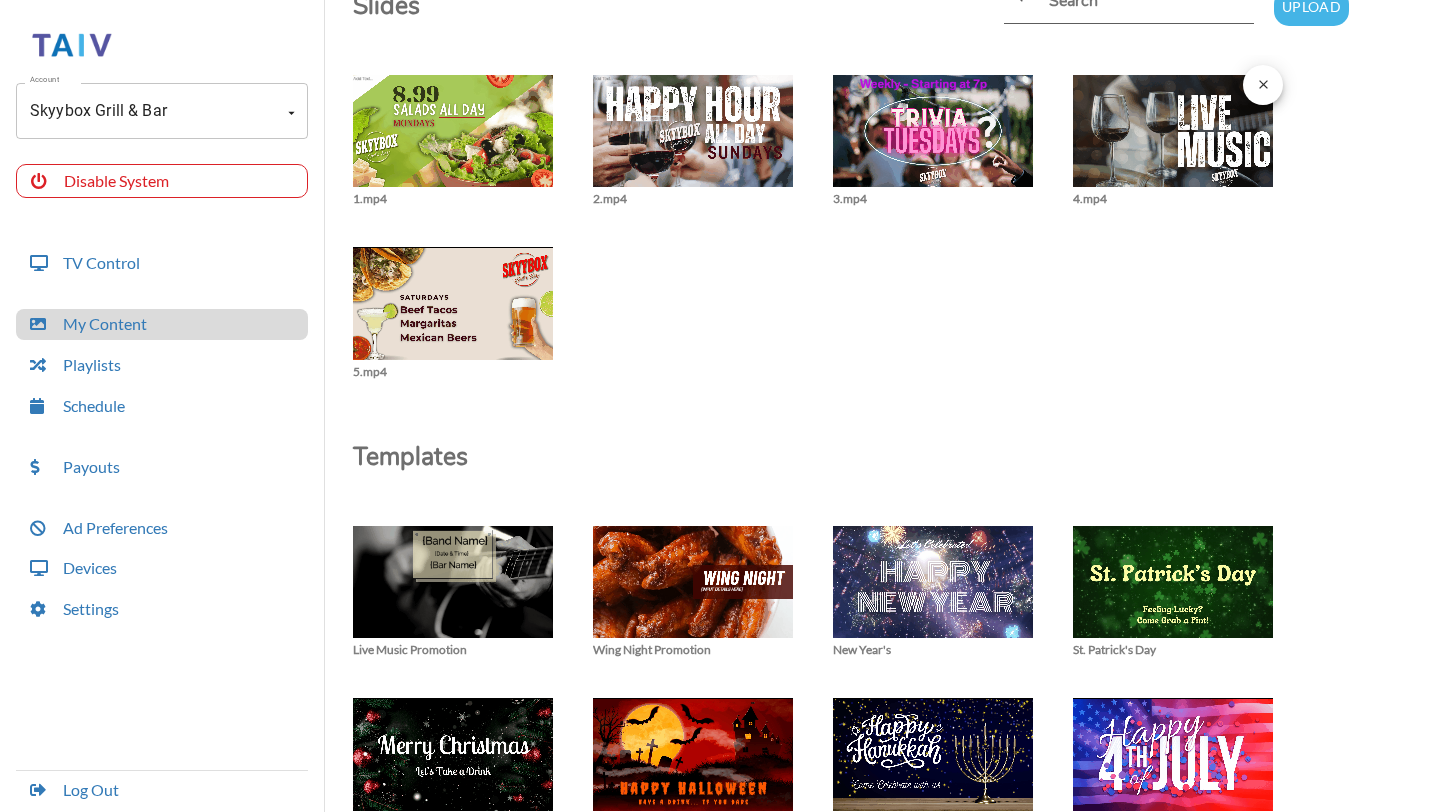 scroll, scrollTop: 109, scrollLeft: 0, axis: vertical 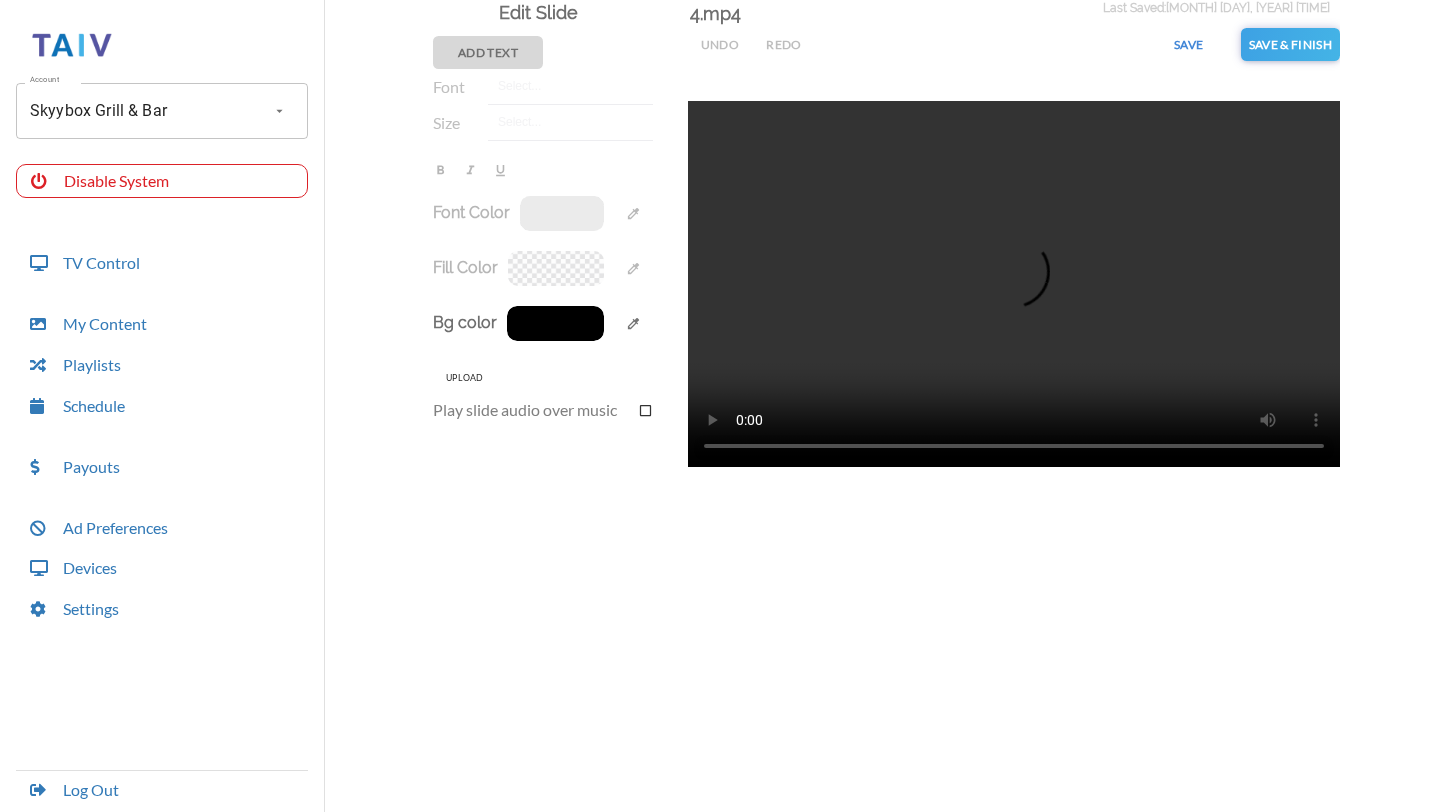 click on "Add Text" at bounding box center (488, 52) 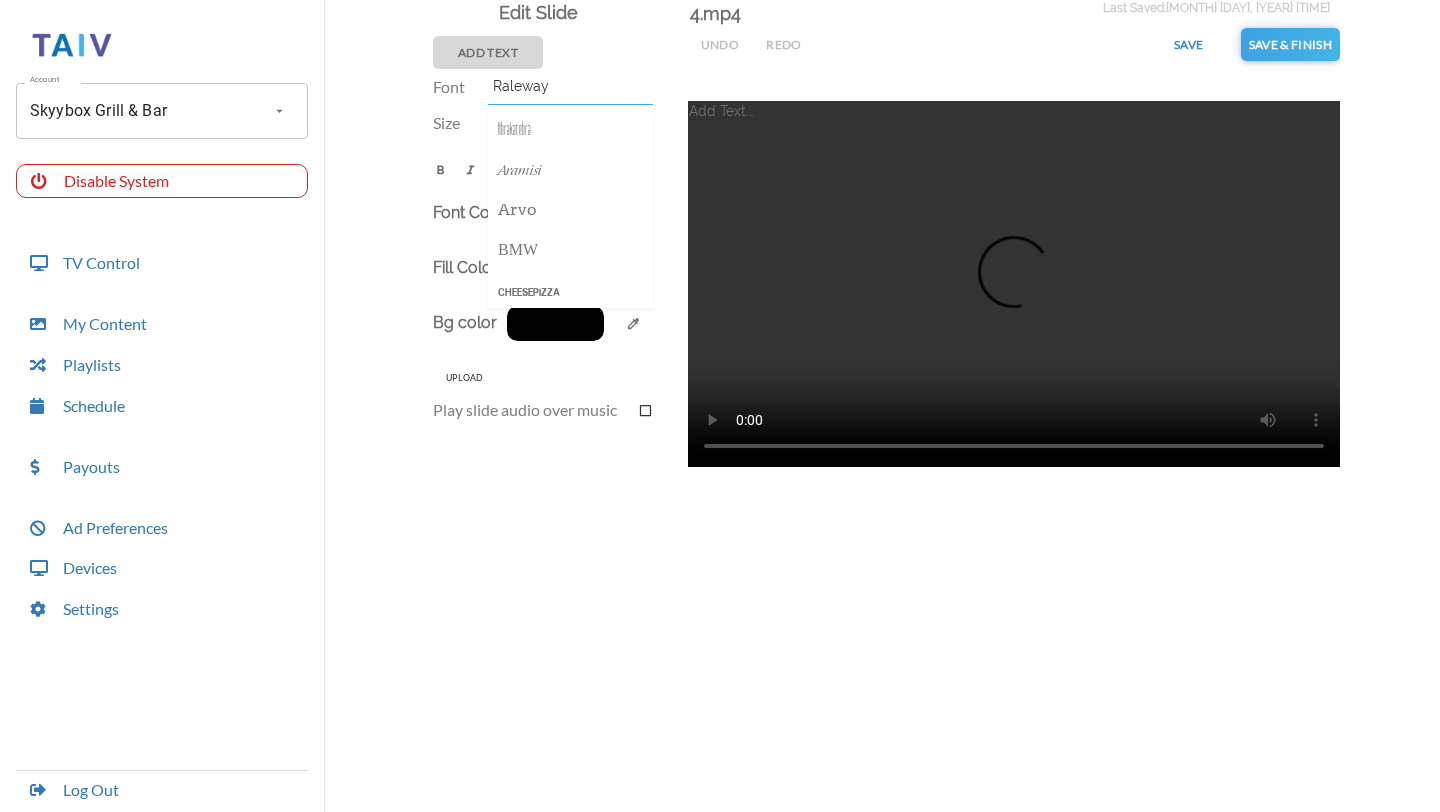 click on "Raleway" at bounding box center (568, 86) 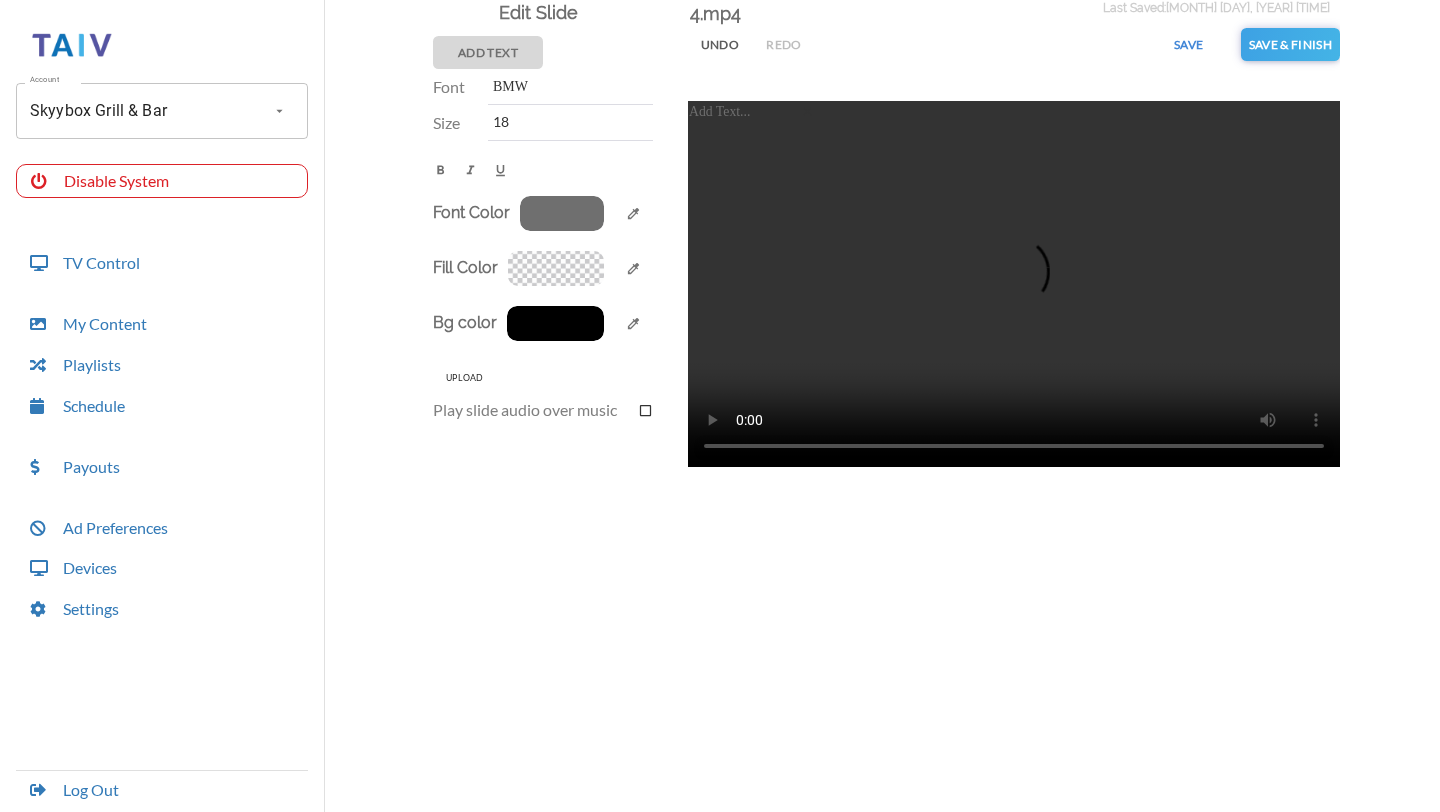 click at bounding box center (562, 213) 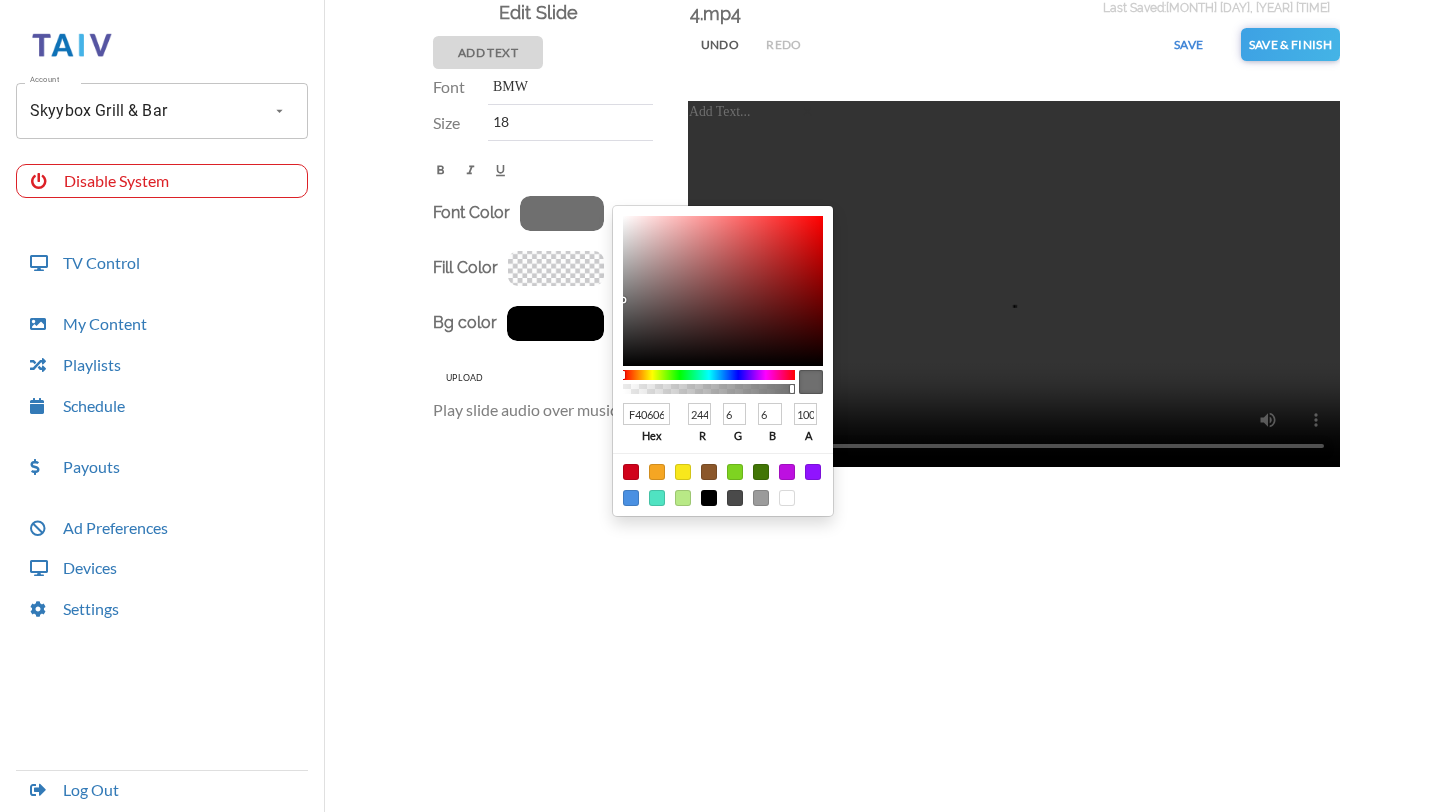 click at bounding box center [723, 291] 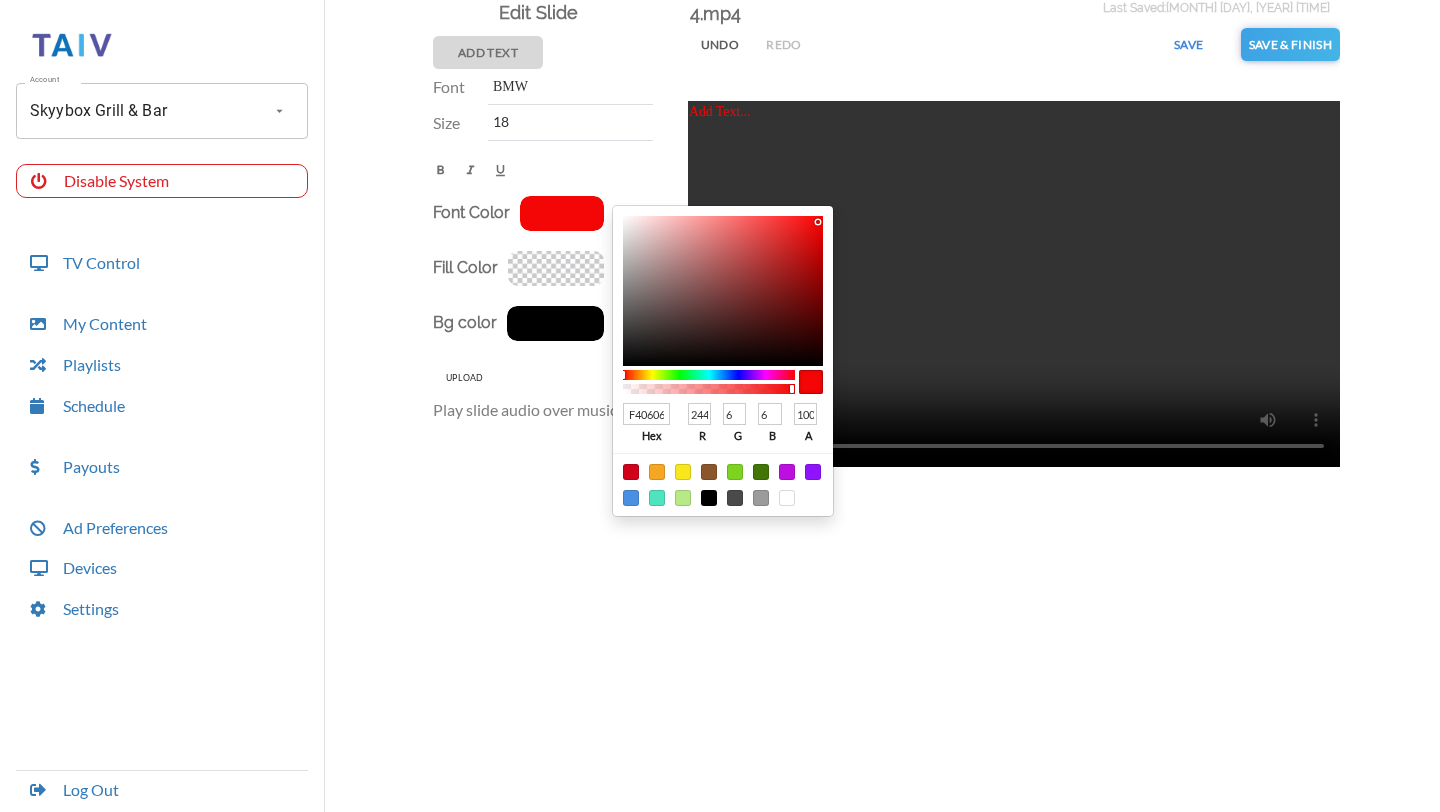 click on "18" at bounding box center [568, 86] 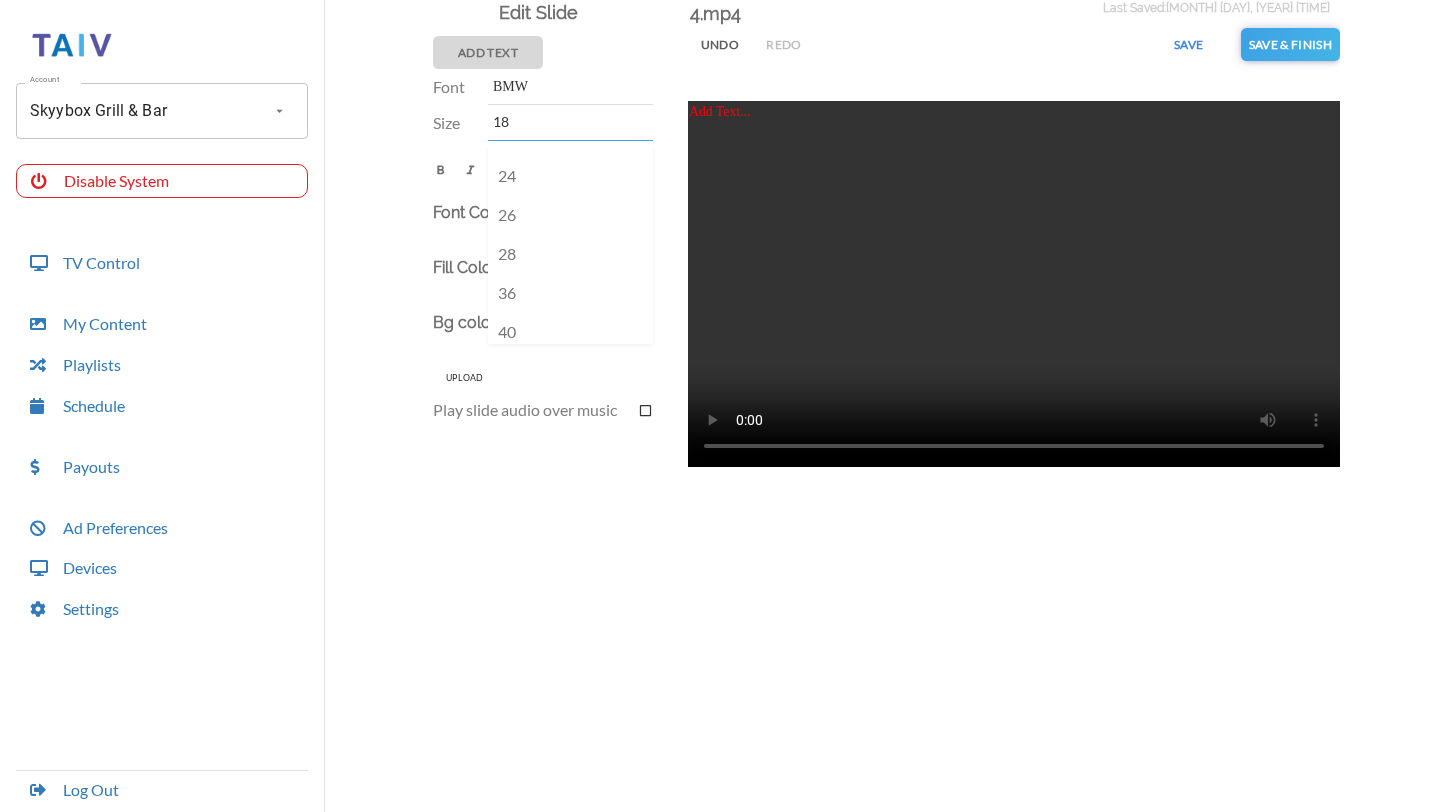 scroll, scrollTop: 607, scrollLeft: 0, axis: vertical 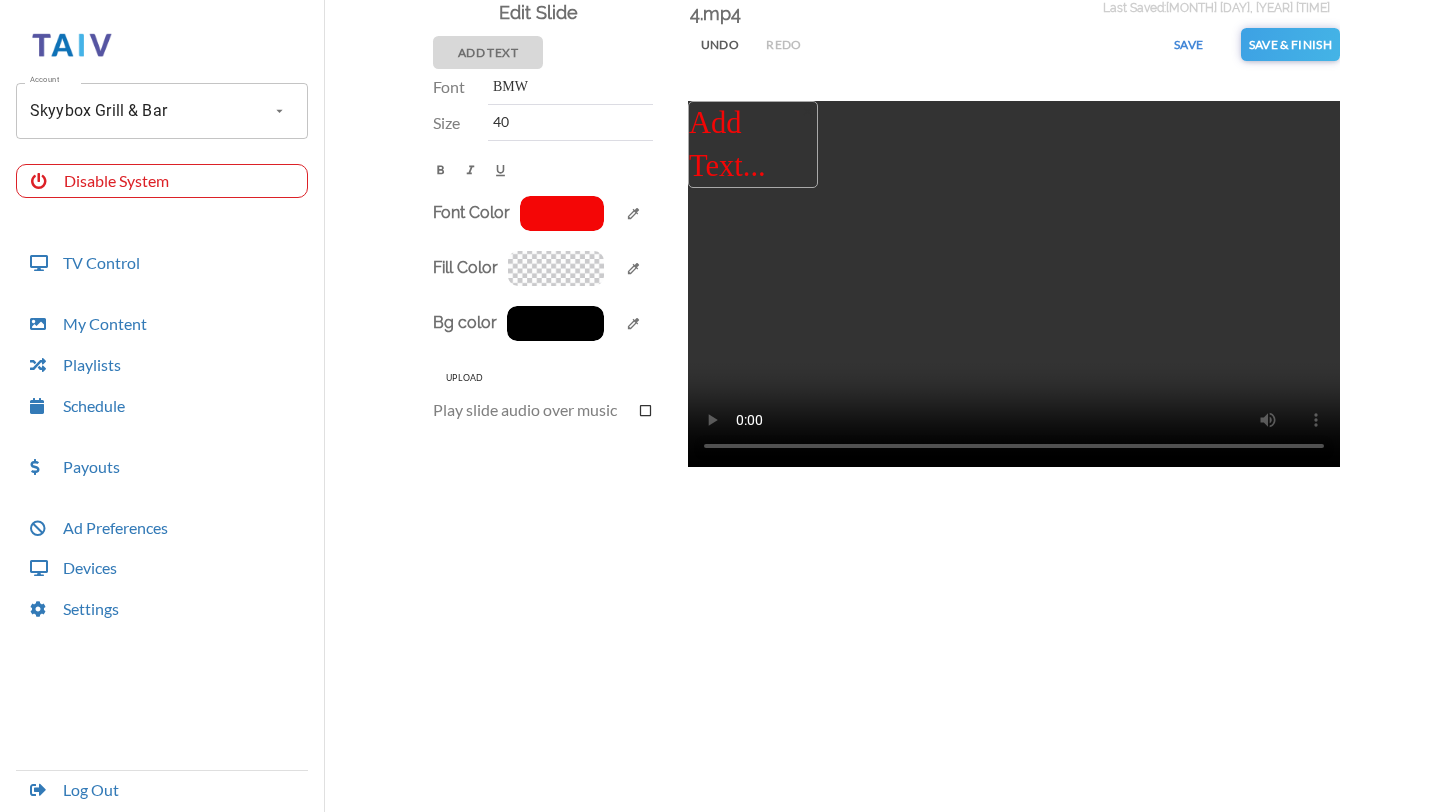 click on "Add Text..." at bounding box center [754, 145] 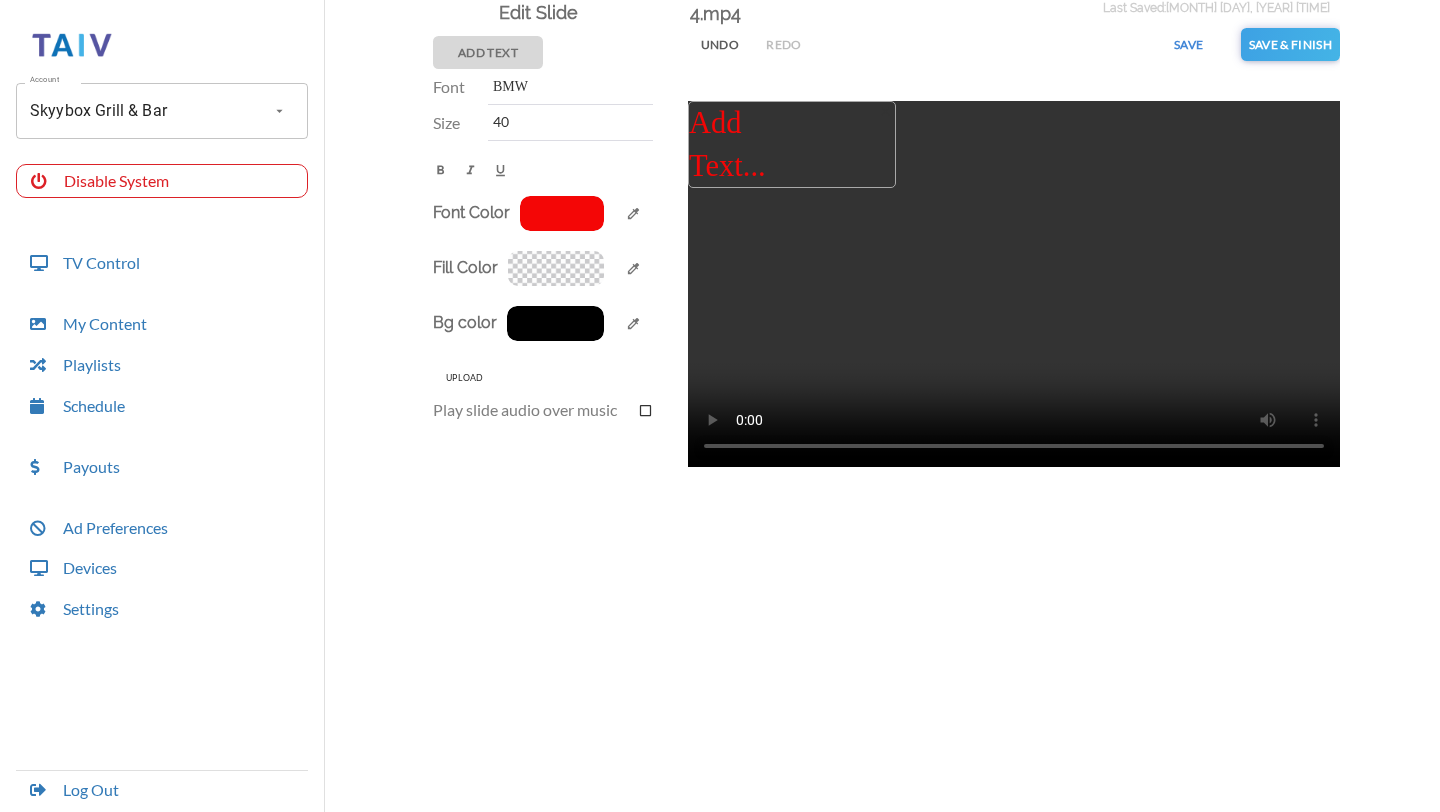 drag, startPoint x: 820, startPoint y: 139, endPoint x: 889, endPoint y: 142, distance: 69.065186 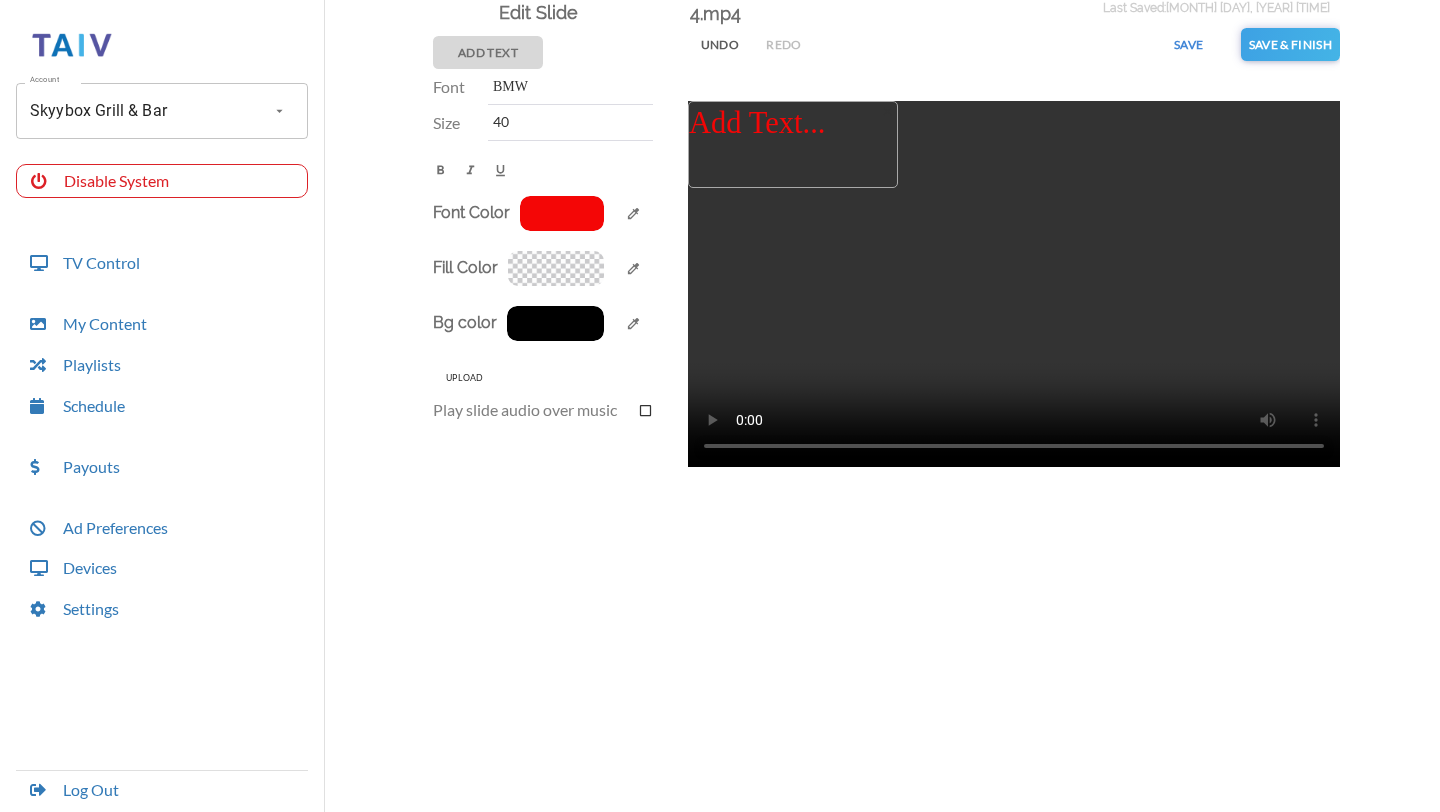 click on "Add Text..." at bounding box center (794, 145) 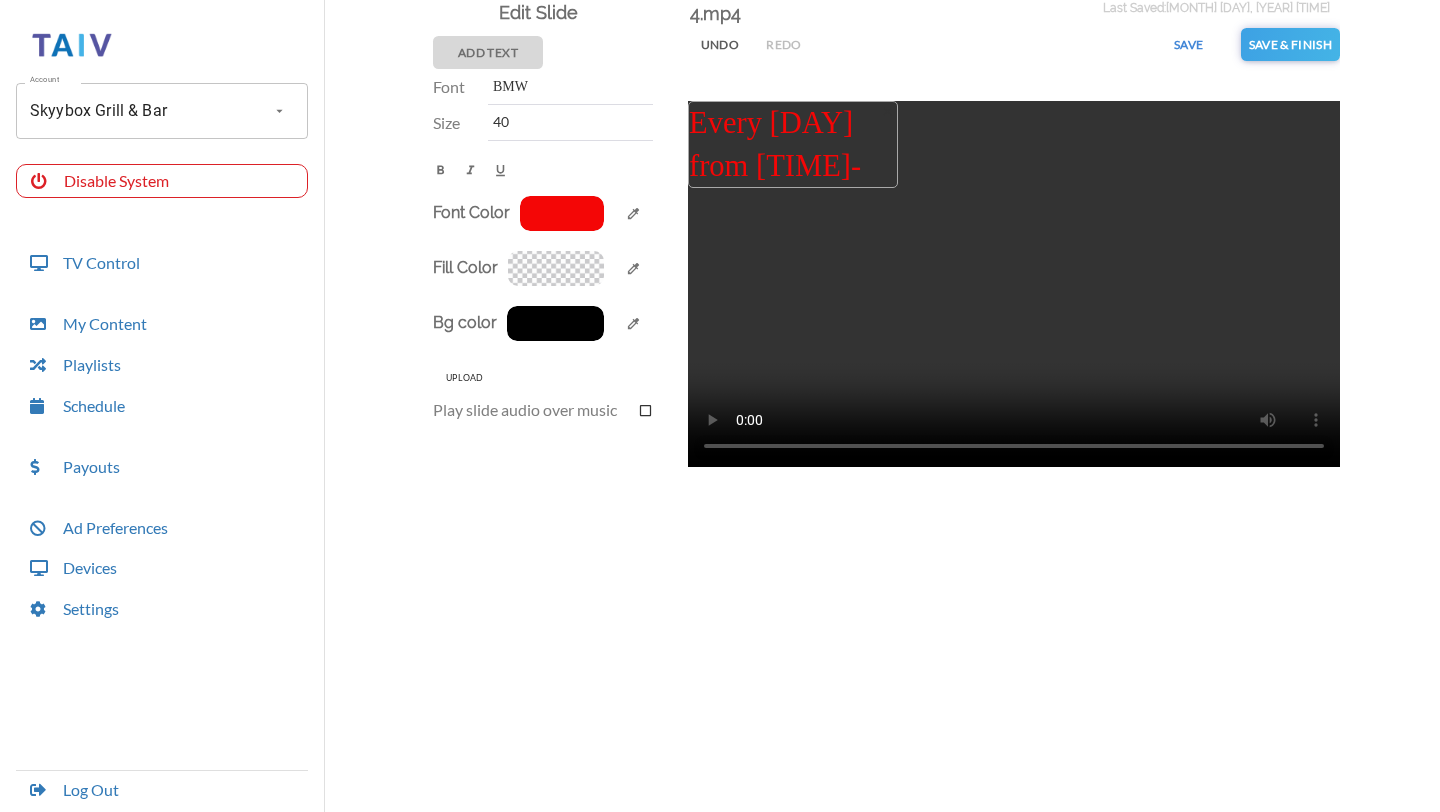 scroll, scrollTop: 41, scrollLeft: 0, axis: vertical 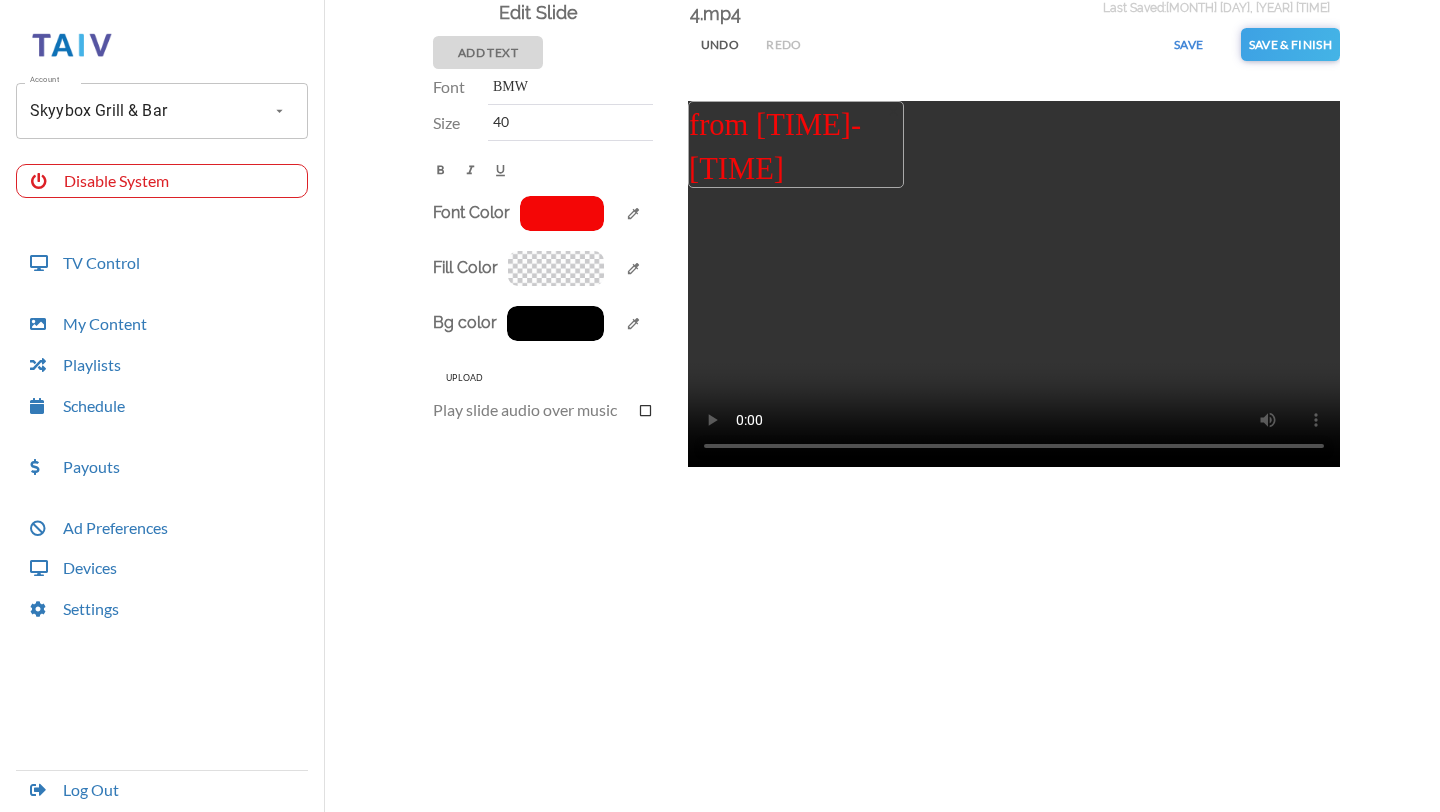 drag, startPoint x: 900, startPoint y: 148, endPoint x: 912, endPoint y: 150, distance: 12.165525 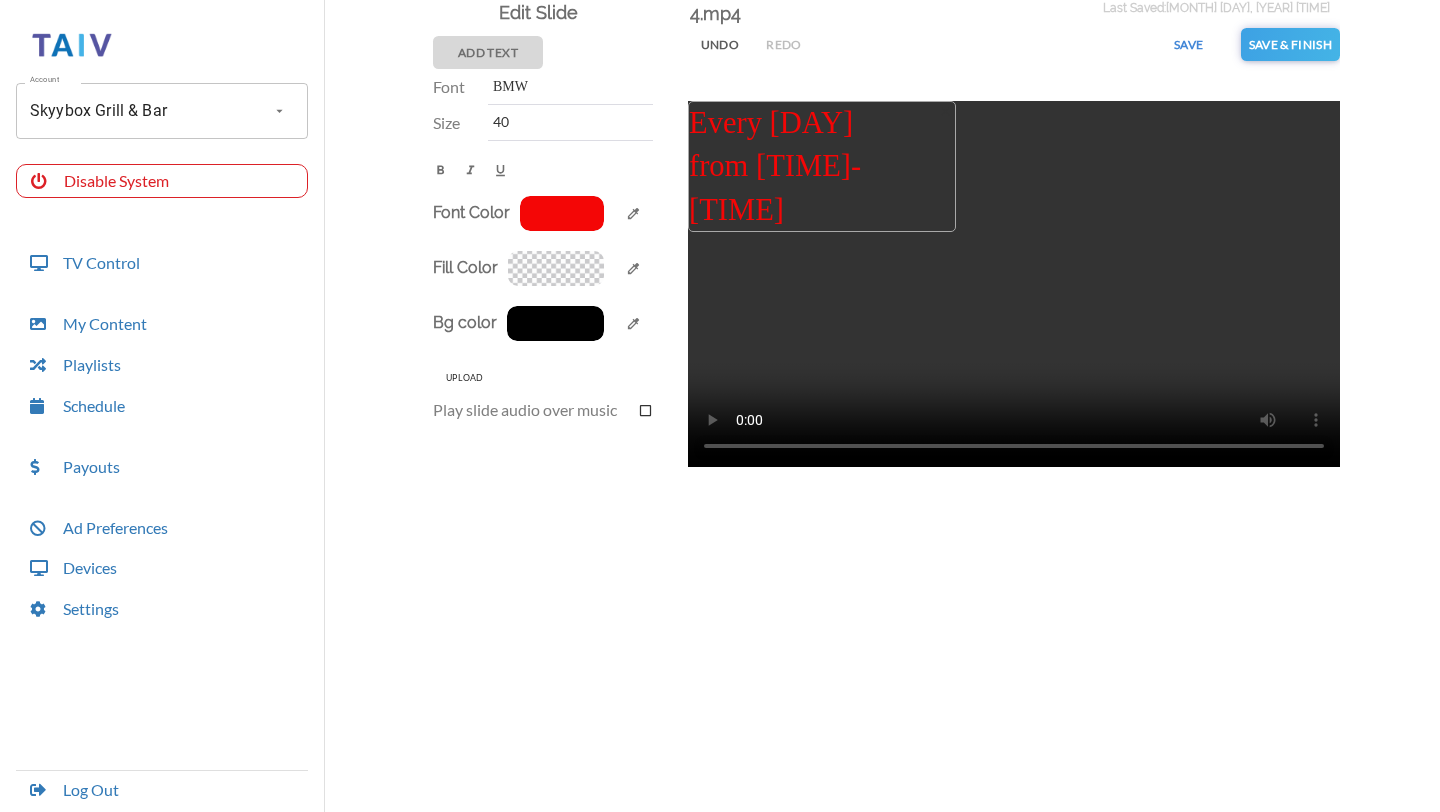 drag, startPoint x: 912, startPoint y: 150, endPoint x: 958, endPoint y: 152, distance: 46.043457 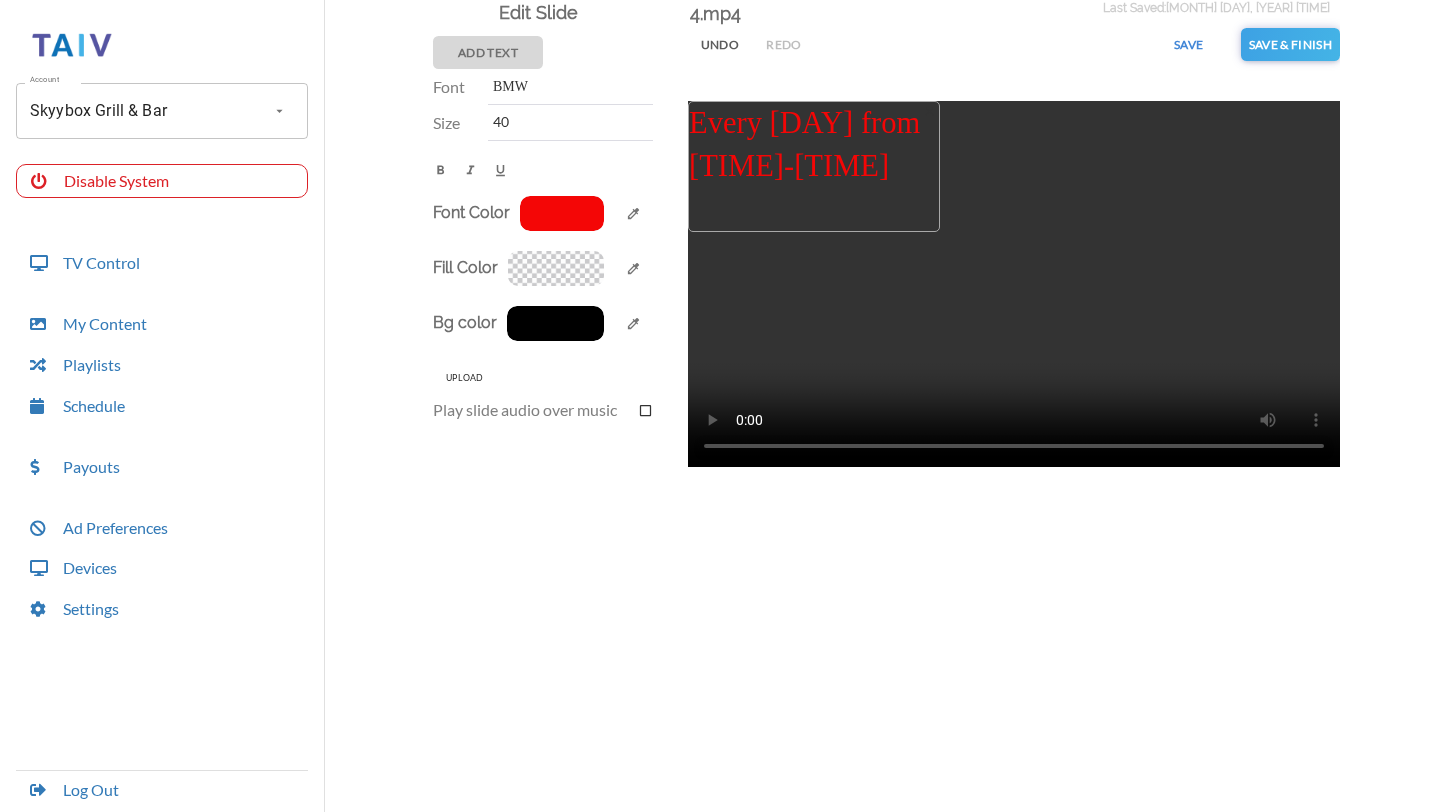 drag, startPoint x: 956, startPoint y: 169, endPoint x: 940, endPoint y: 169, distance: 16 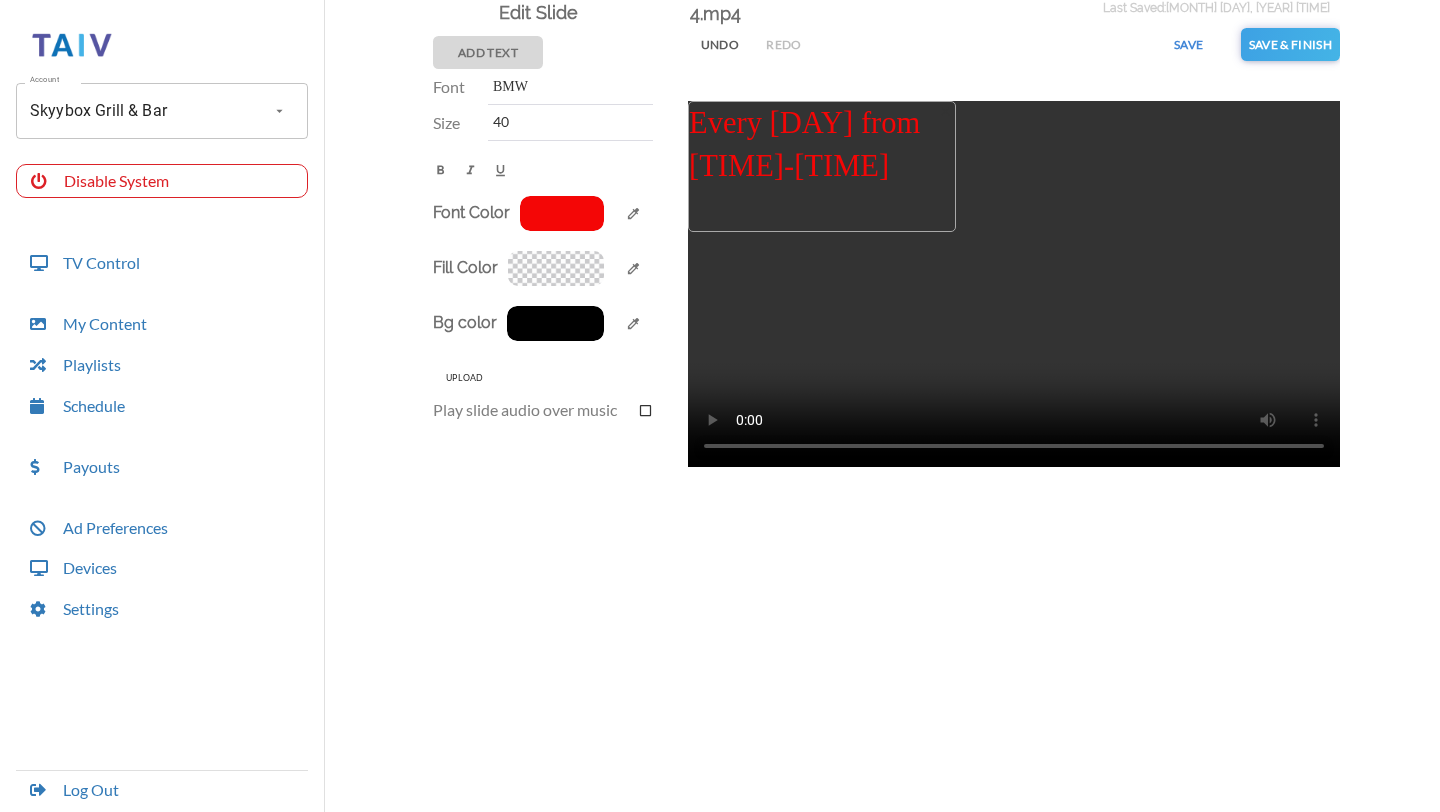 drag, startPoint x: 940, startPoint y: 169, endPoint x: 969, endPoint y: 175, distance: 29.614185 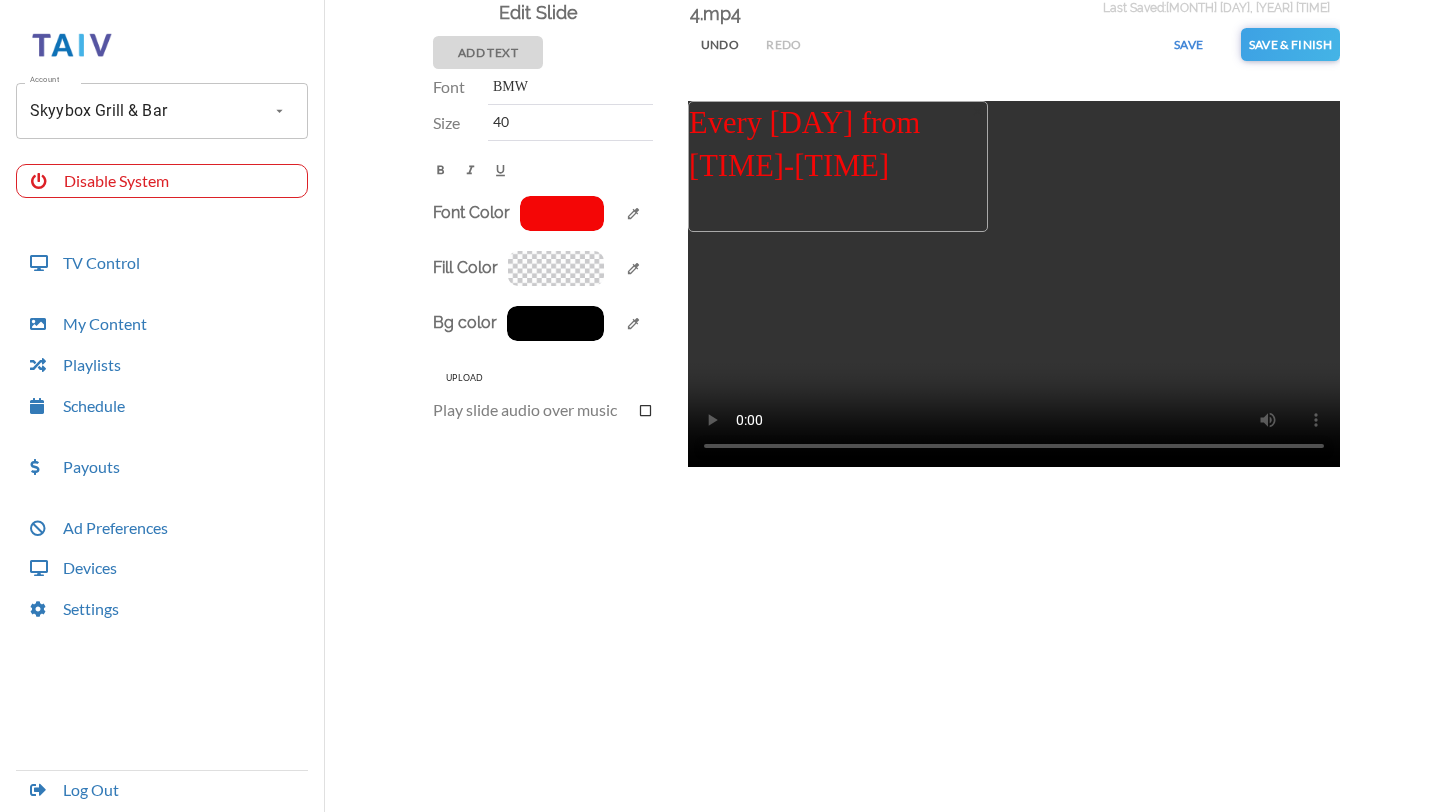 drag, startPoint x: 969, startPoint y: 175, endPoint x: 988, endPoint y: 175, distance: 19 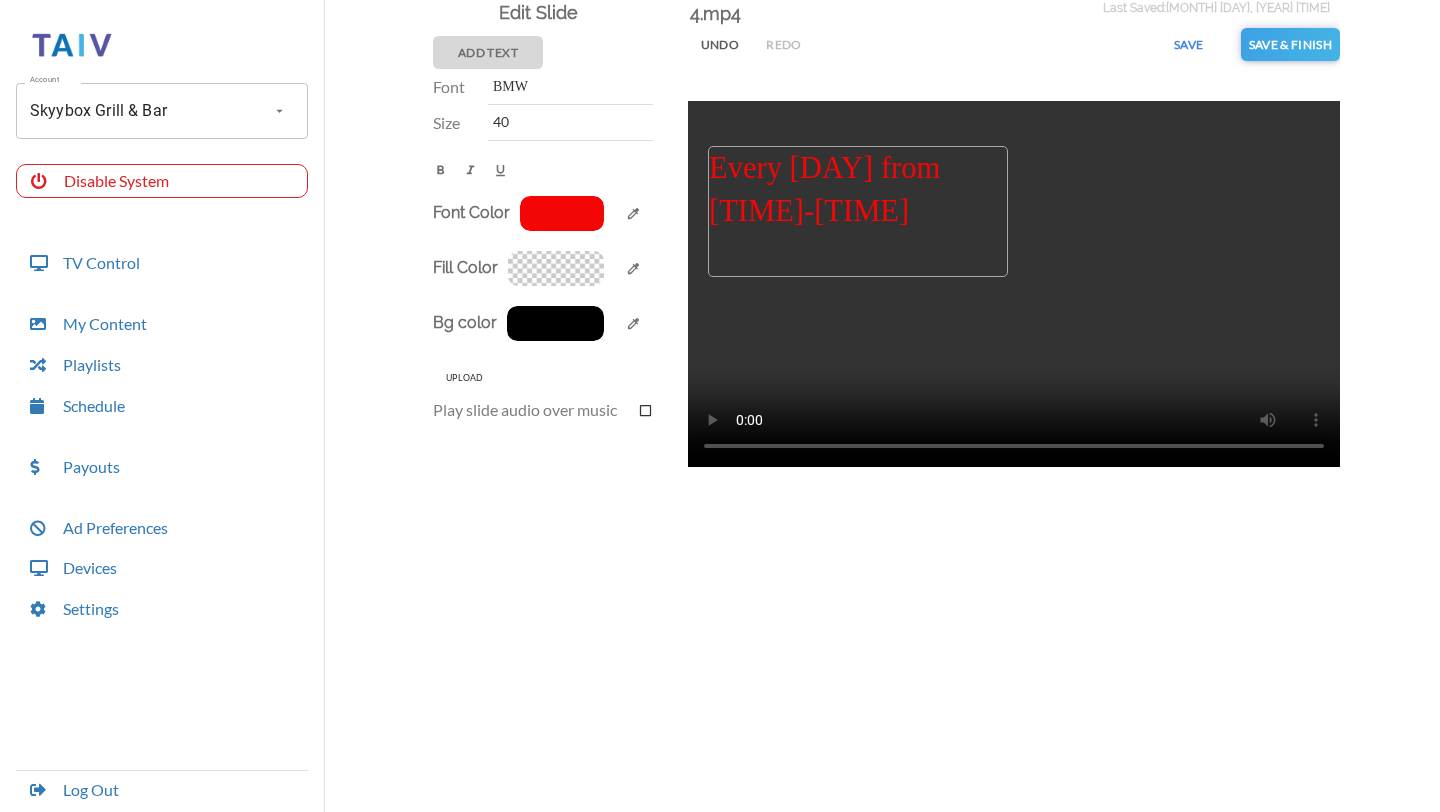 drag, startPoint x: 816, startPoint y: 152, endPoint x: 836, endPoint y: 197, distance: 49.24429 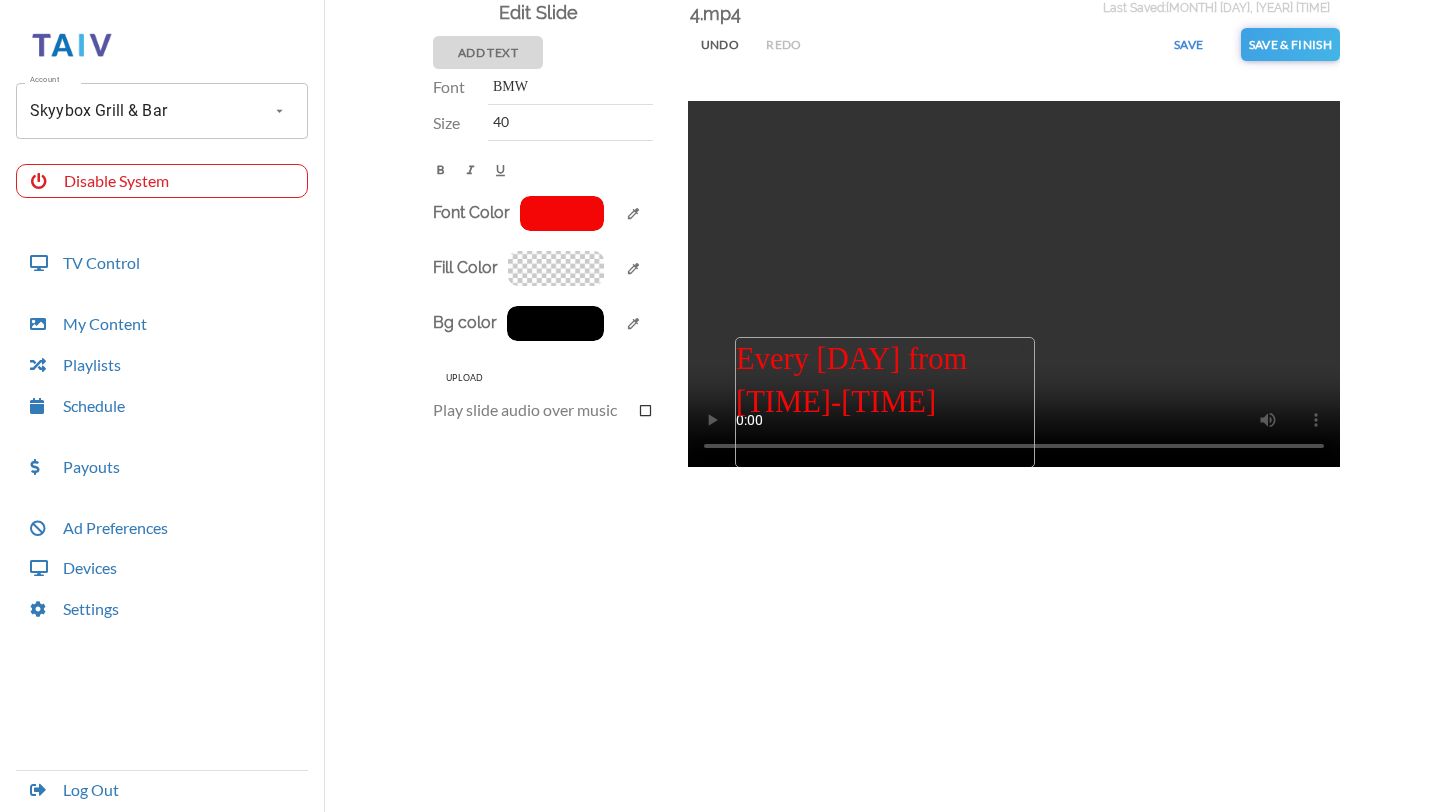 drag, startPoint x: 836, startPoint y: 197, endPoint x: 863, endPoint y: 396, distance: 200.8233 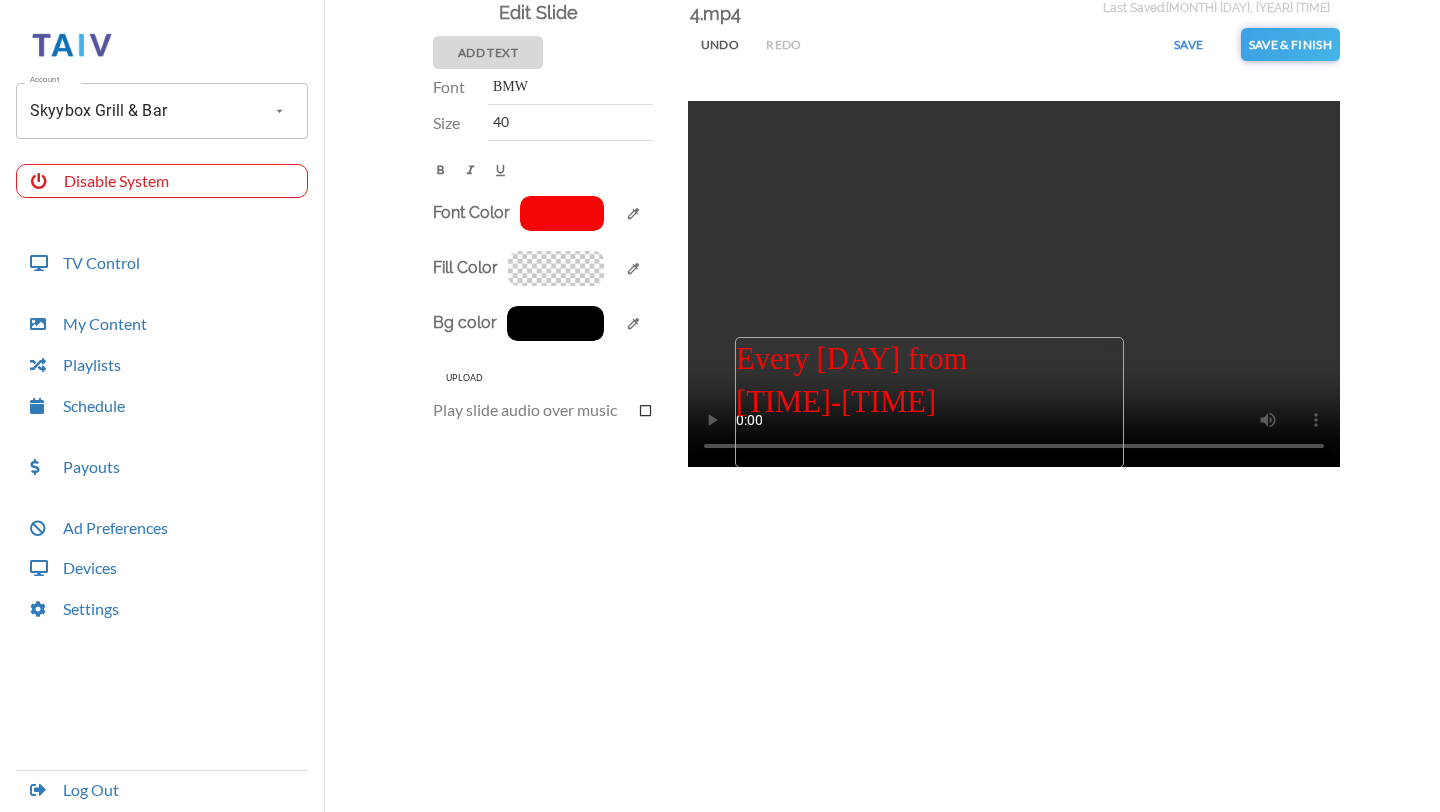 drag, startPoint x: 1036, startPoint y: 396, endPoint x: 1129, endPoint y: 393, distance: 93.04838 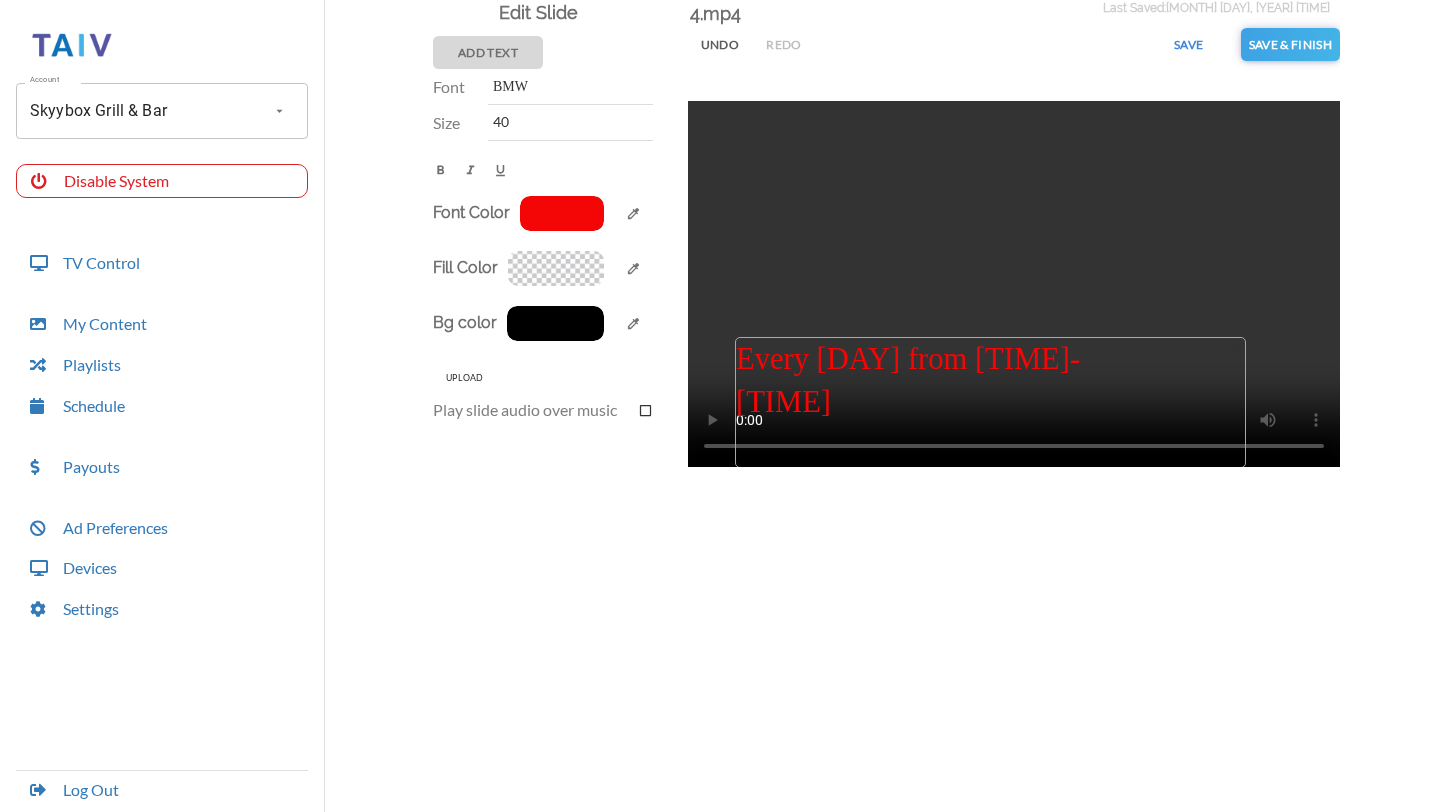 drag, startPoint x: 1123, startPoint y: 392, endPoint x: 1242, endPoint y: 402, distance: 119.419426 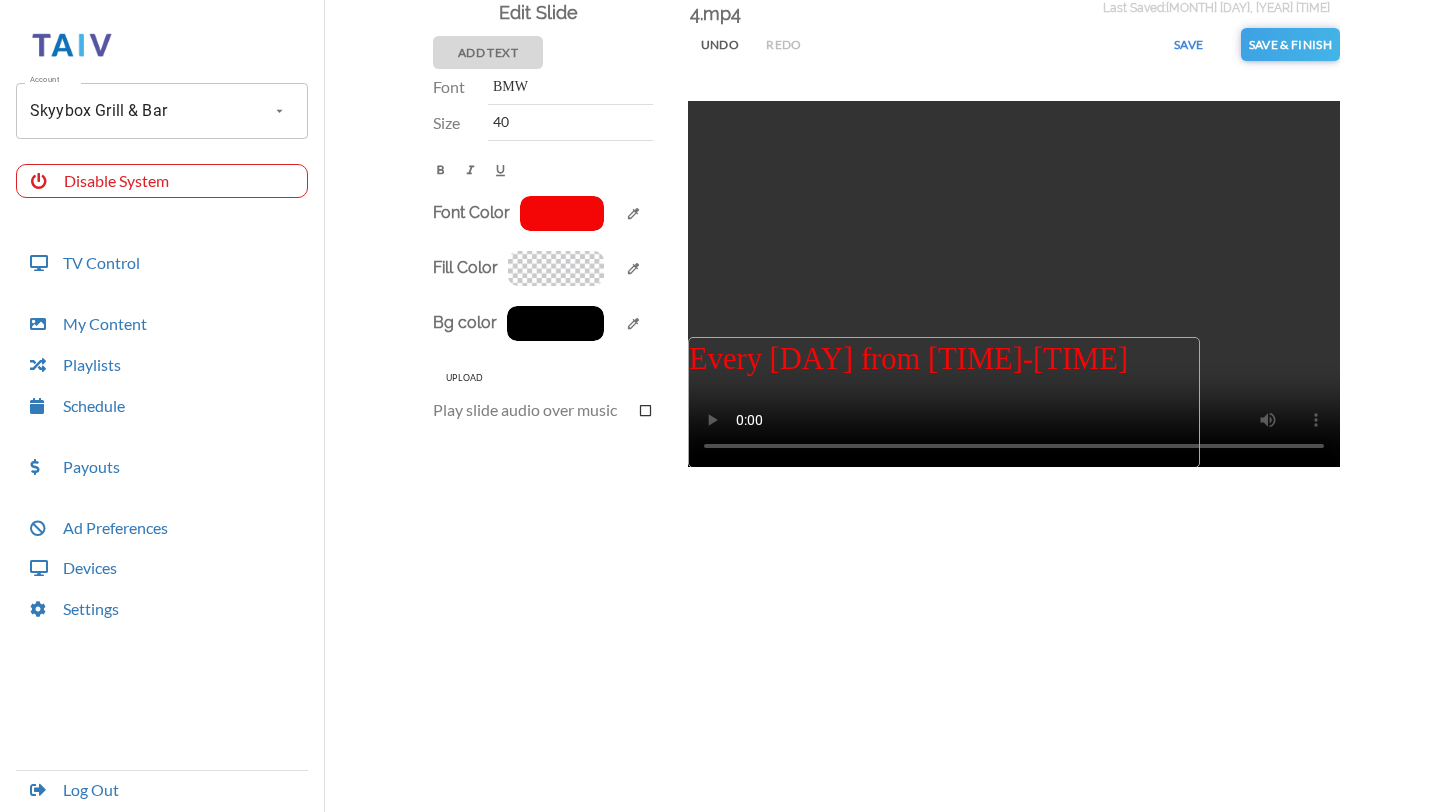 drag, startPoint x: 991, startPoint y: 362, endPoint x: 913, endPoint y: 433, distance: 105.47511 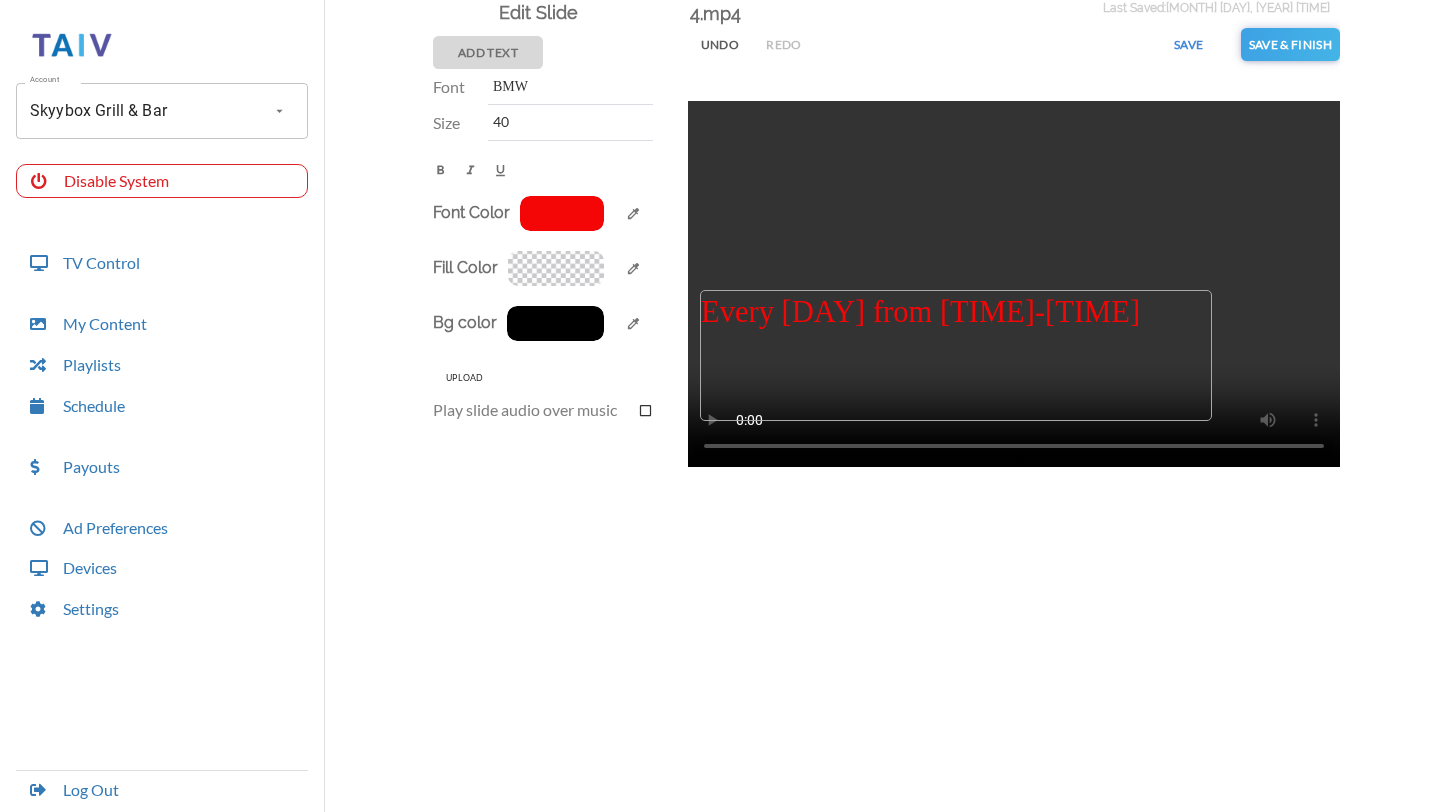 drag, startPoint x: 916, startPoint y: 358, endPoint x: 945, endPoint y: 282, distance: 81.34495 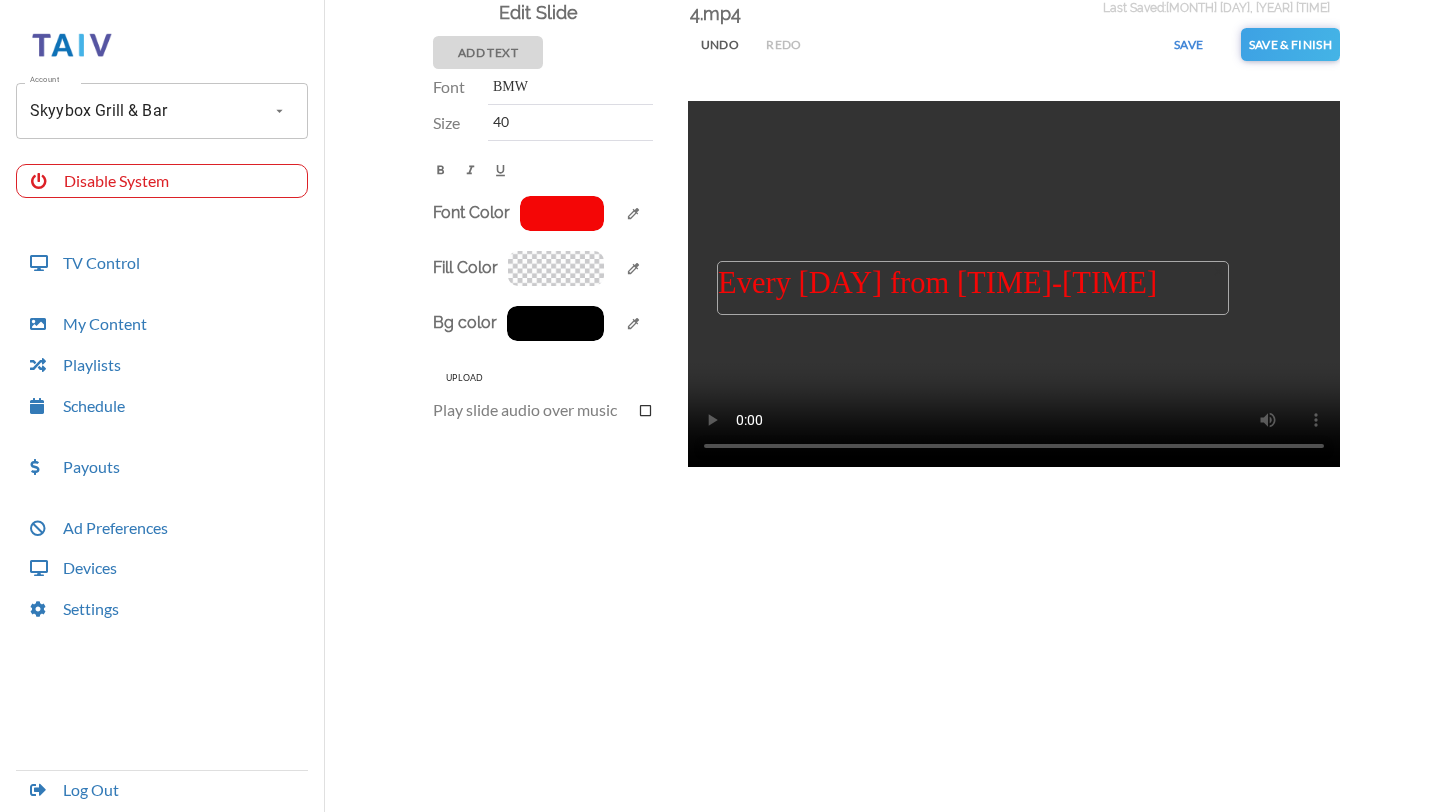 drag, startPoint x: 924, startPoint y: 394, endPoint x: 924, endPoint y: 313, distance: 81 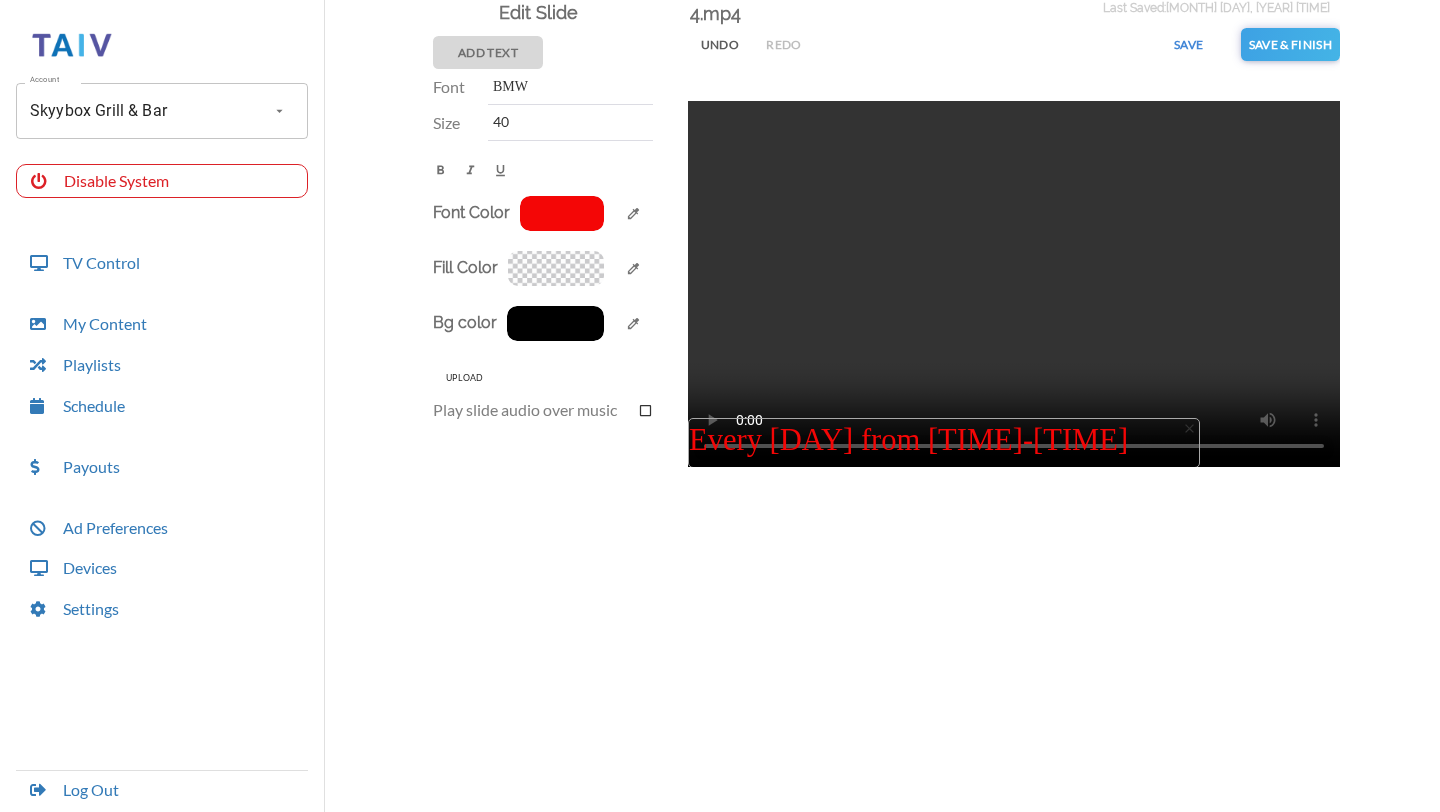 drag, startPoint x: 926, startPoint y: 291, endPoint x: 896, endPoint y: 451, distance: 162.78821 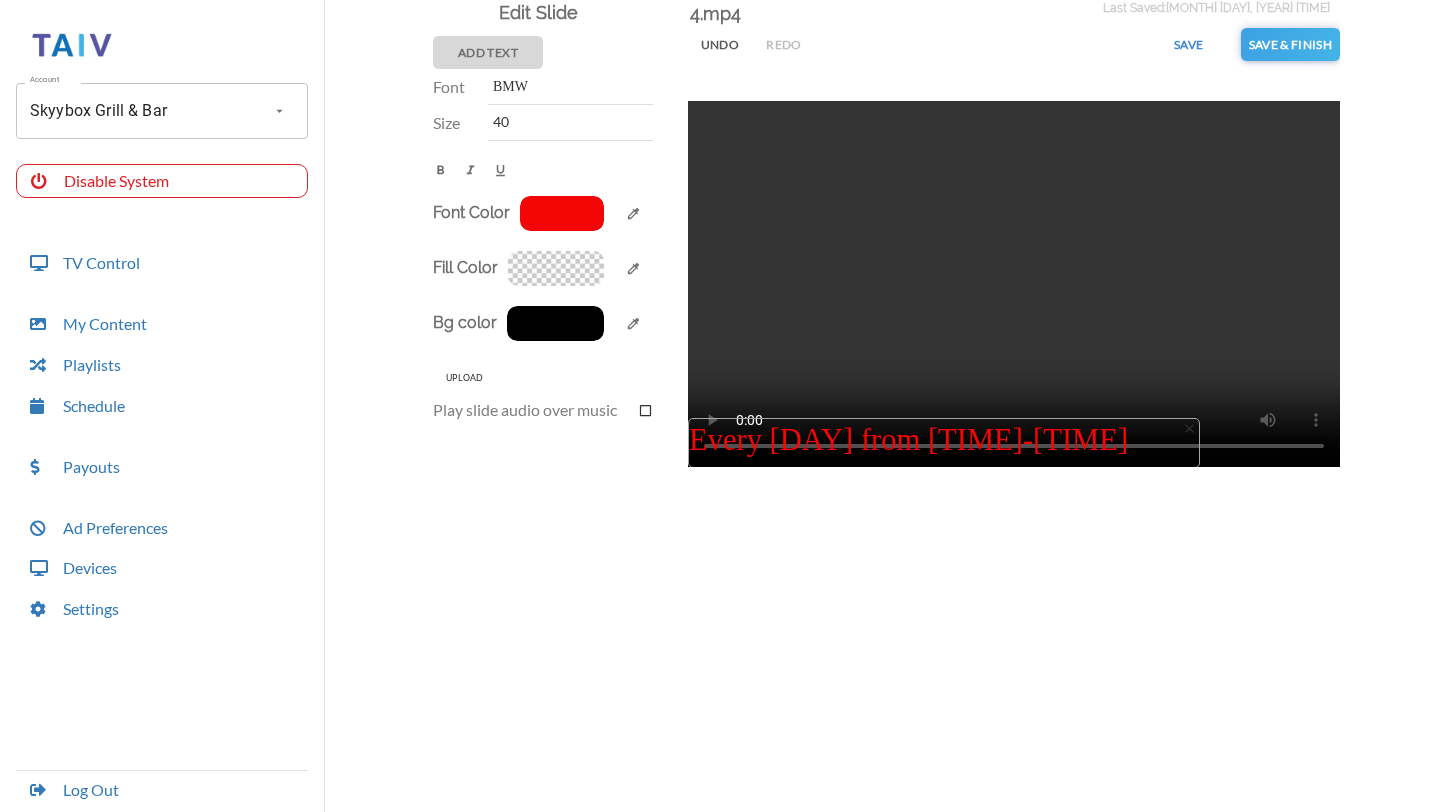 click on "Every [DAY] from [TIME]-[TIME]" at bounding box center (945, 444) 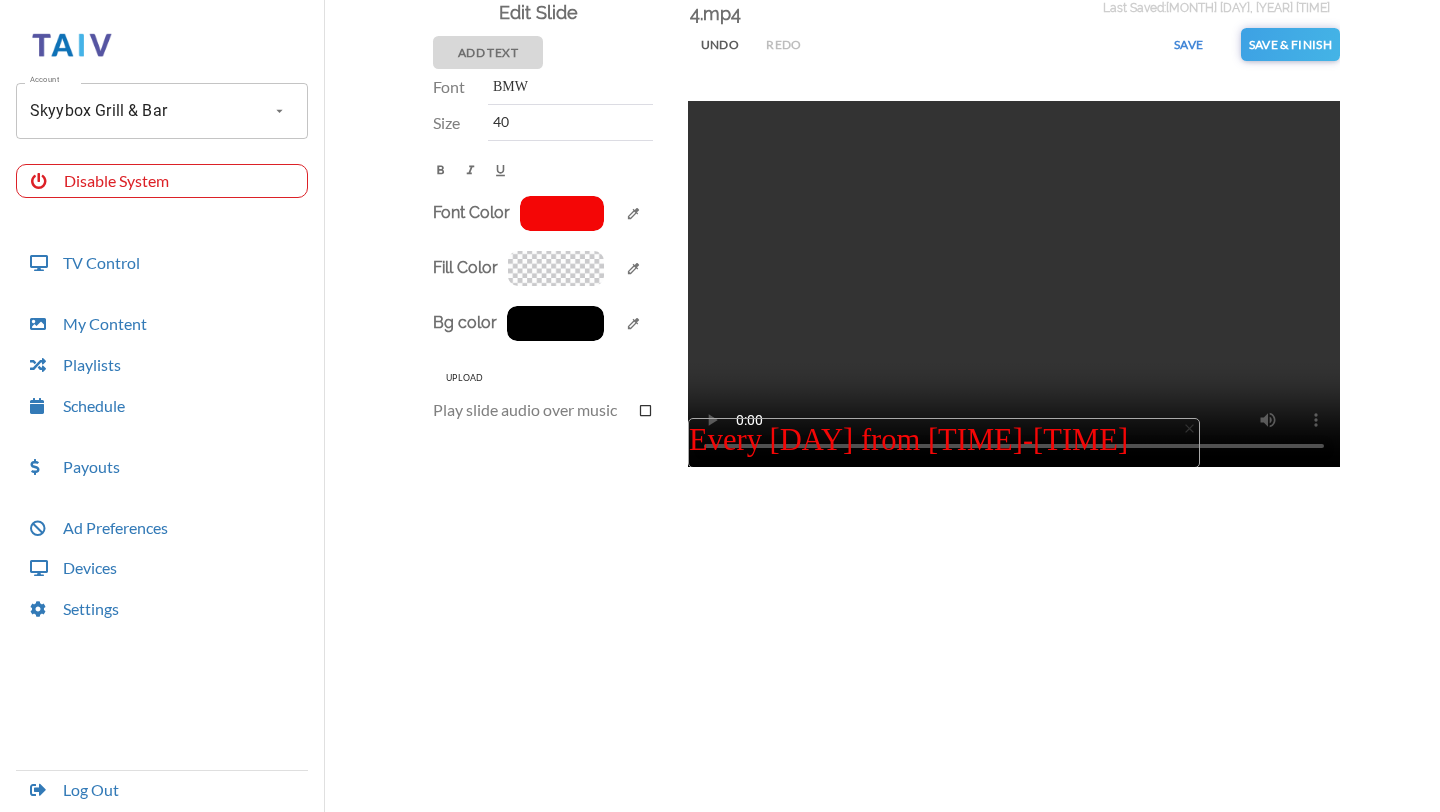 click at bounding box center (945, 444) 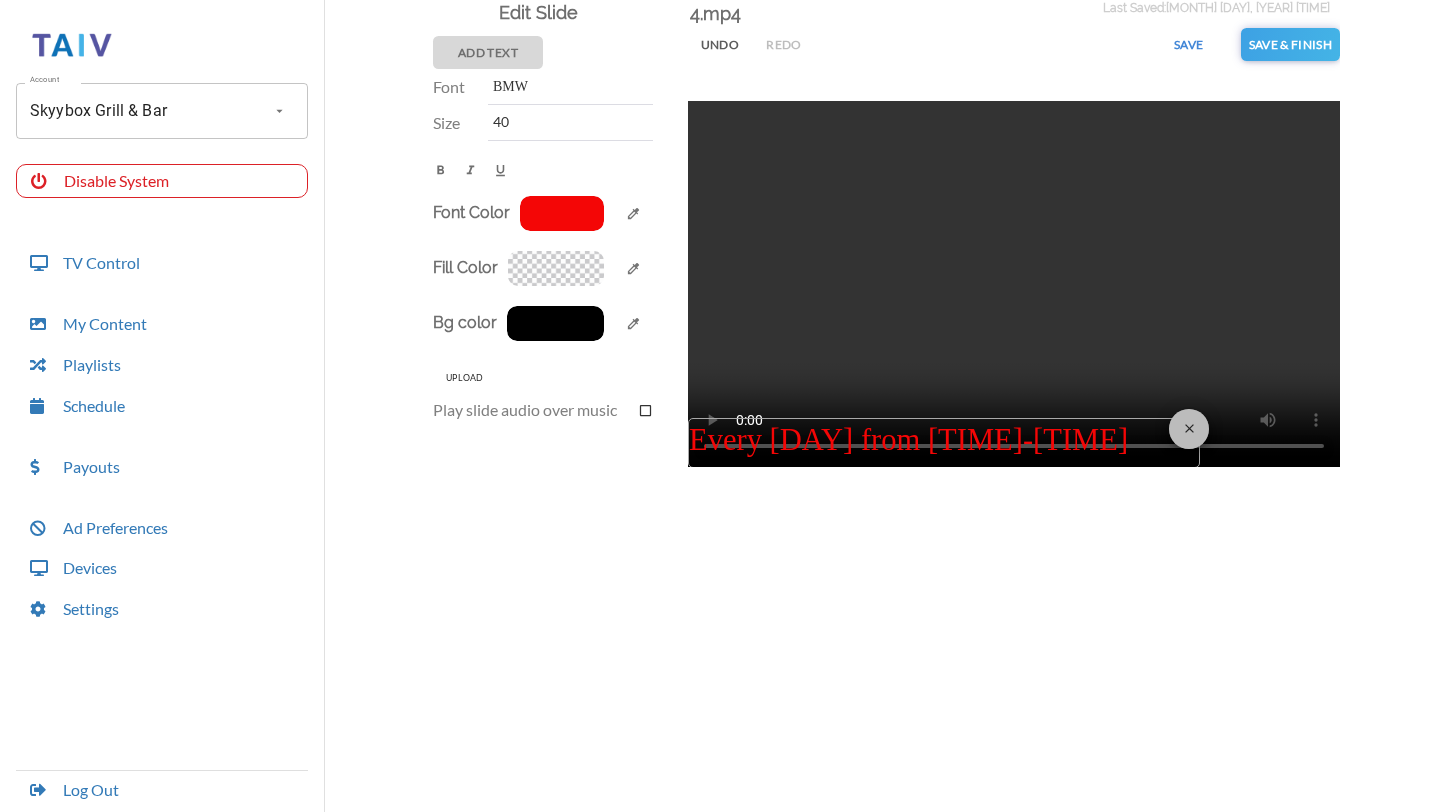 click on "close" at bounding box center [1189, 428] 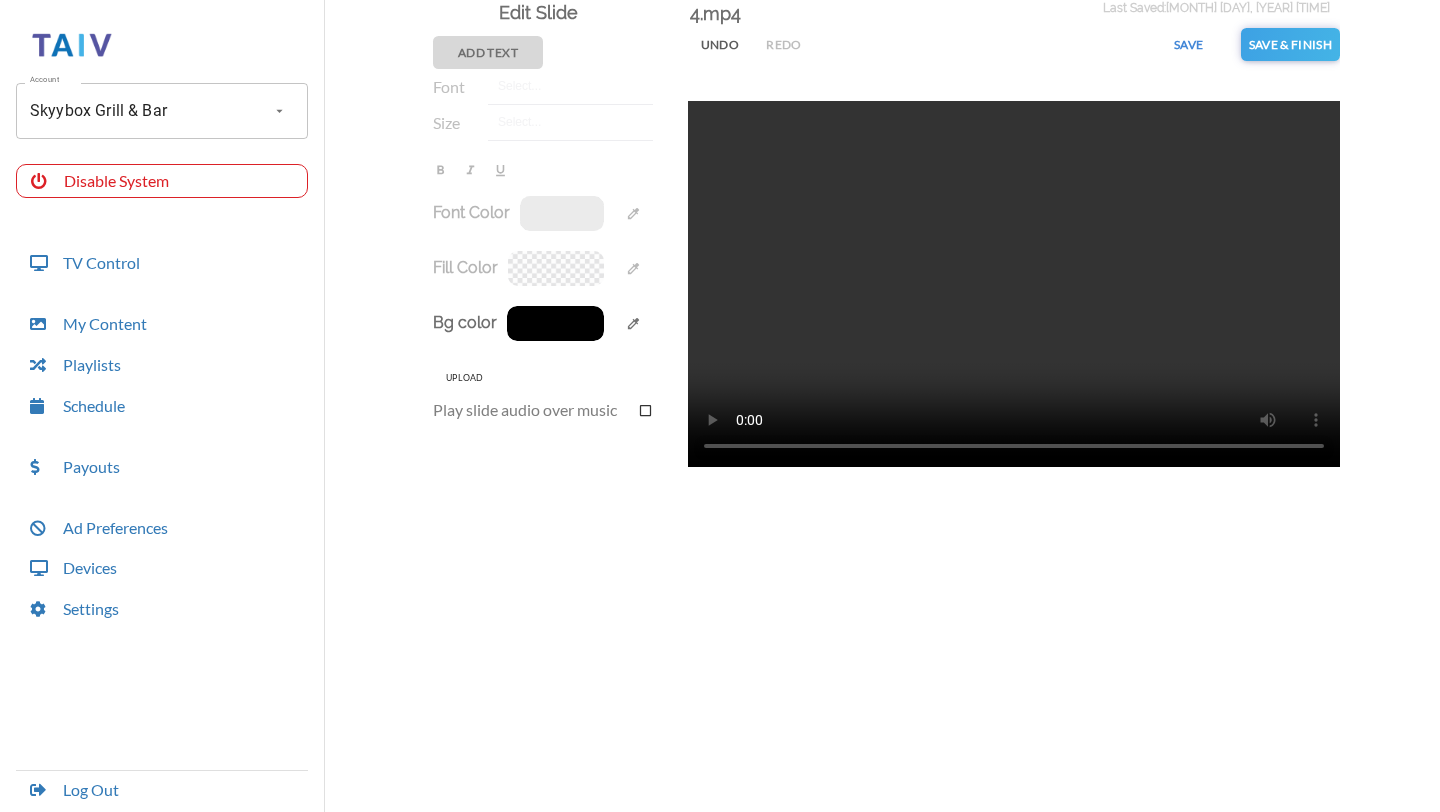 click at bounding box center [1014, 284] 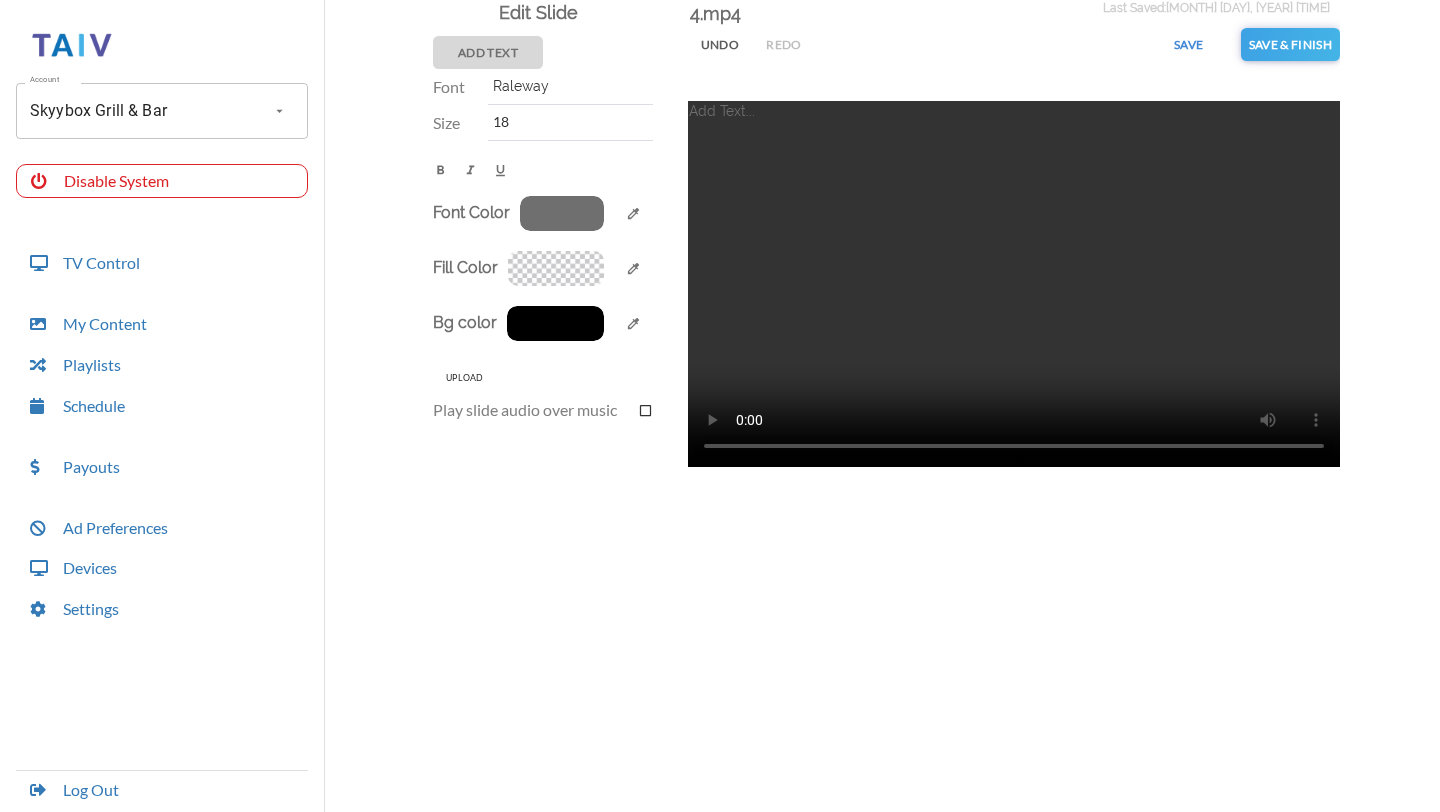 click at bounding box center (1014, 284) 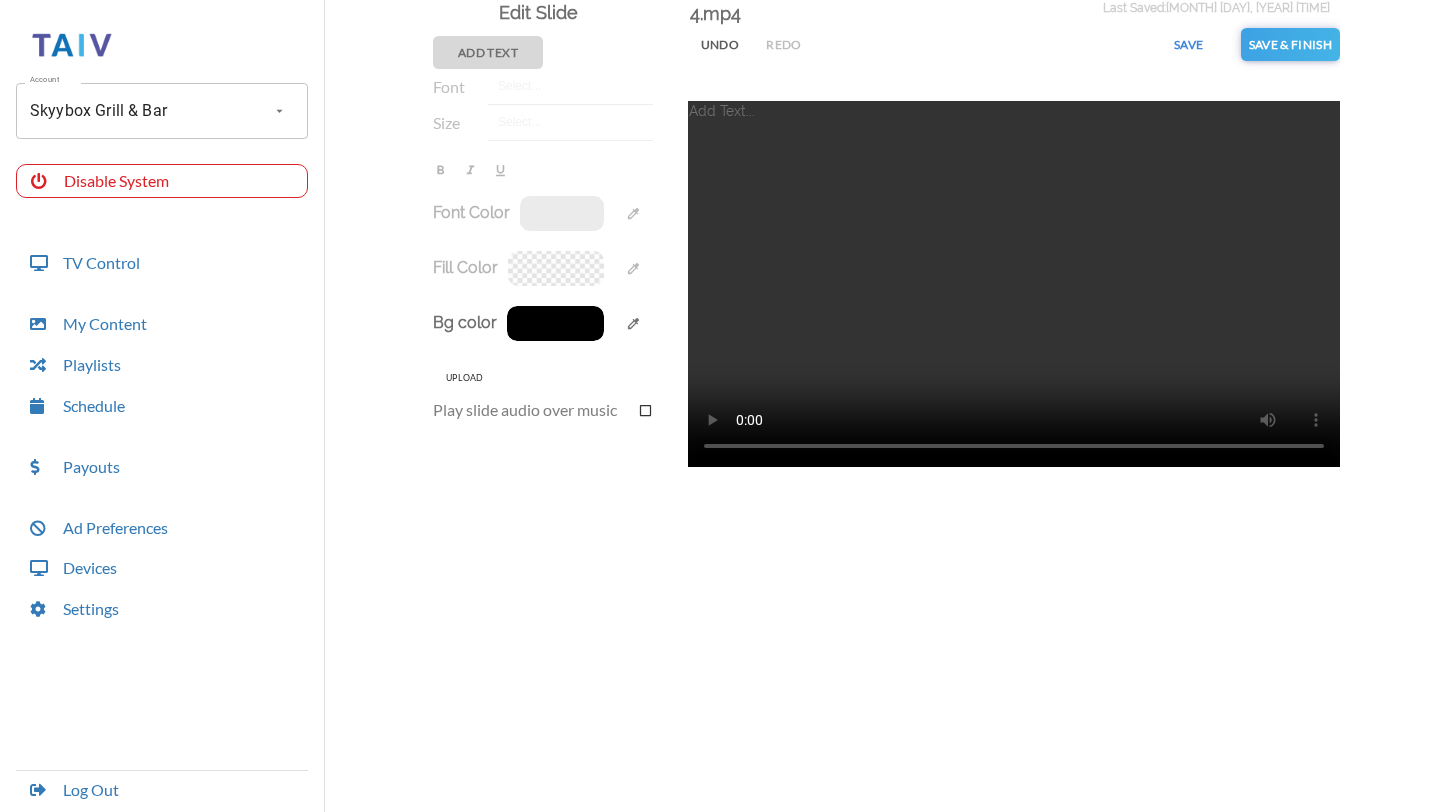 click on "Font Color colorize" at bounding box center [543, 213] 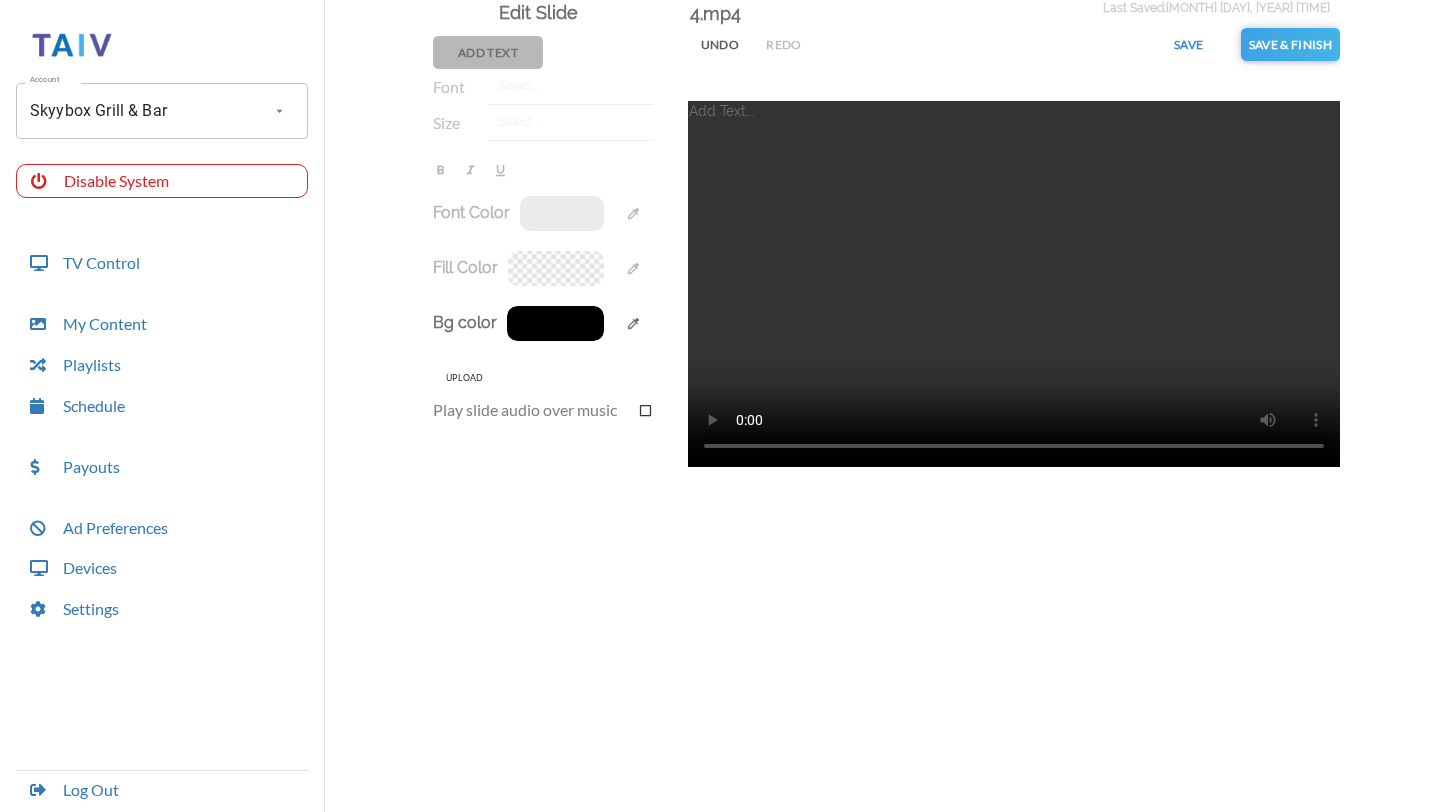 click on "Add Text" at bounding box center [488, 52] 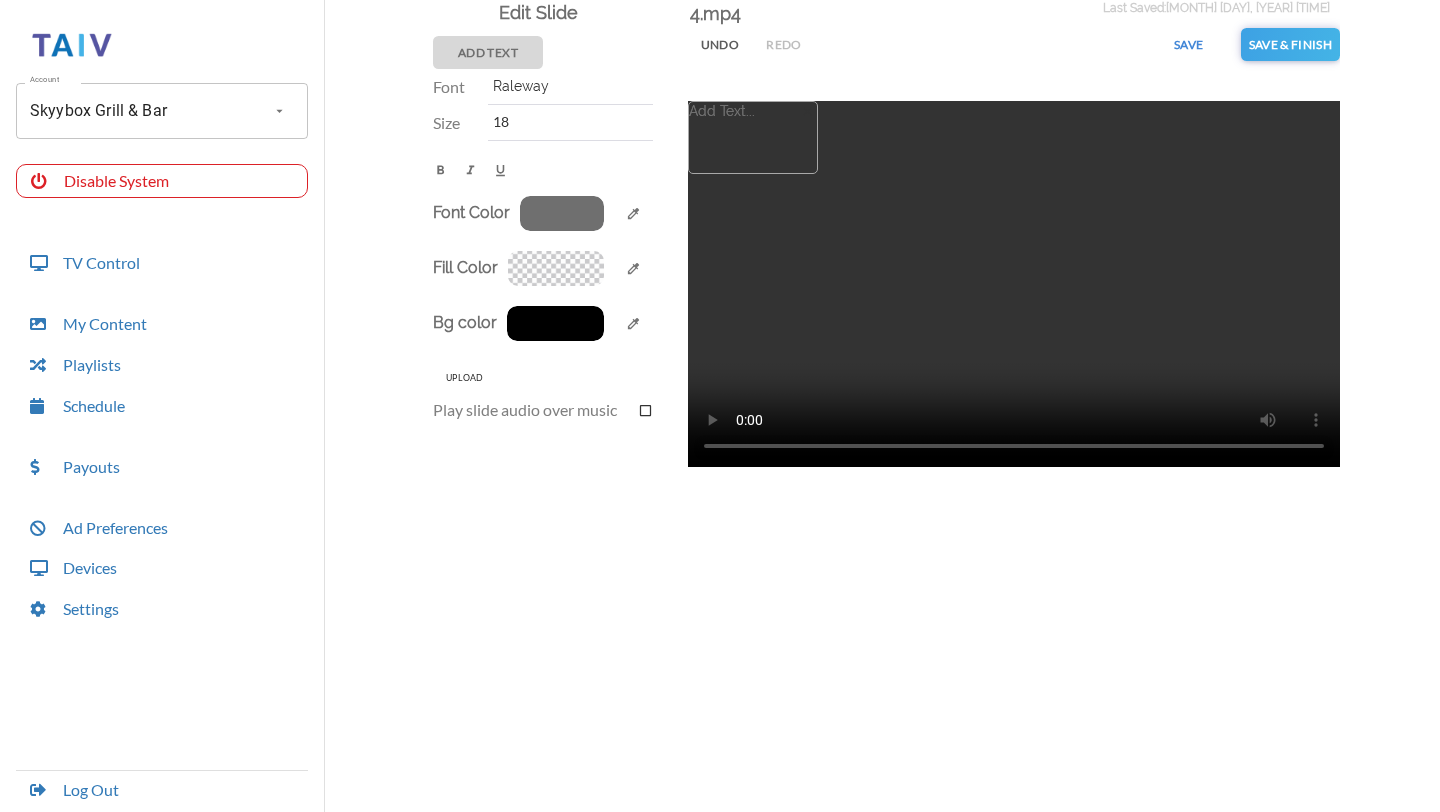 click on "Add Text..." at bounding box center [754, 138] 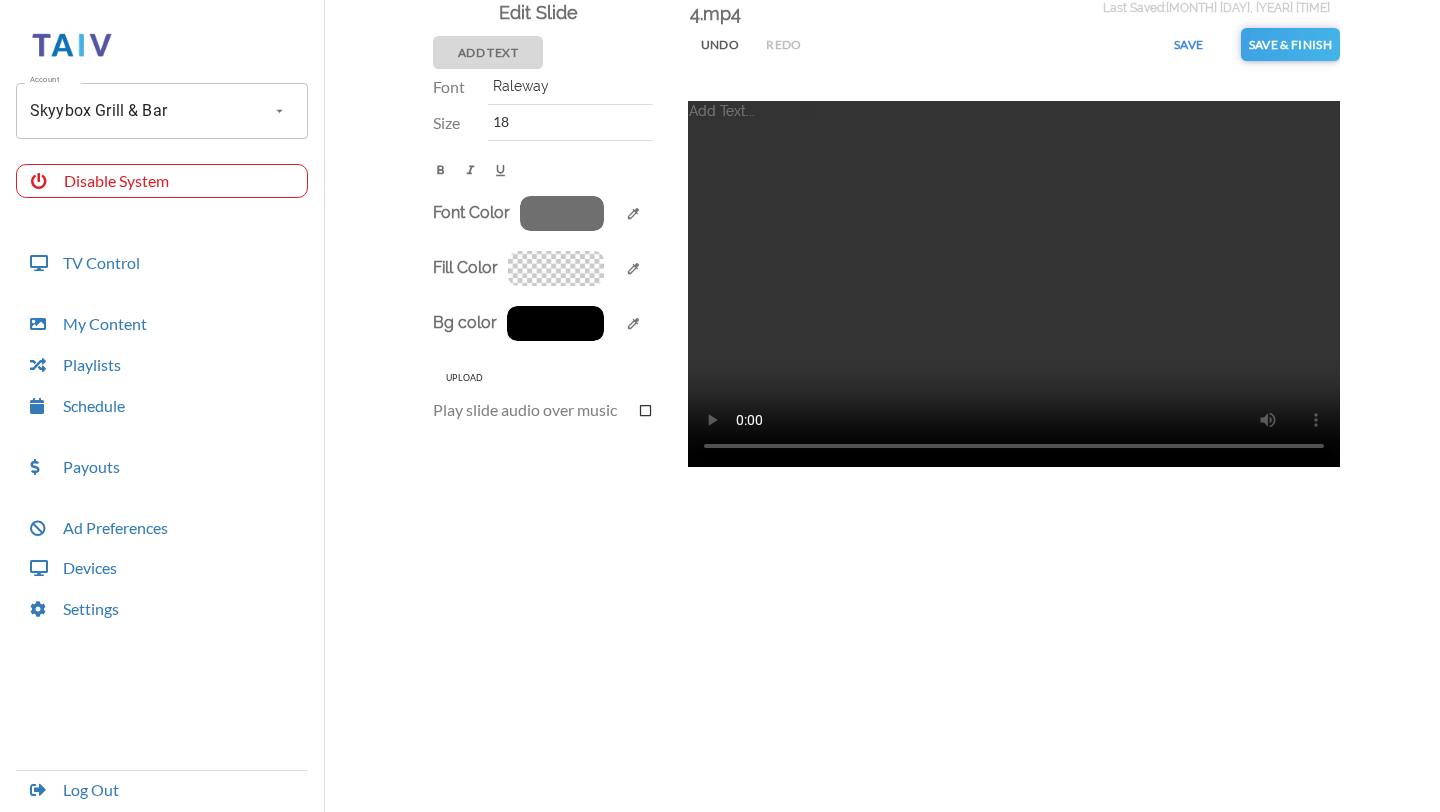 click at bounding box center [562, 213] 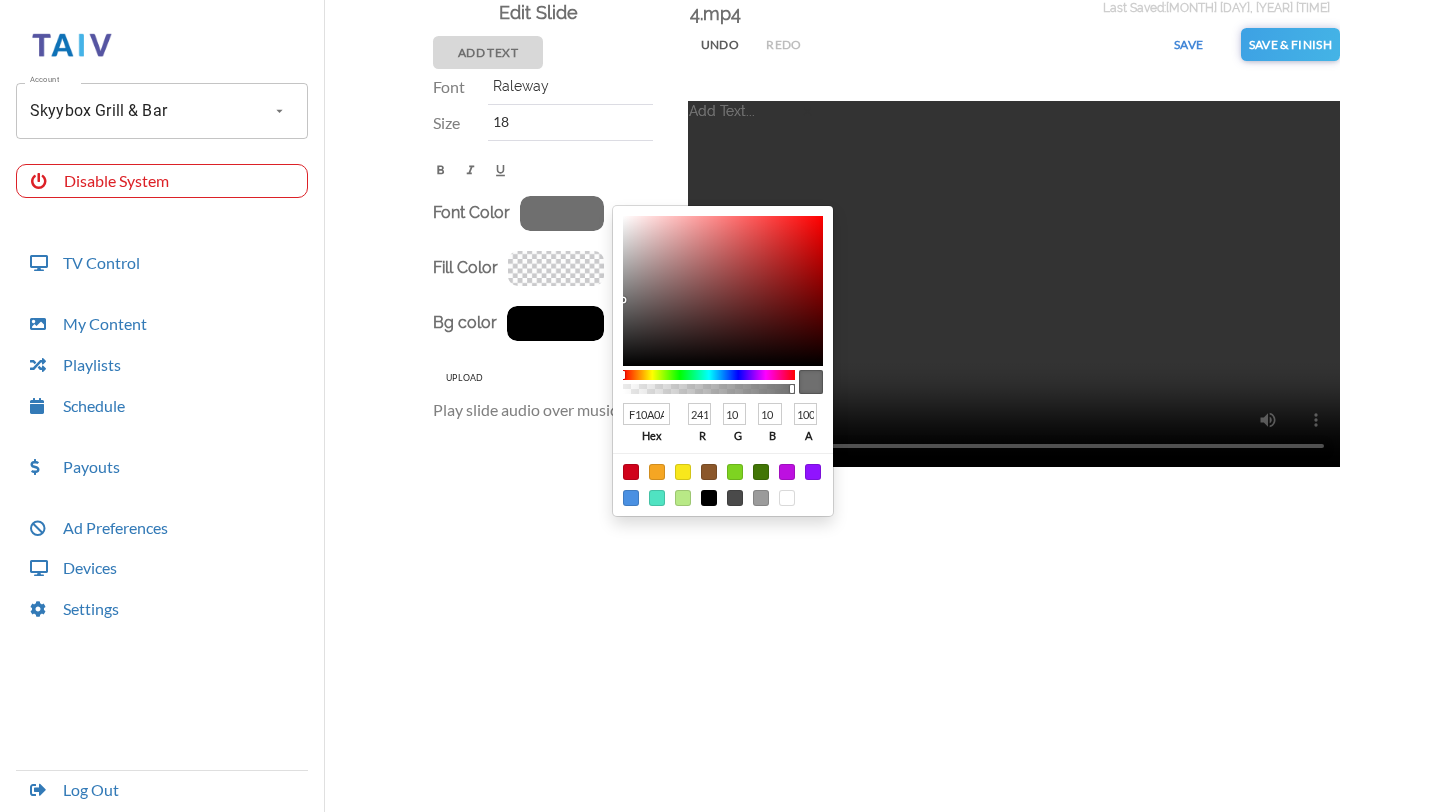 click at bounding box center (723, 291) 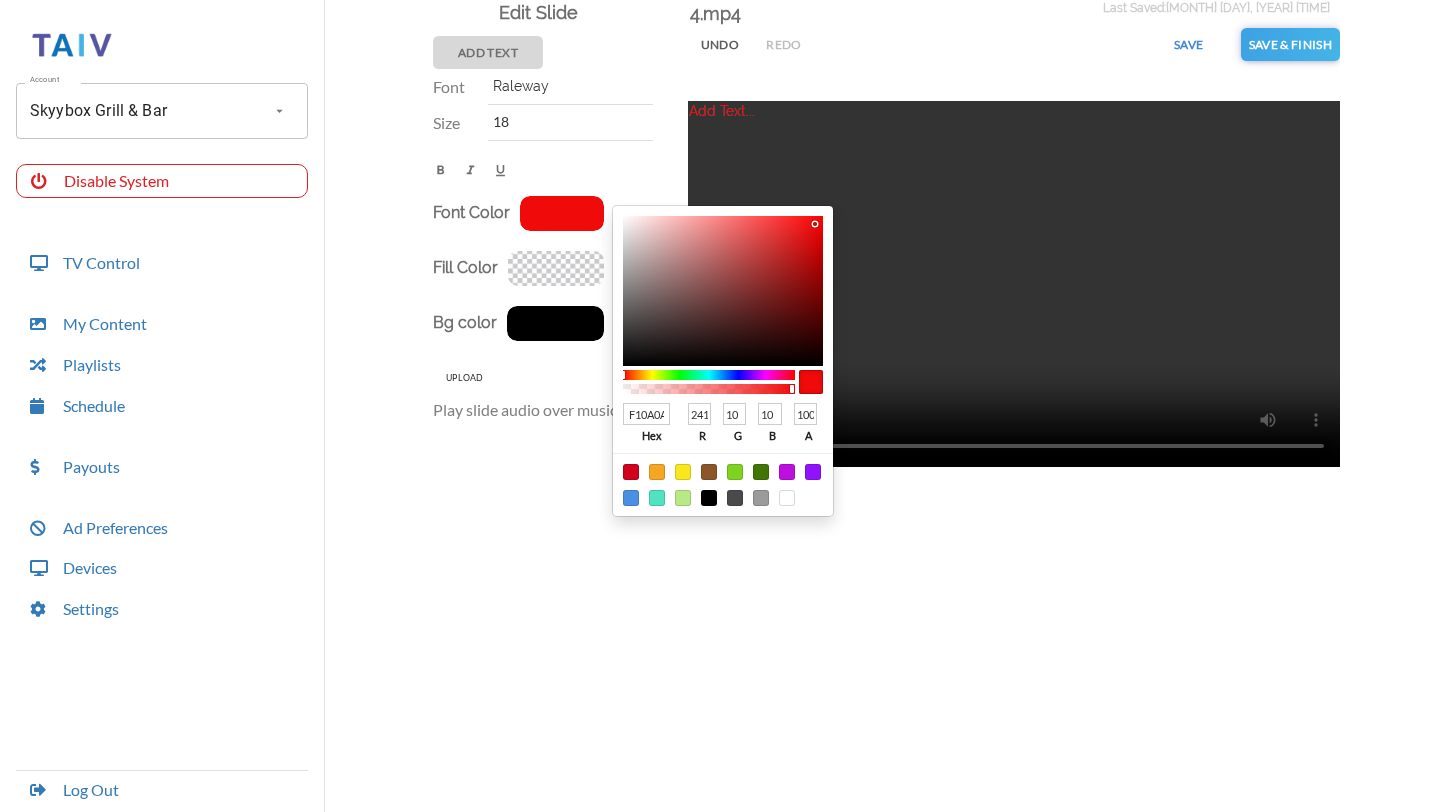 click on "Raleway" at bounding box center [568, 86] 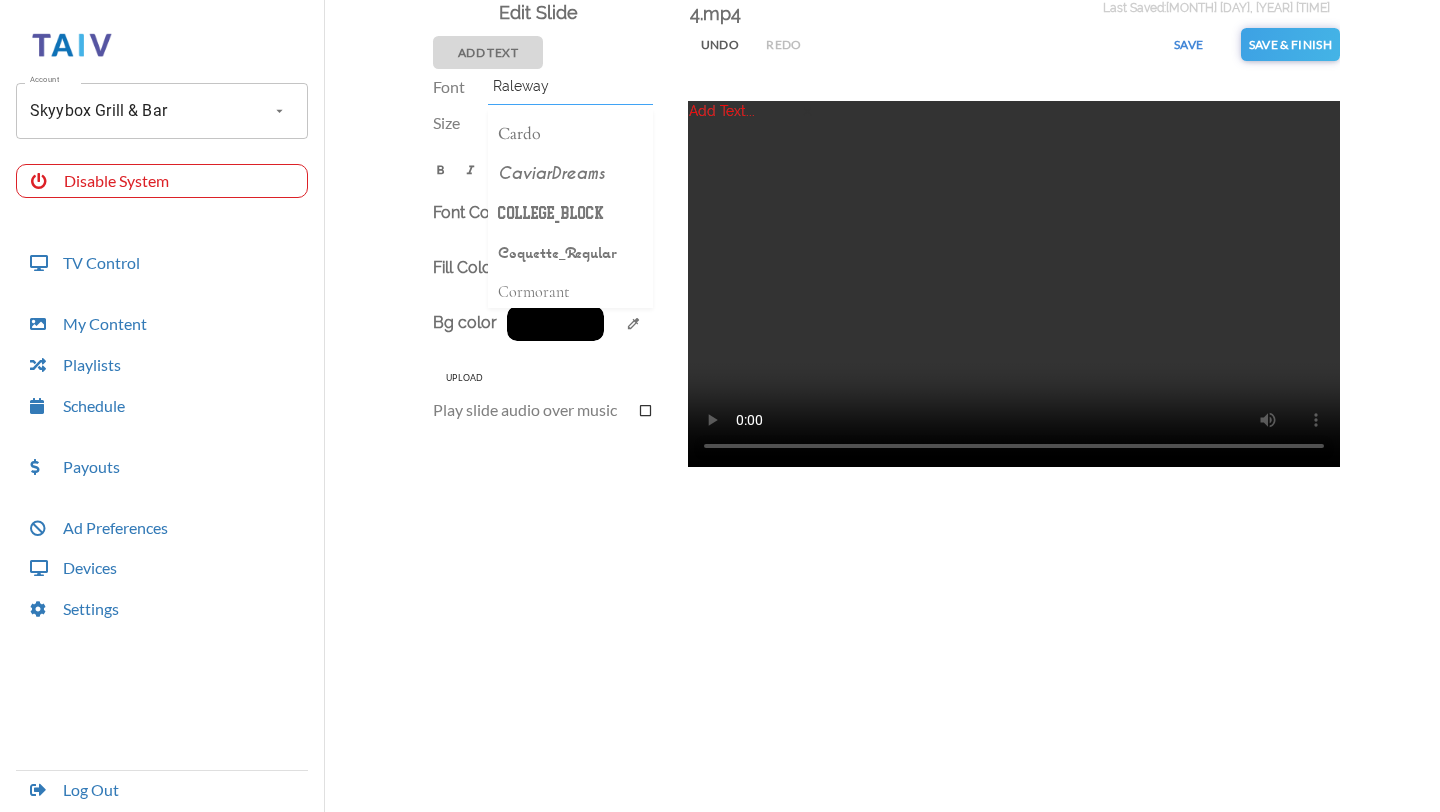 scroll, scrollTop: 199, scrollLeft: 0, axis: vertical 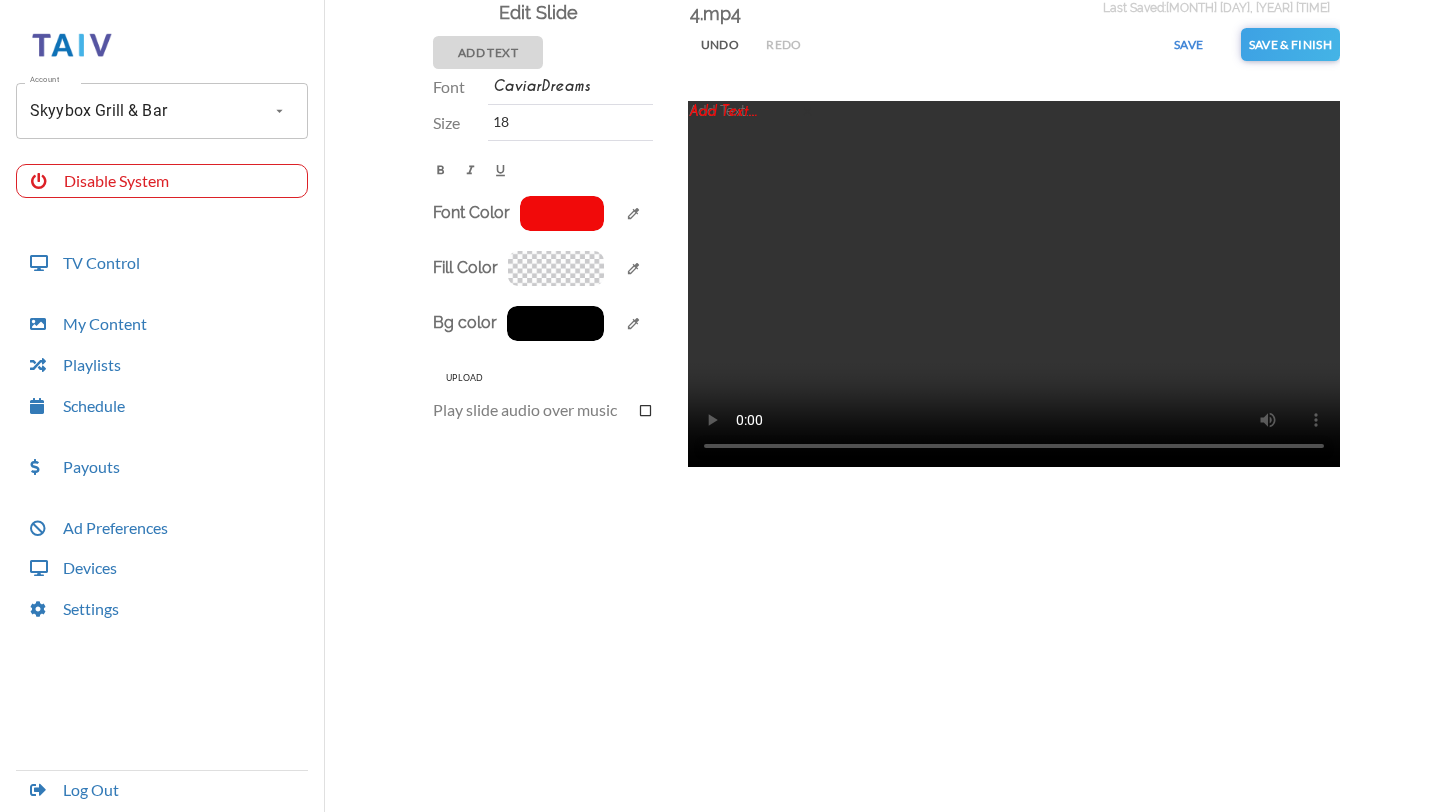 click on "18" at bounding box center [568, 86] 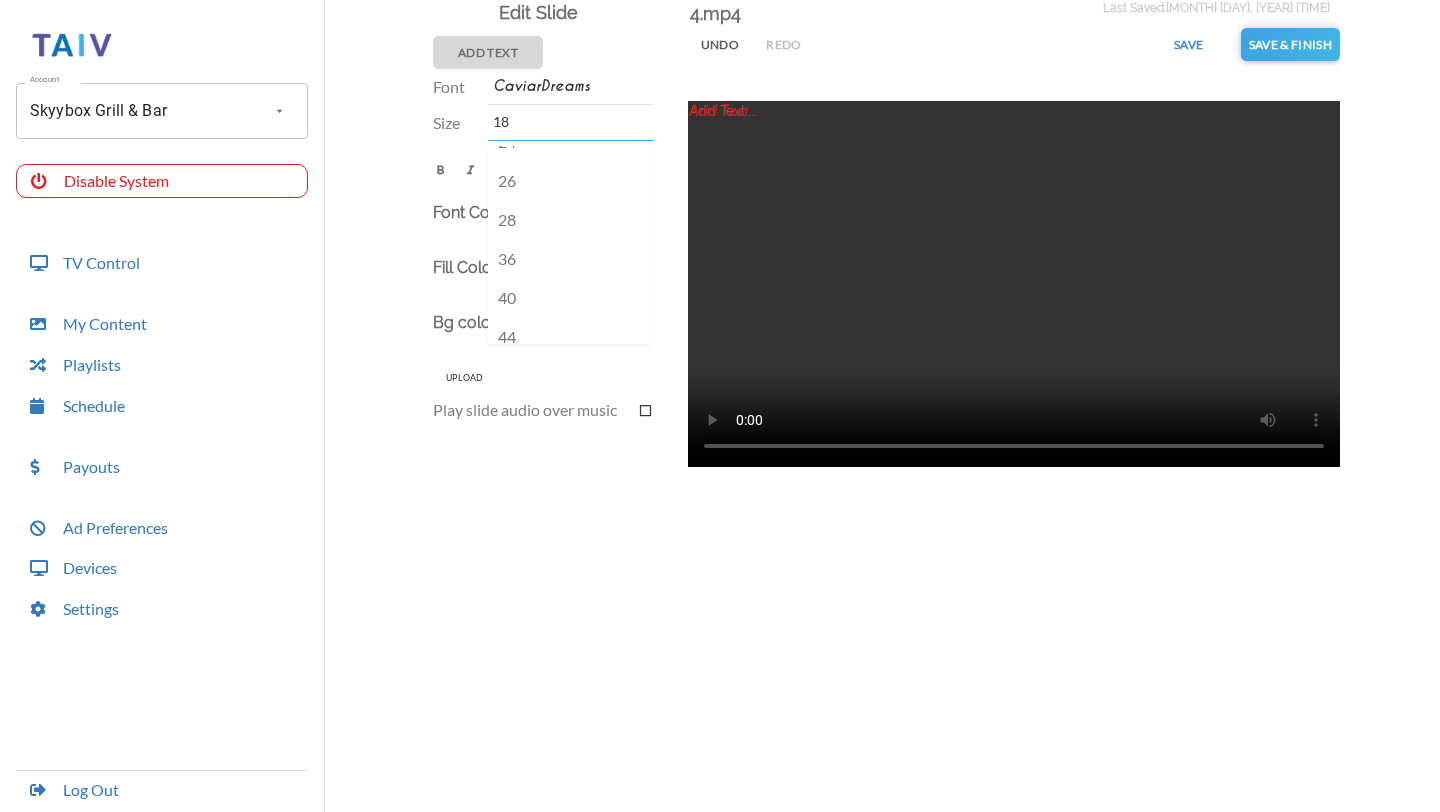 scroll, scrollTop: 619, scrollLeft: 0, axis: vertical 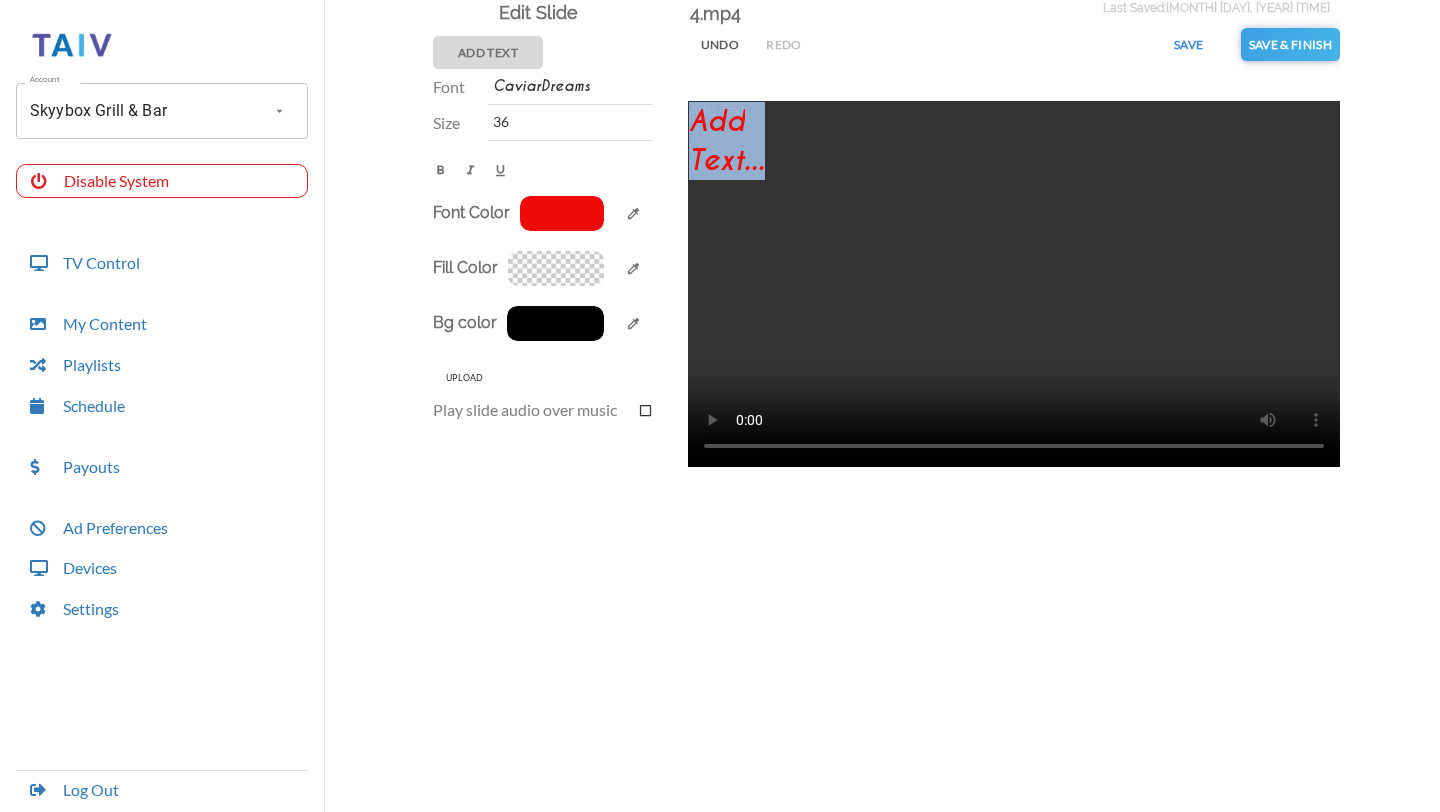 drag, startPoint x: 788, startPoint y: 166, endPoint x: 722, endPoint y: 94, distance: 97.67292 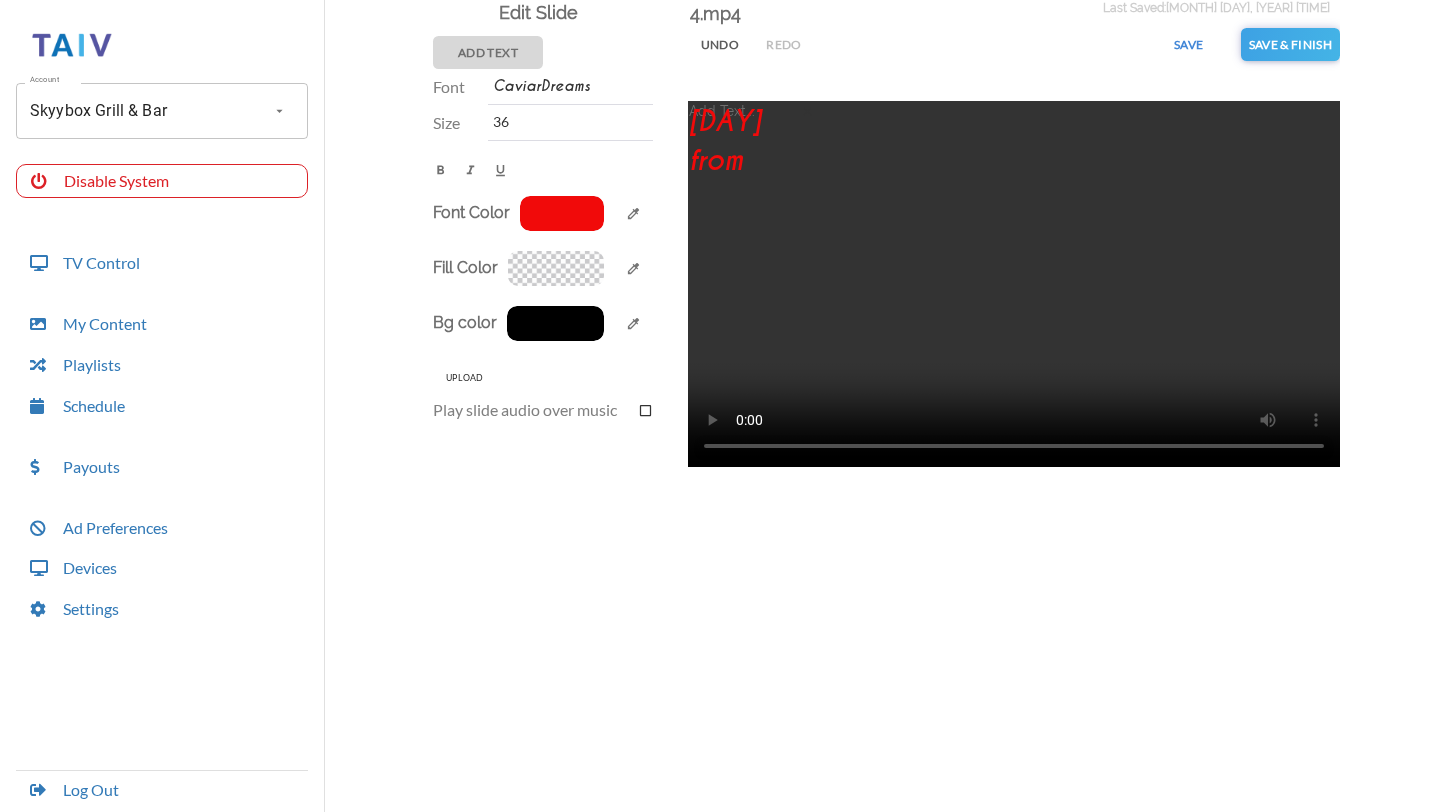 scroll, scrollTop: 36, scrollLeft: 0, axis: vertical 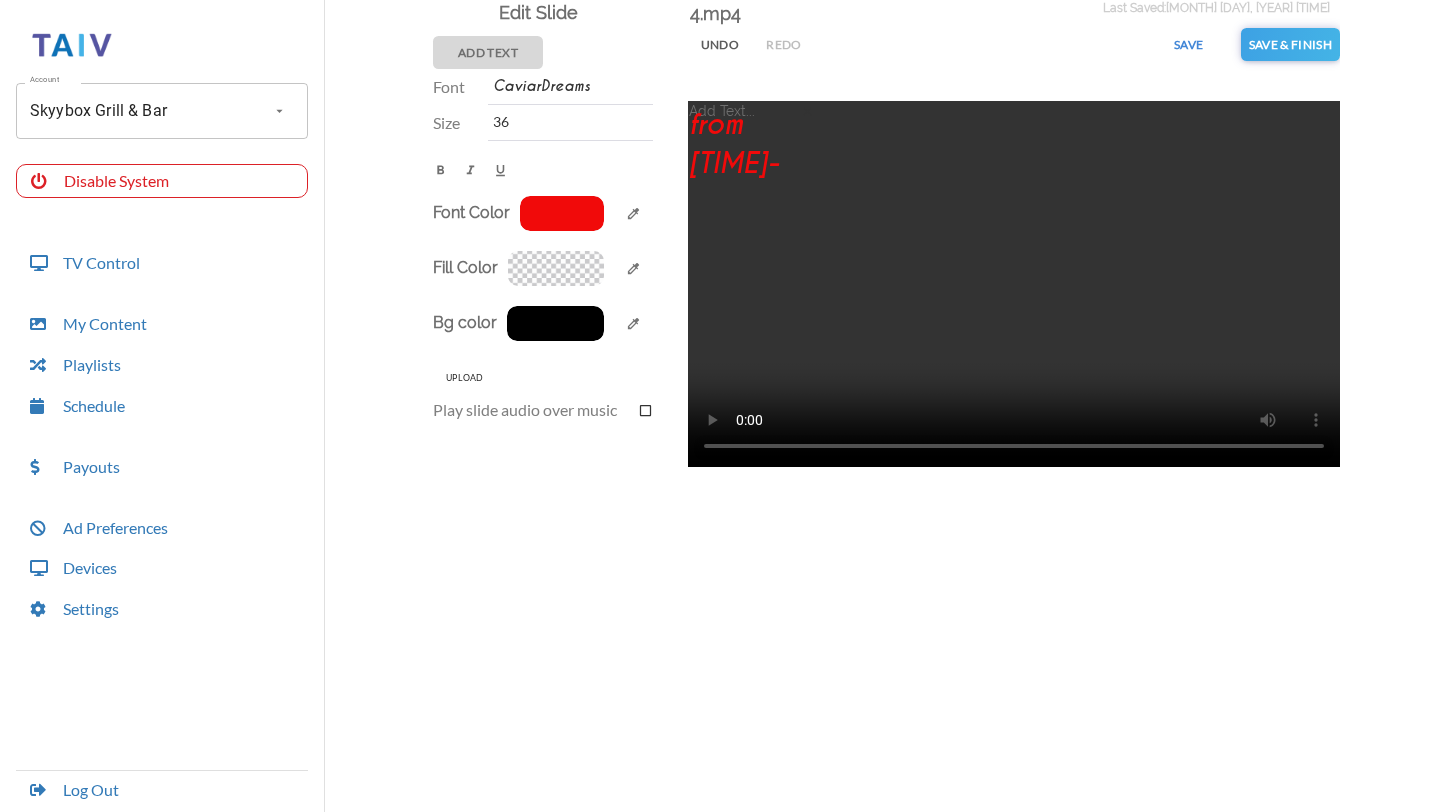 click at bounding box center [1014, 284] 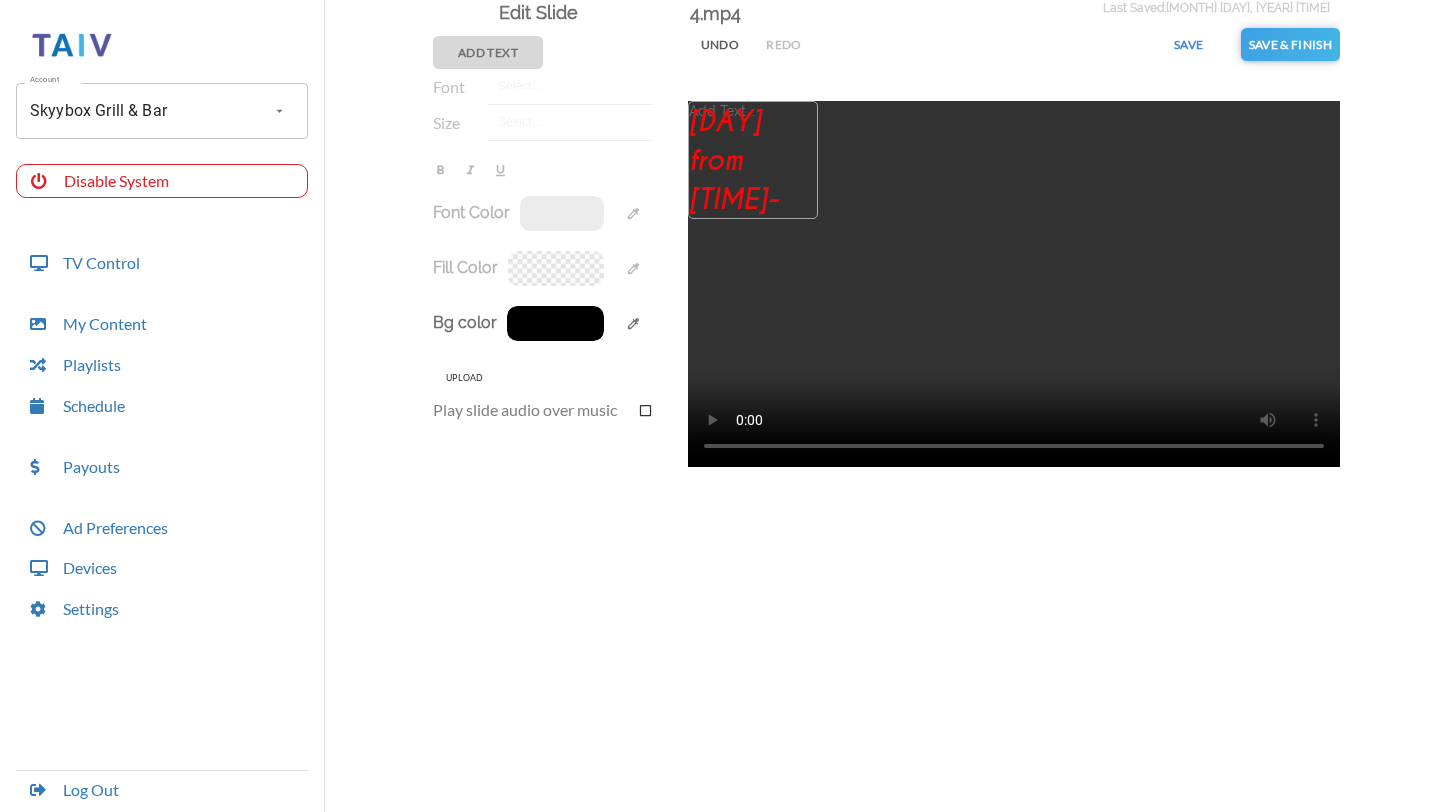 click on "[DAY] from [TIME]-[TIME]" at bounding box center [754, 161] 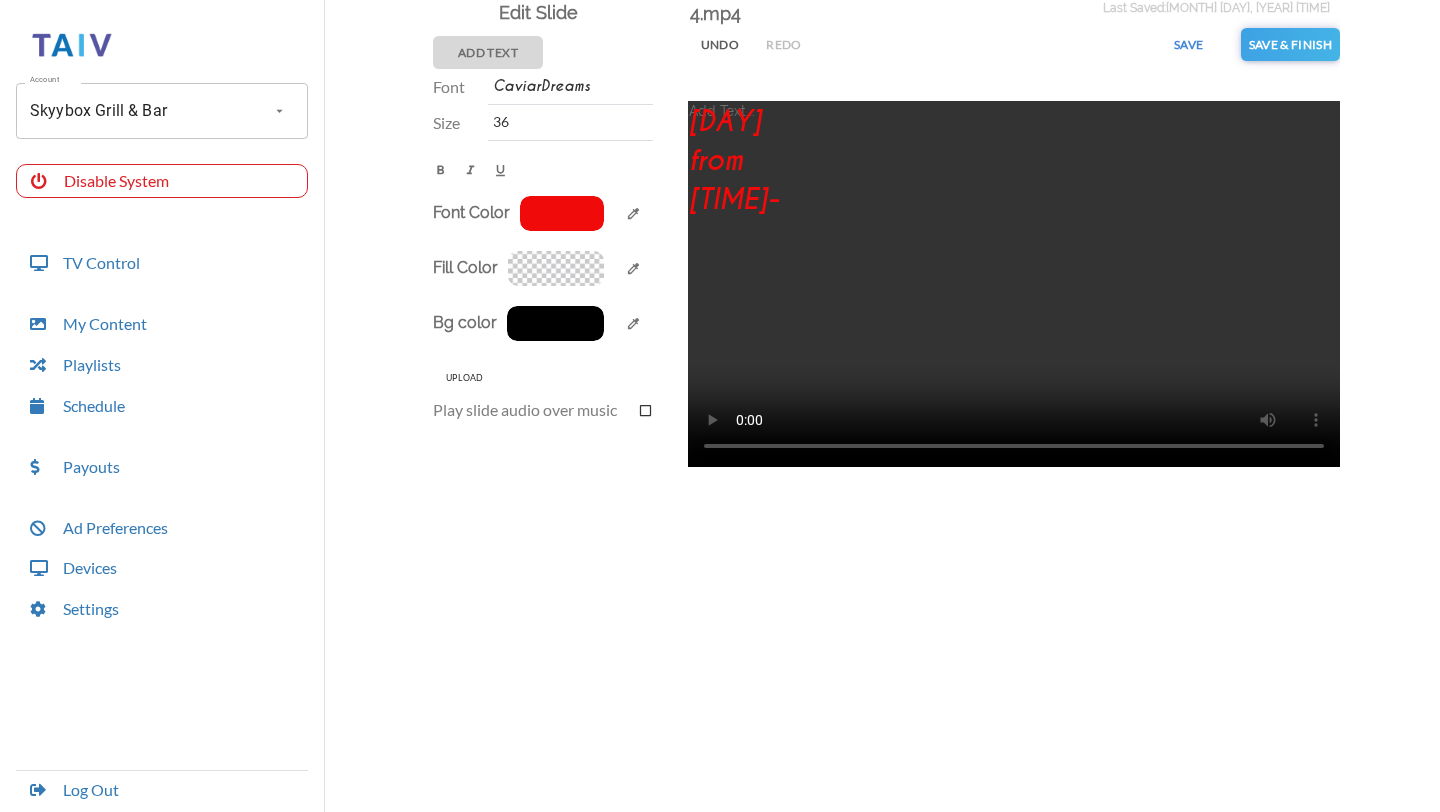 click on "4.mp4 Last Saved:  [MONTH] [DAY], [YEAR] [TIME] Undo Redo Save Save & Finish close Add Text... close [DAY] from [TIME]-[TIME]" at bounding box center [996, 356] 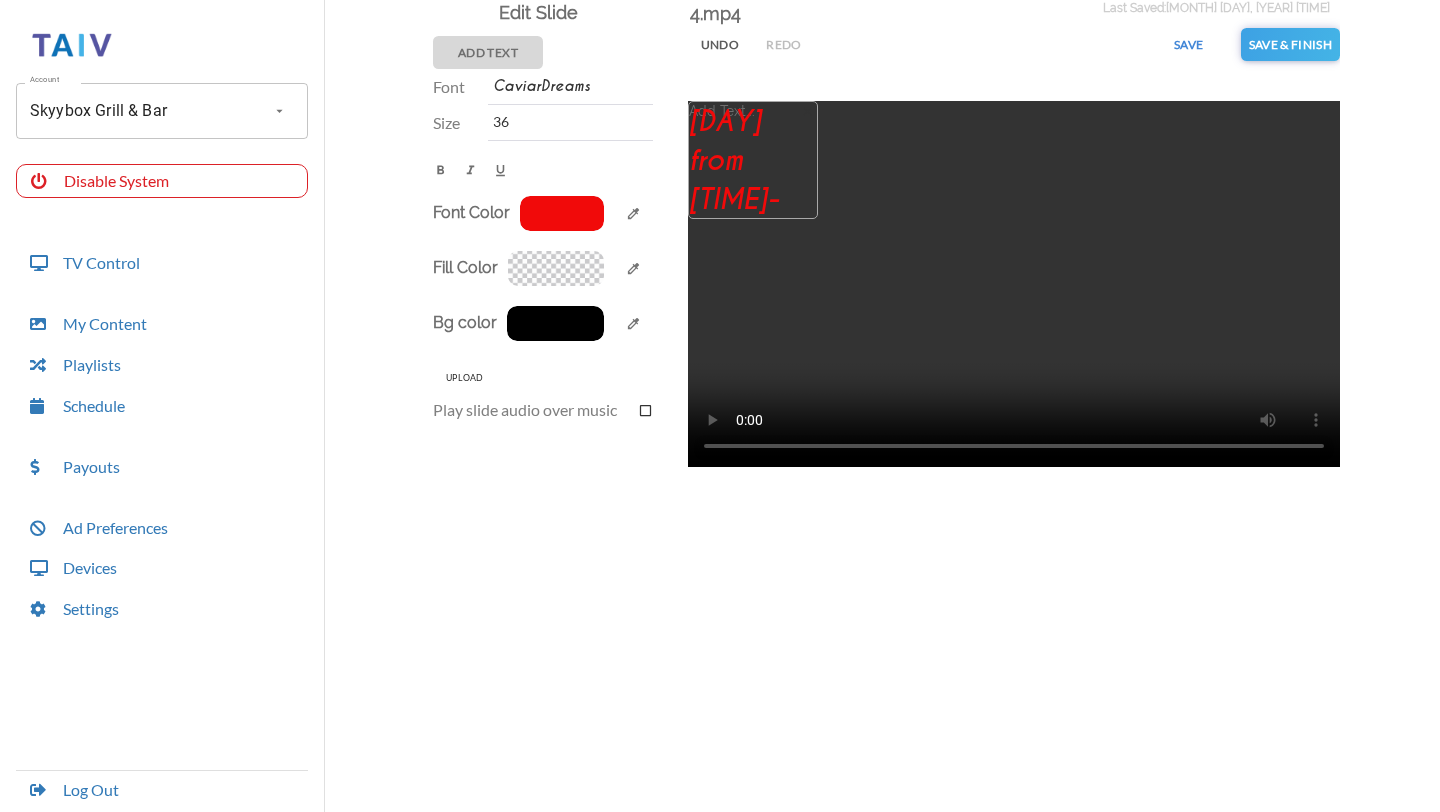 click on "[DAY] from [TIME]-[TIME]" at bounding box center [754, 161] 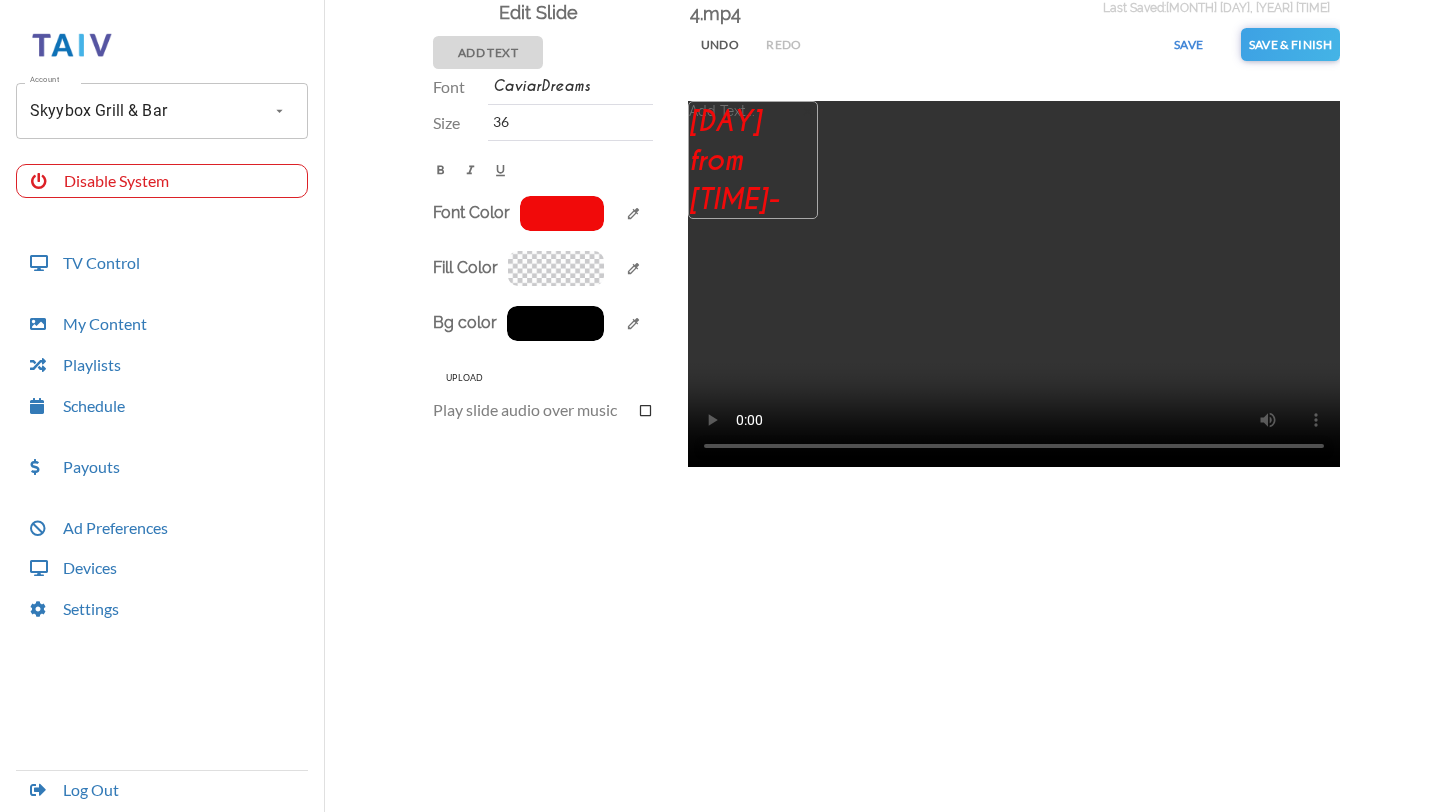 click on "[DAY] from [TIME]-[TIME]" at bounding box center (754, 161) 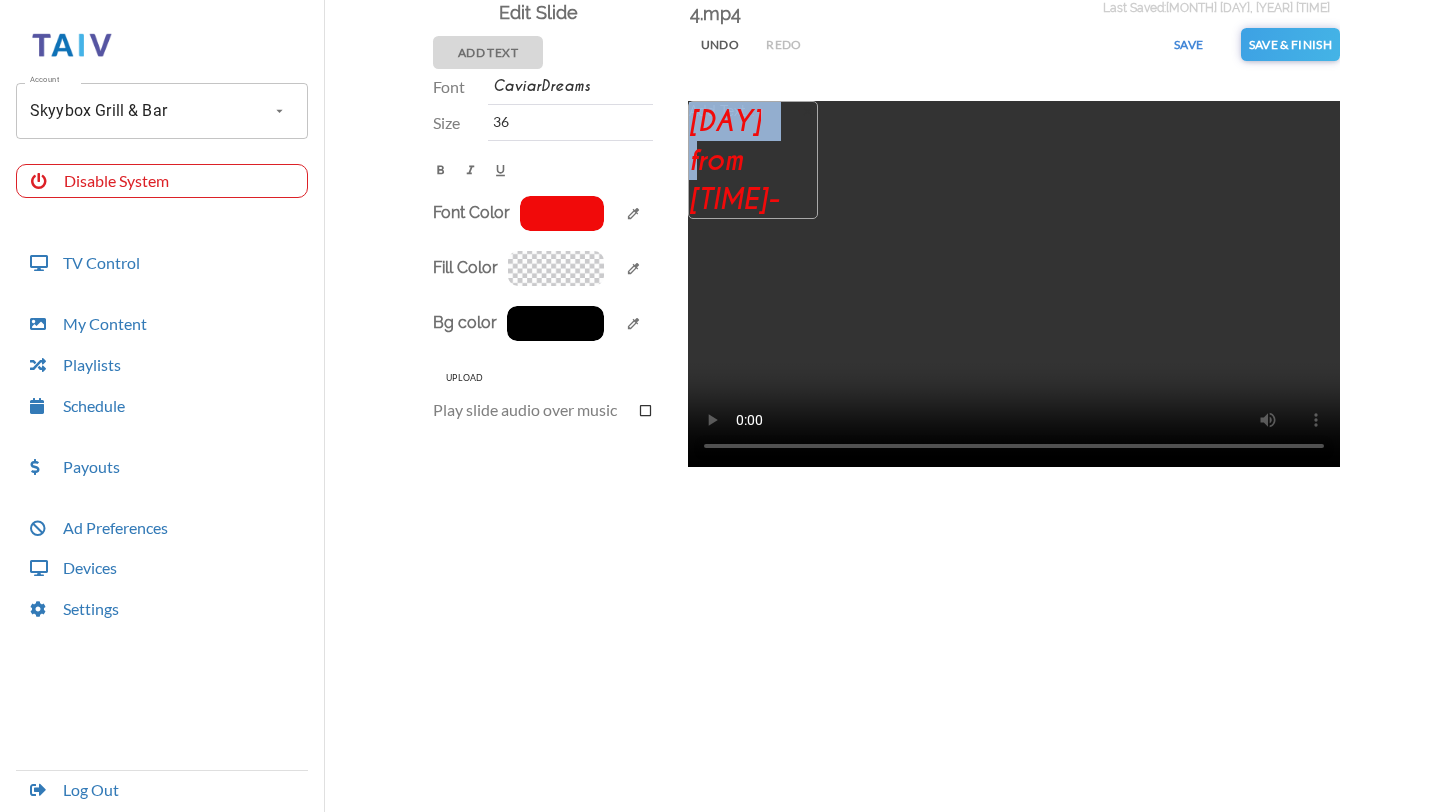 click on "[DAY] from [TIME]-[TIME]" at bounding box center [754, 161] 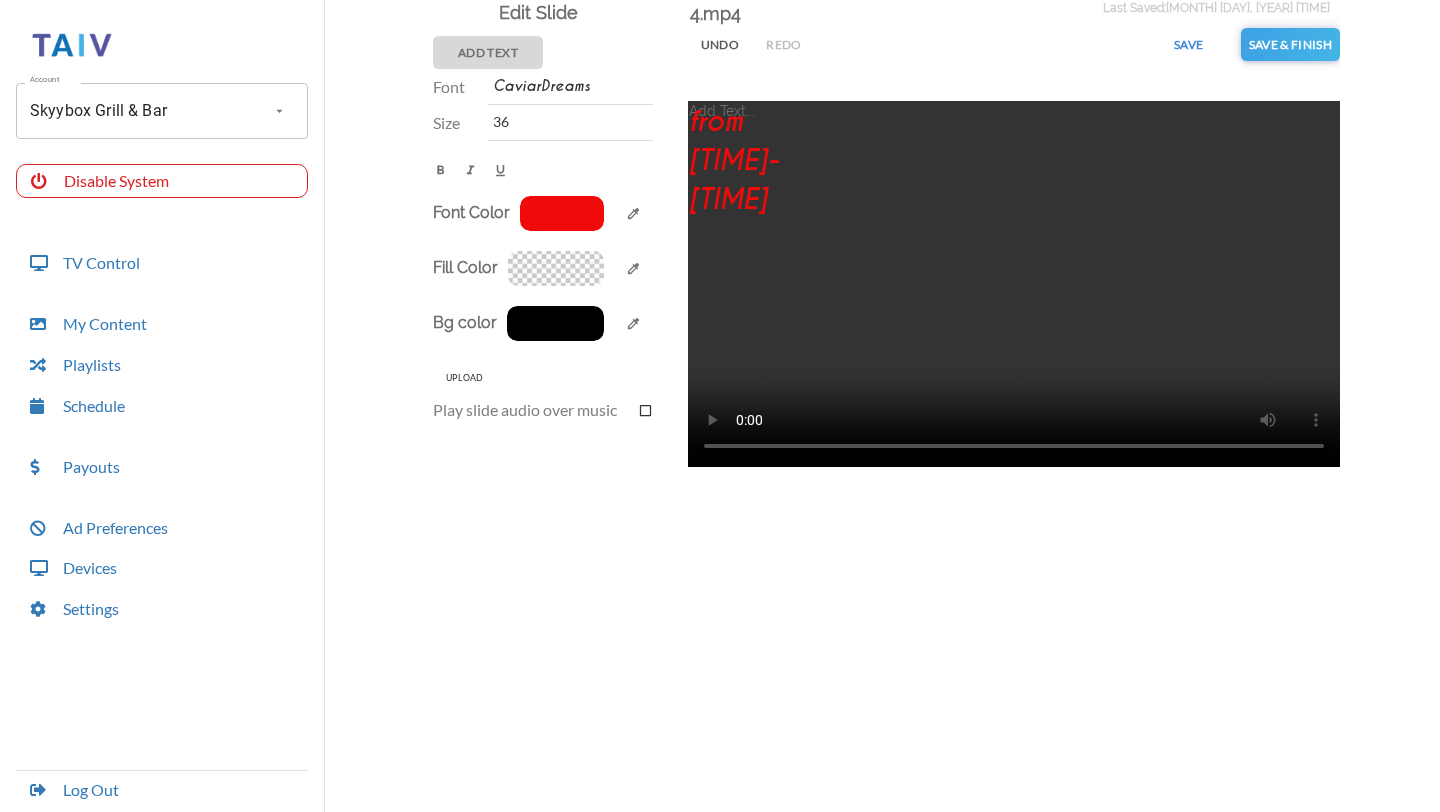 click on "Undo" at bounding box center [720, 44] 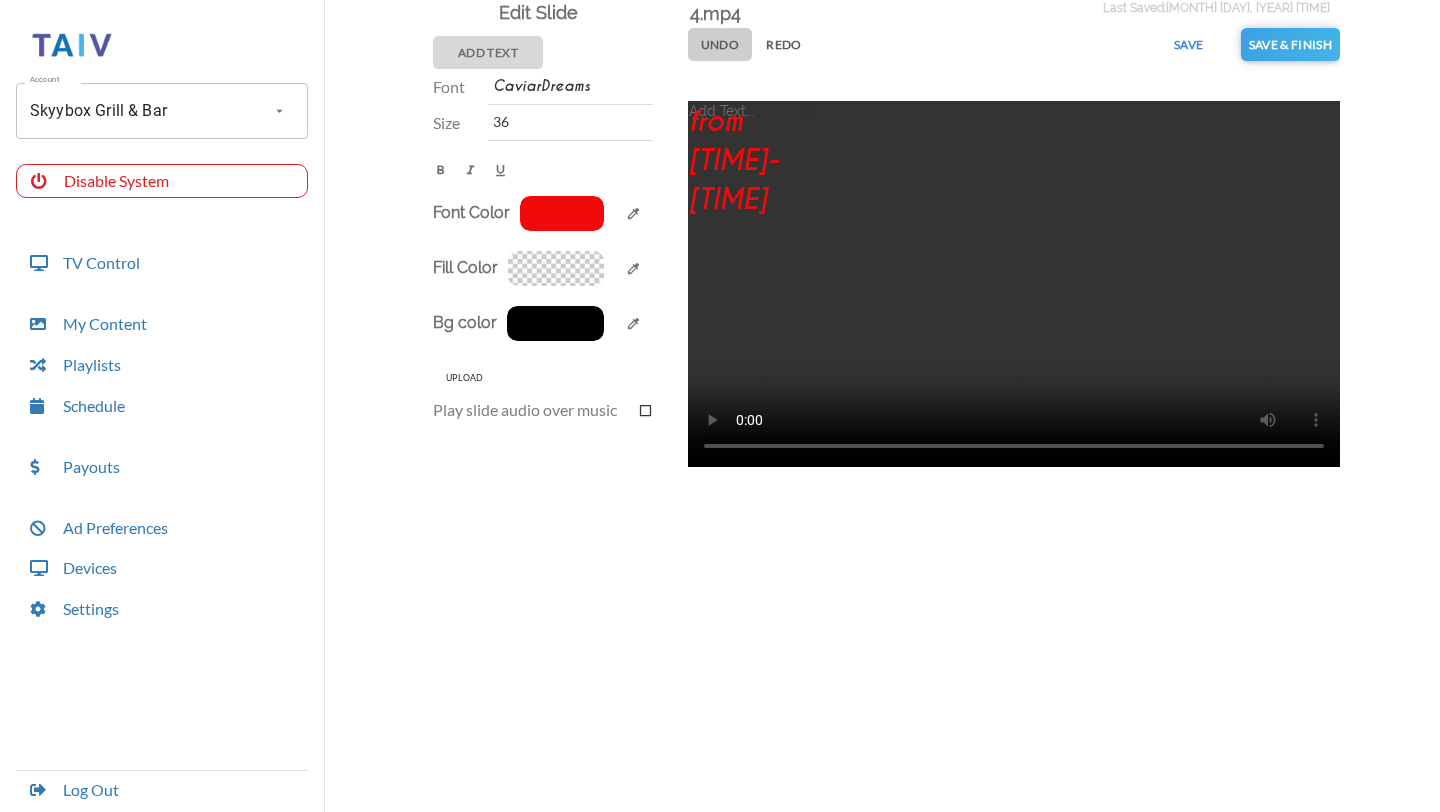 click on "Undo" at bounding box center (720, 44) 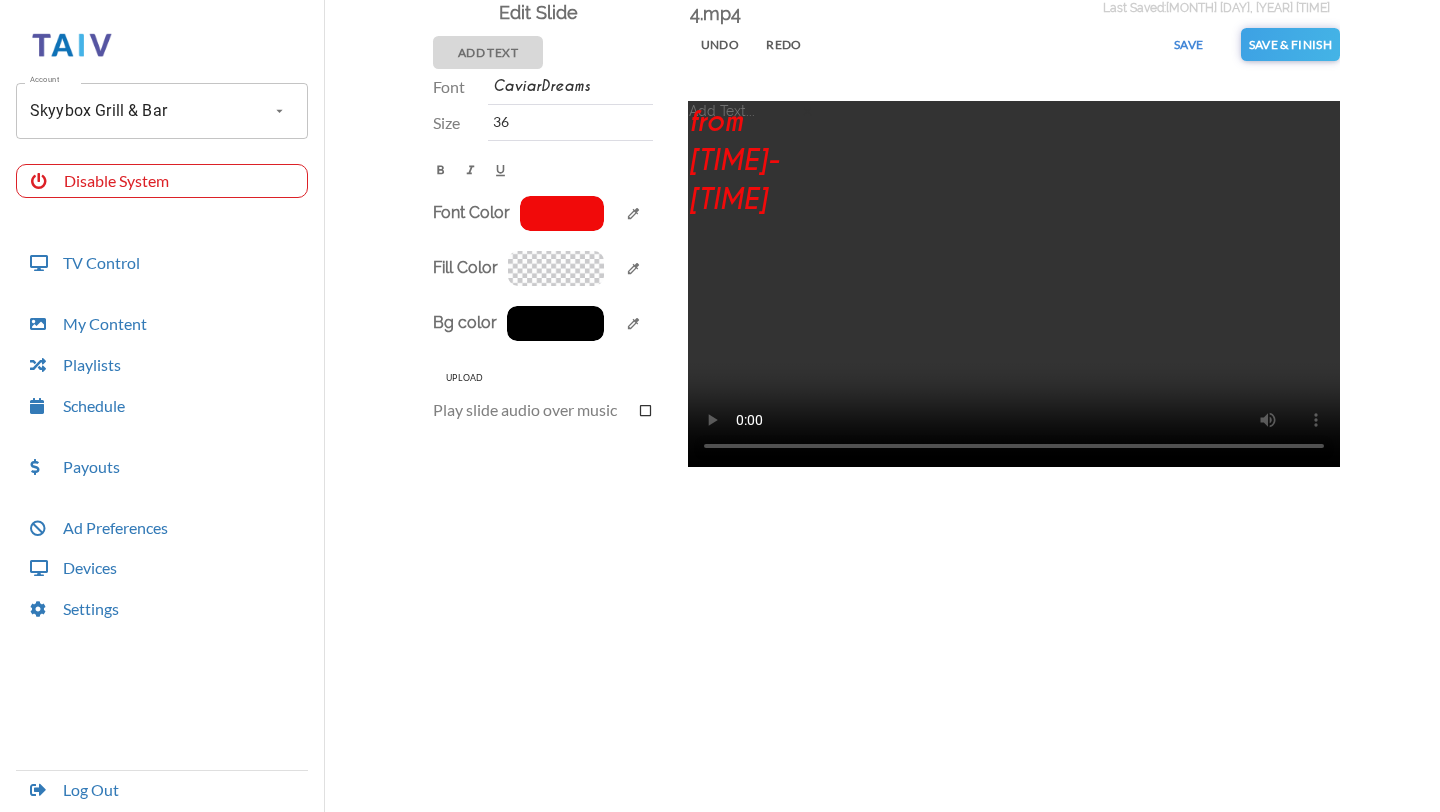 click on "Undo" at bounding box center [720, 44] 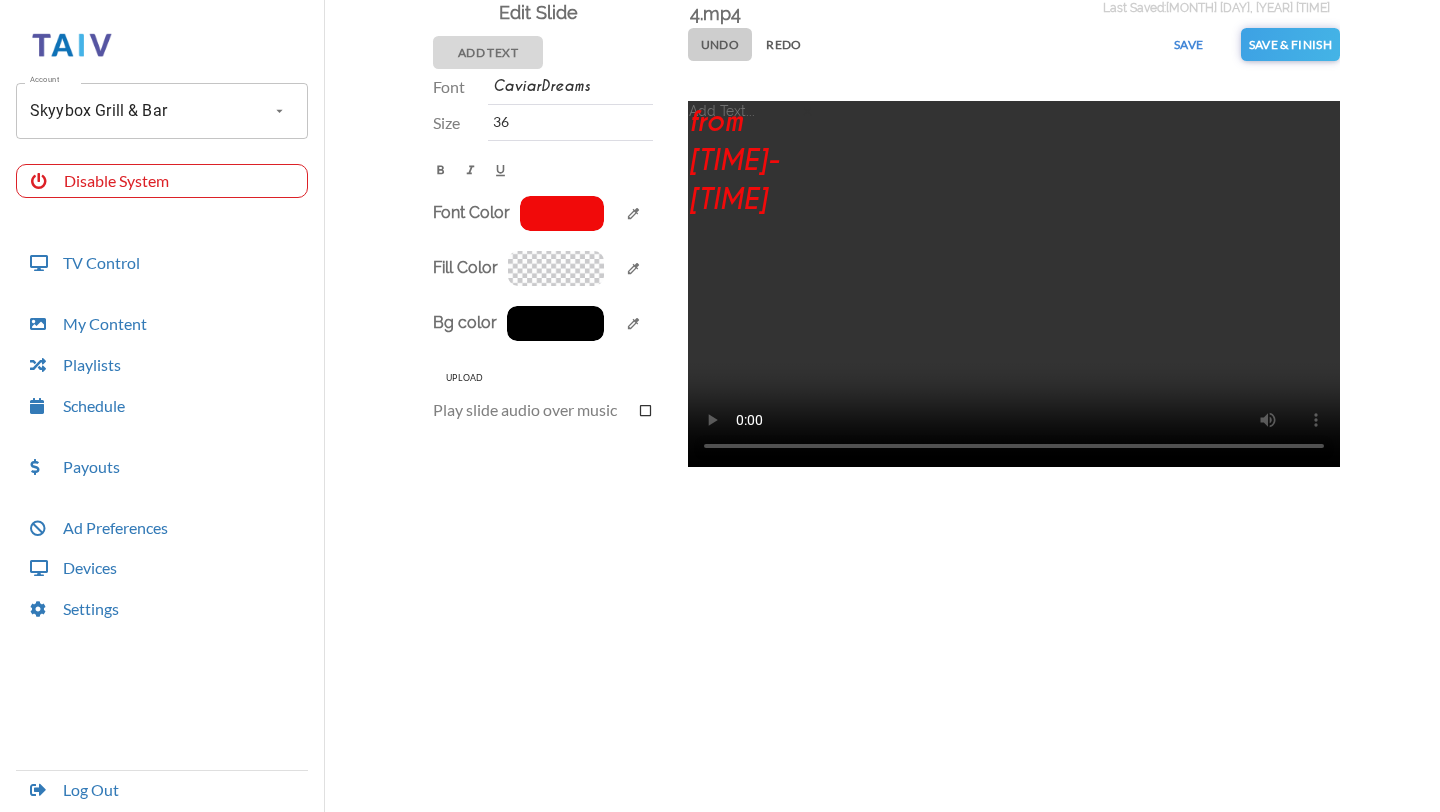 click on "Undo" at bounding box center [720, 44] 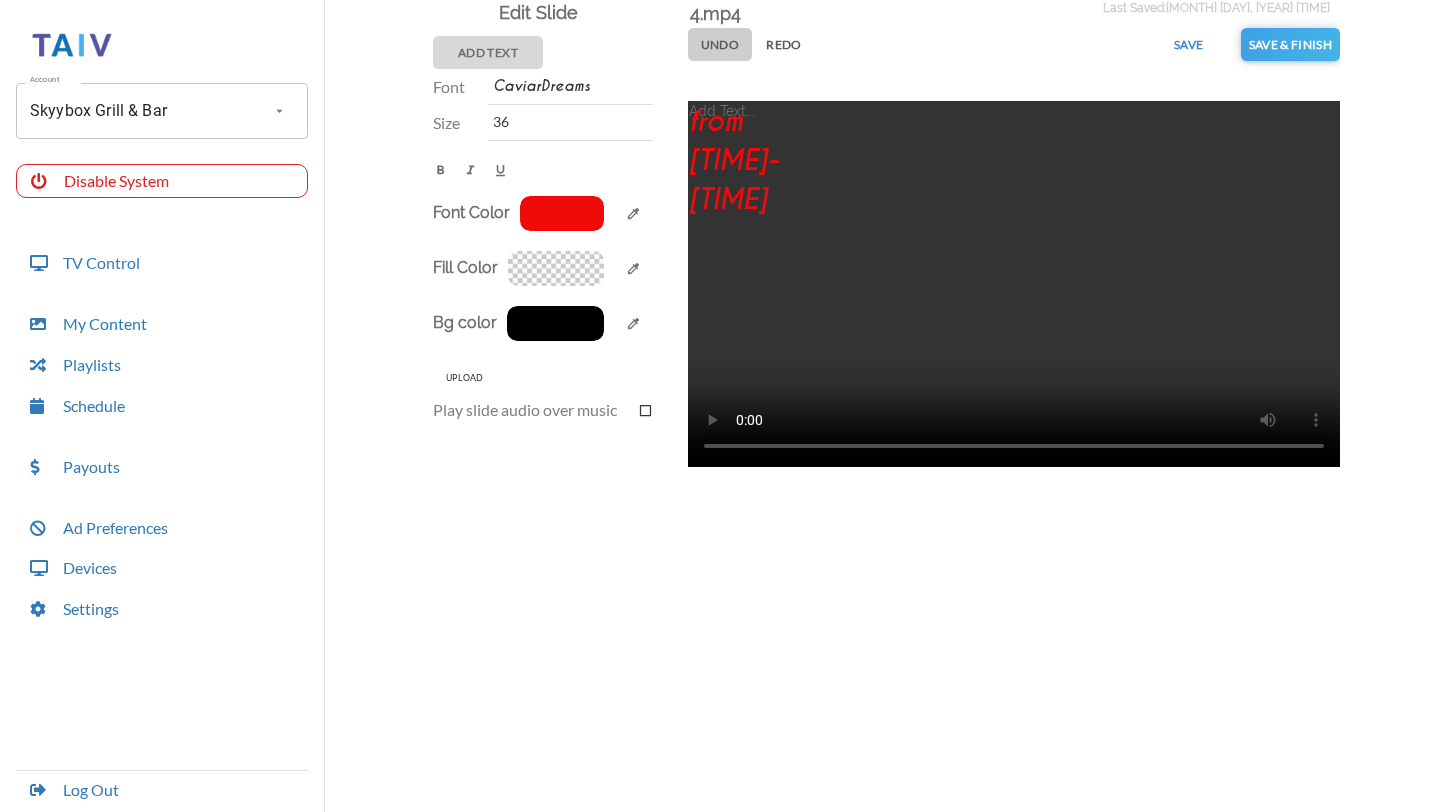 click on "Undo" at bounding box center [720, 44] 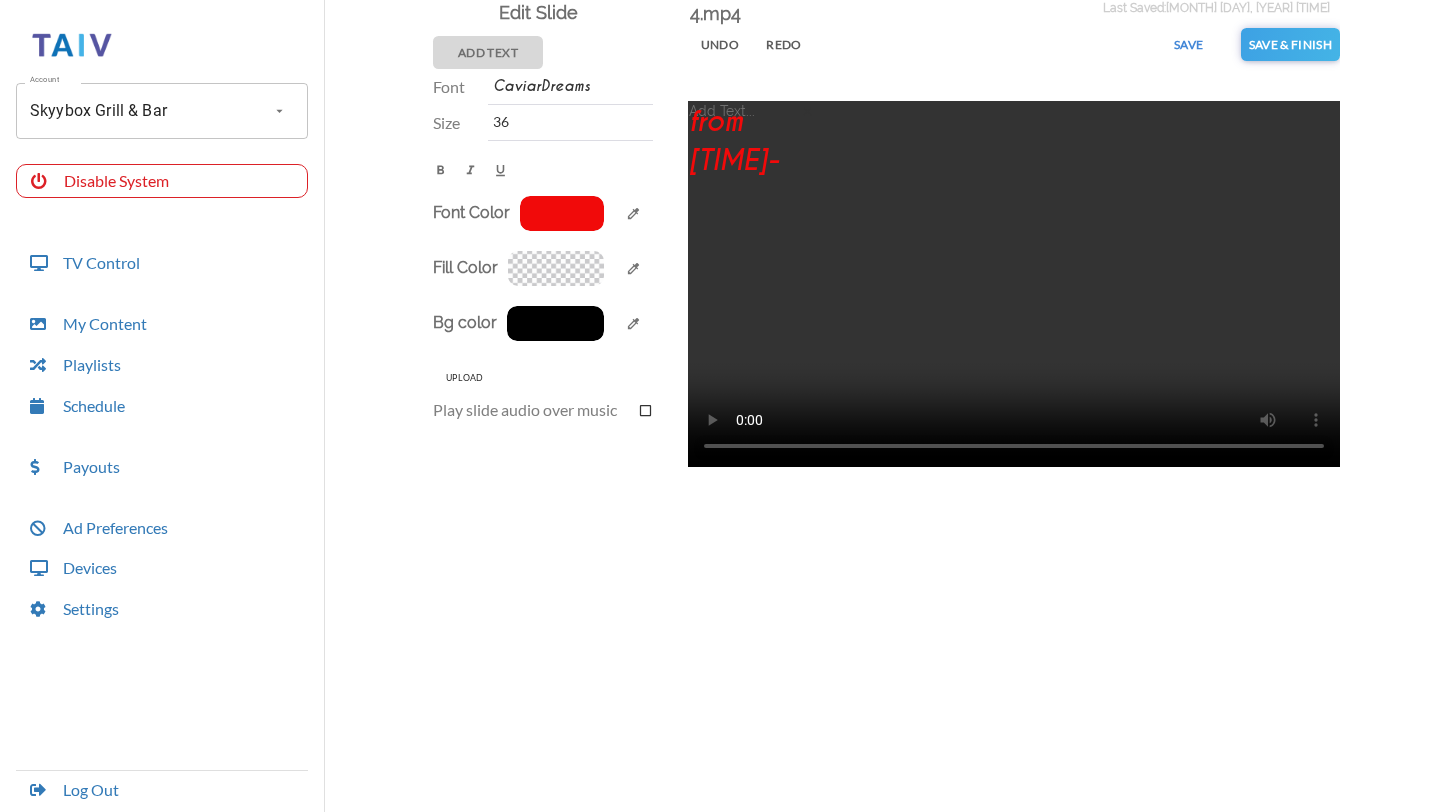 click on "Undo" at bounding box center [720, 44] 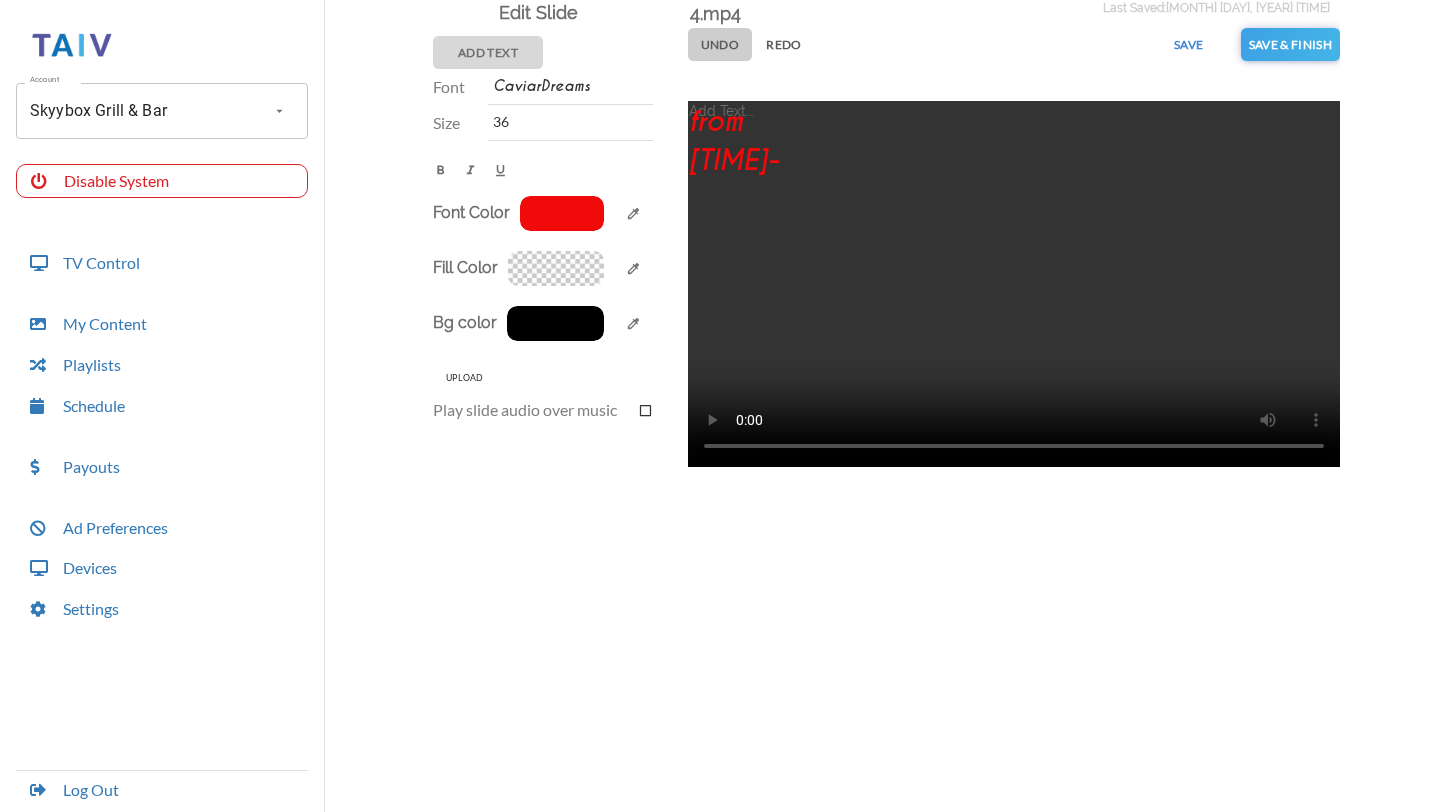 click on "Undo" at bounding box center [720, 44] 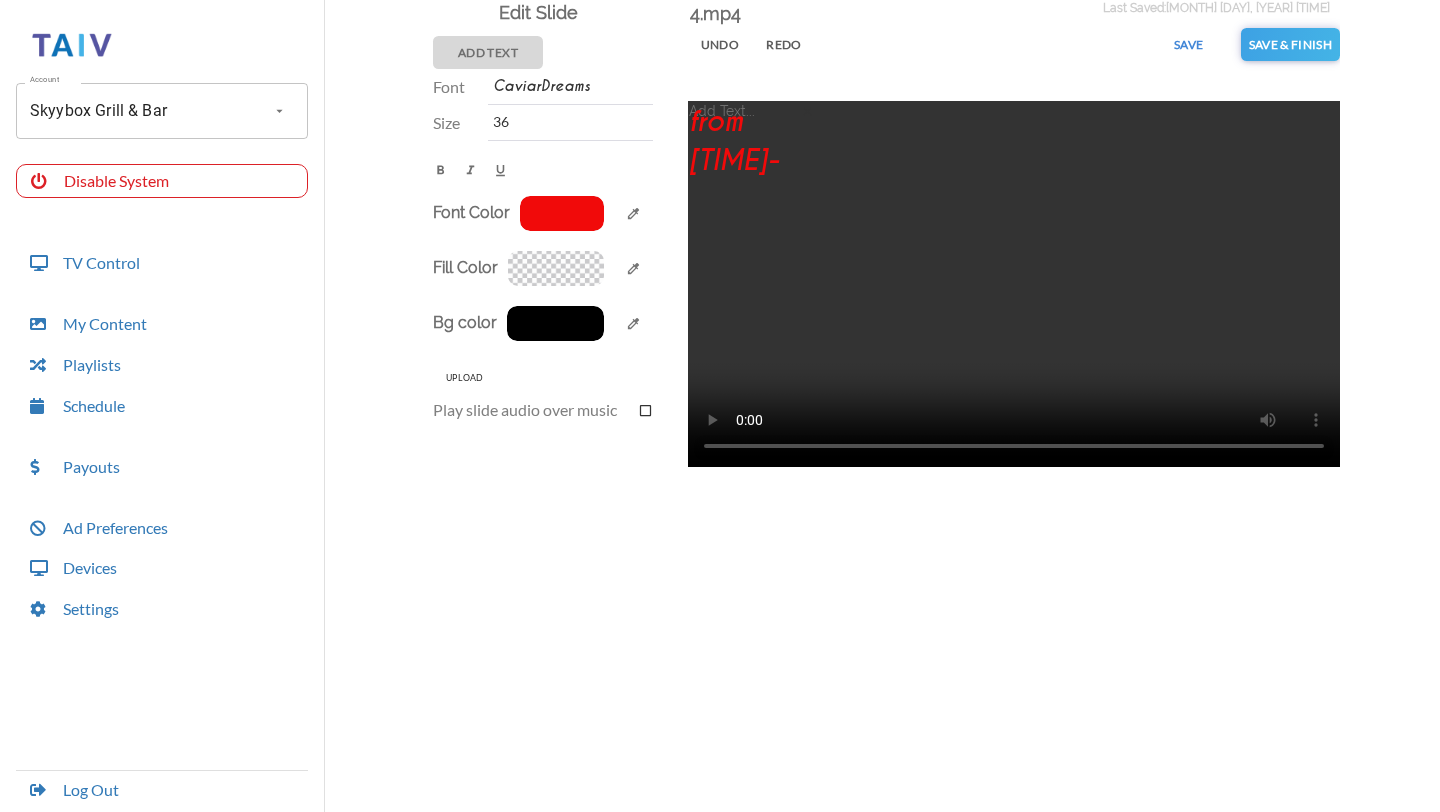click on "Undo" at bounding box center (720, 44) 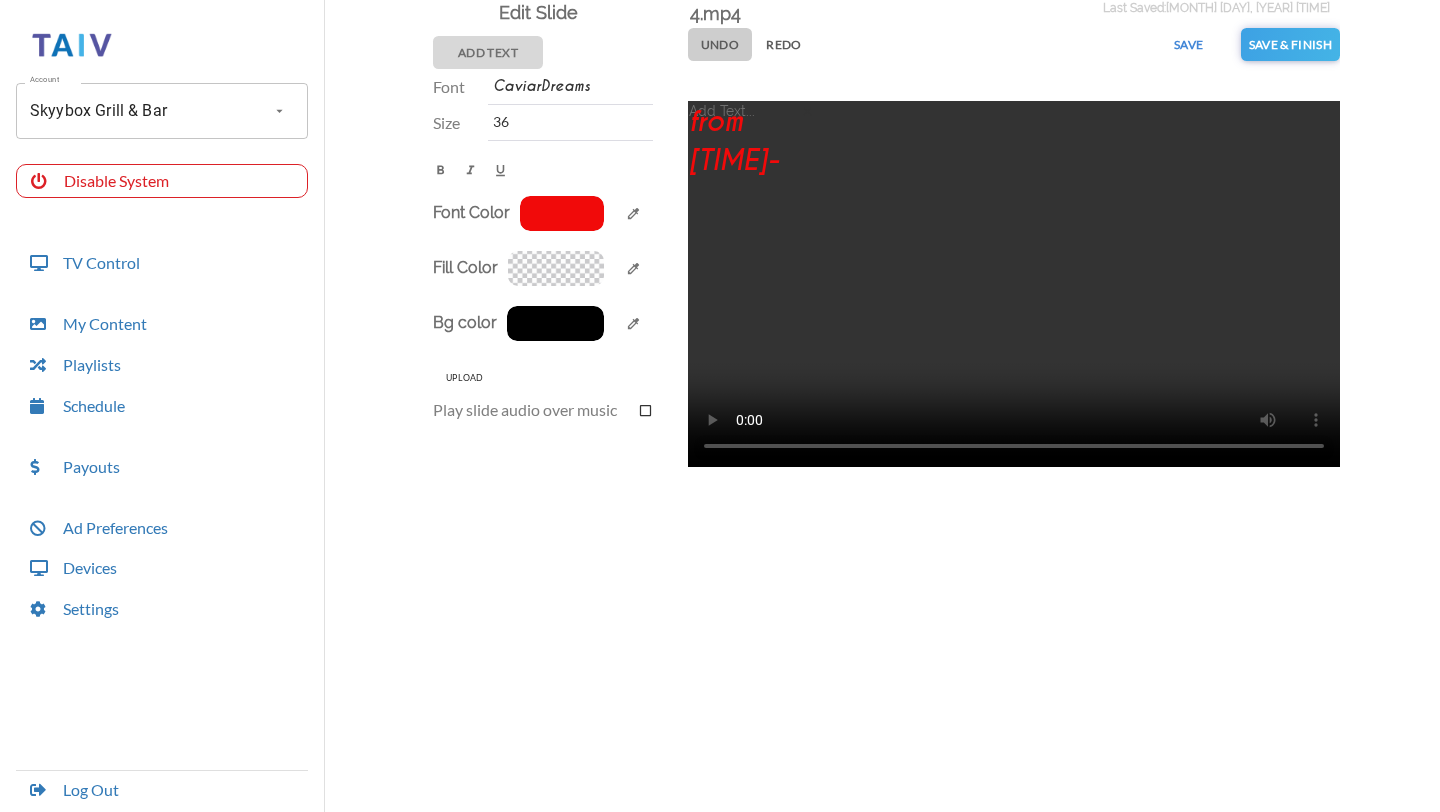 click on "Undo" at bounding box center [720, 44] 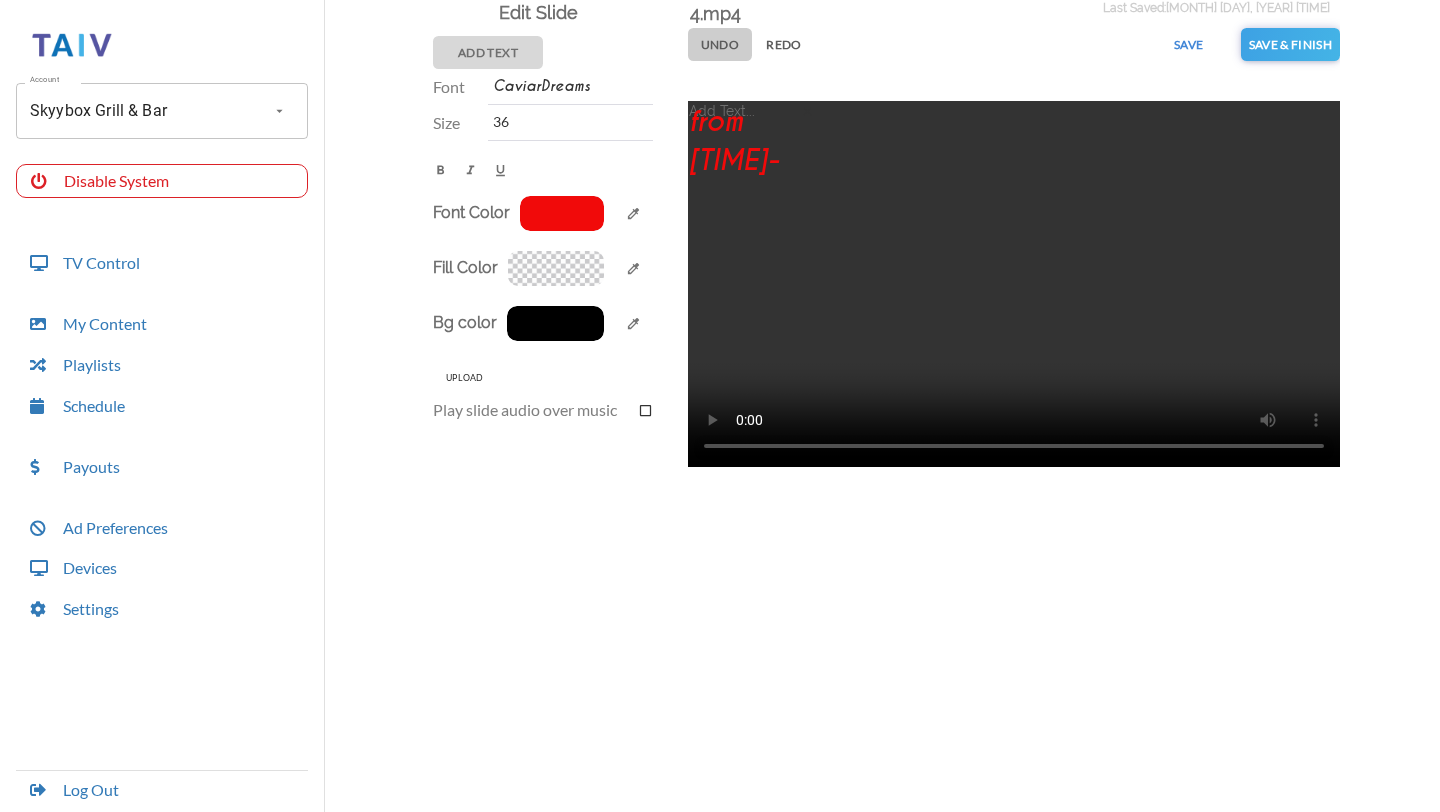 click on "Undo" at bounding box center (720, 44) 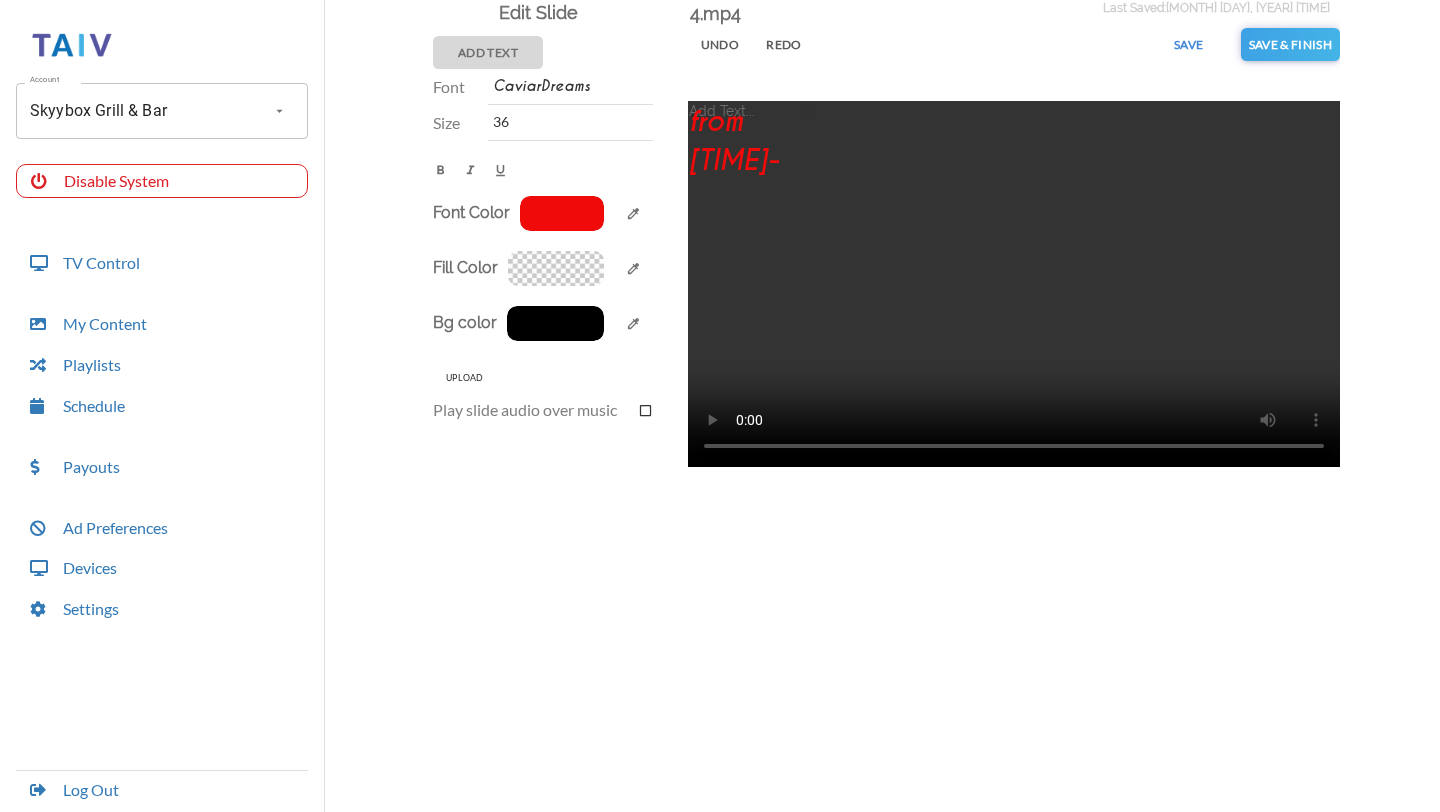 click on "Undo" at bounding box center (720, 44) 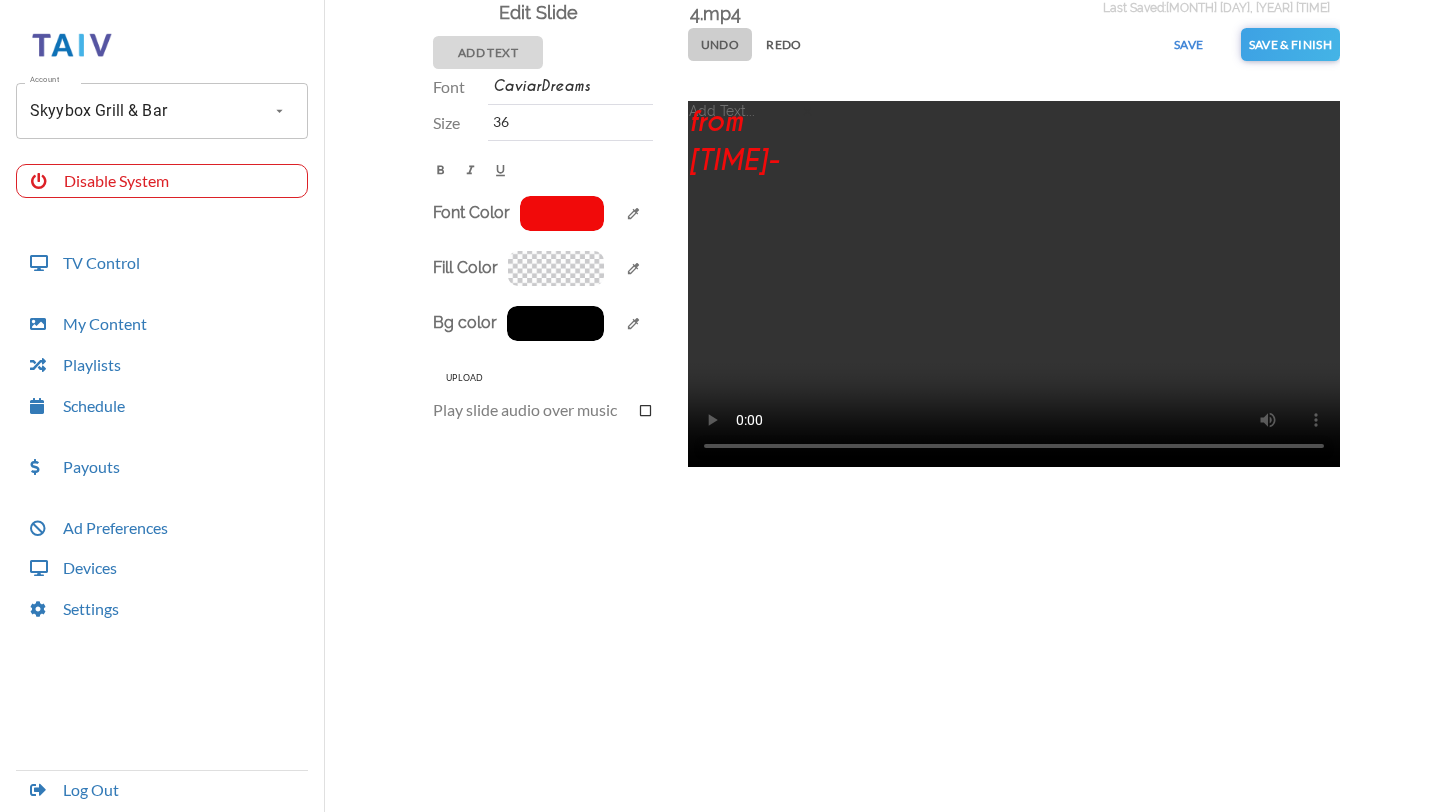 click on "Undo" at bounding box center [720, 44] 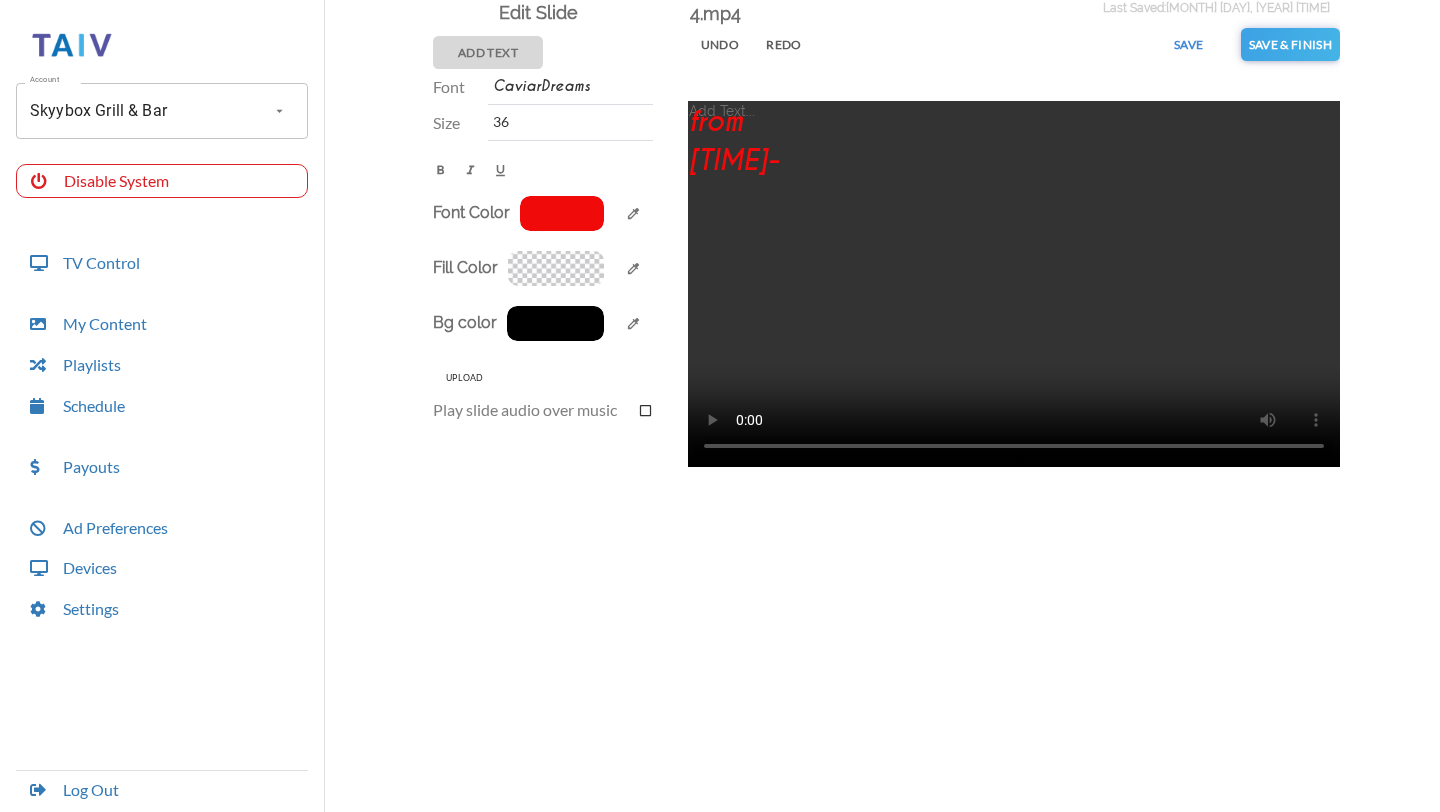click on "Add Text" at bounding box center [488, 52] 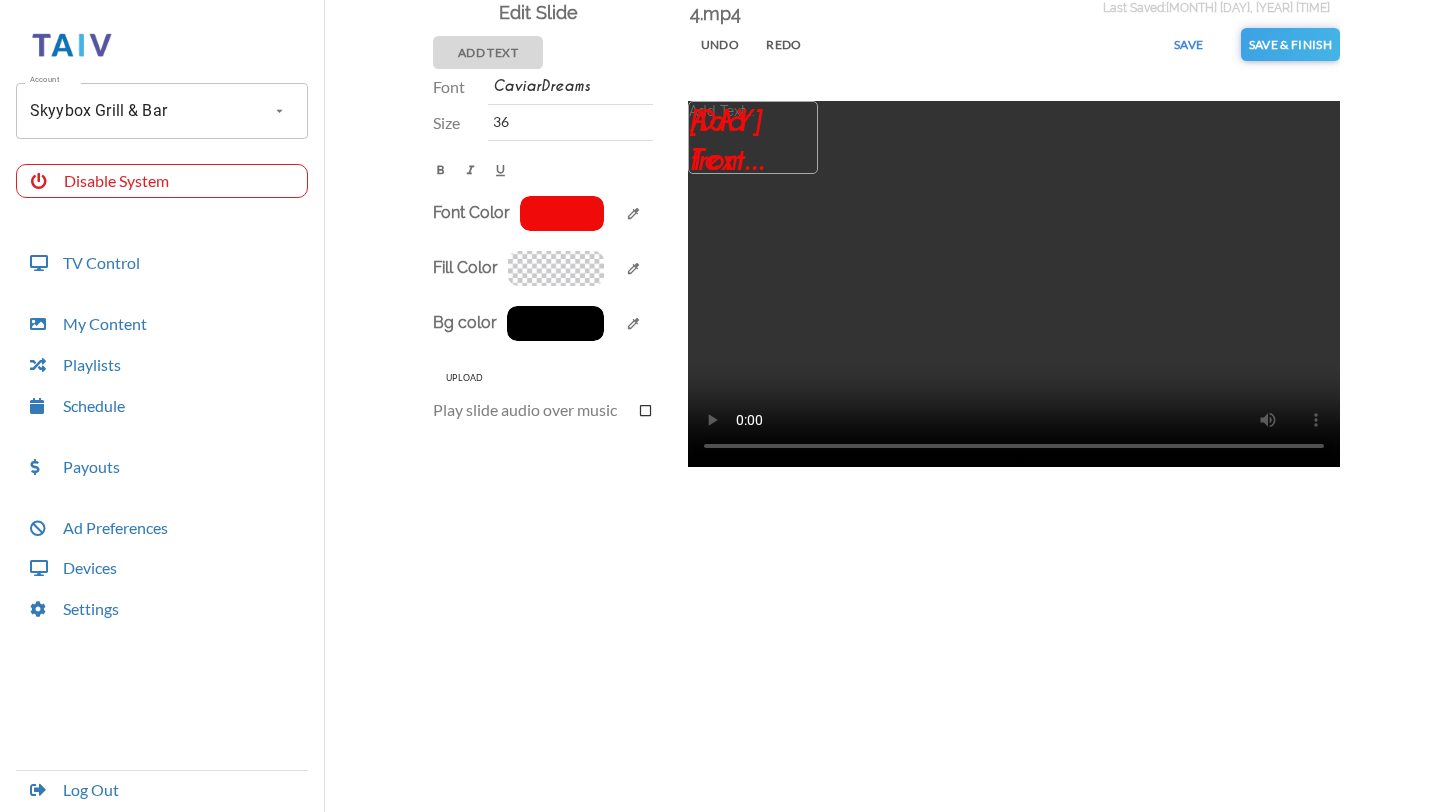click on "Add Text..." at bounding box center (754, 138) 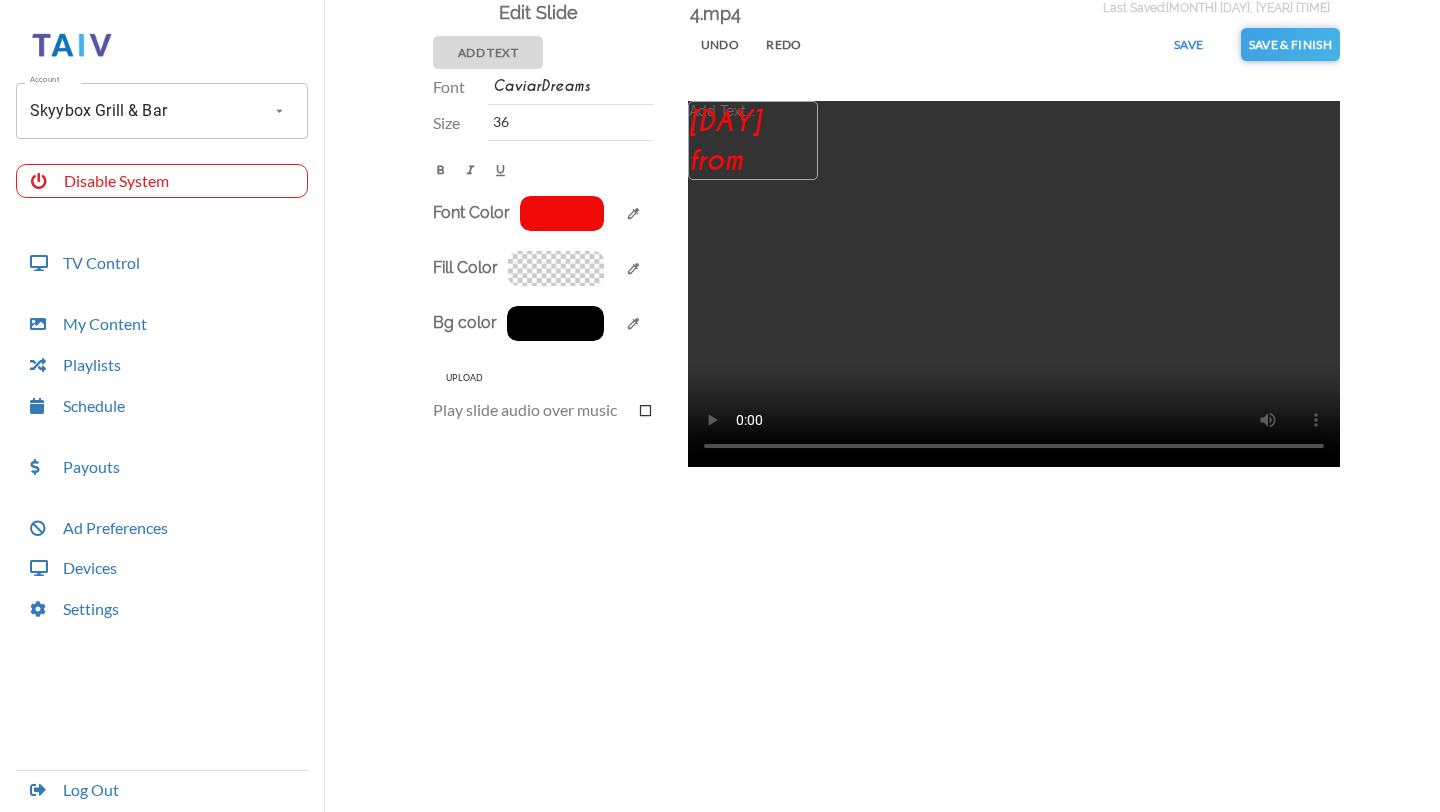 click on "." at bounding box center [754, 141] 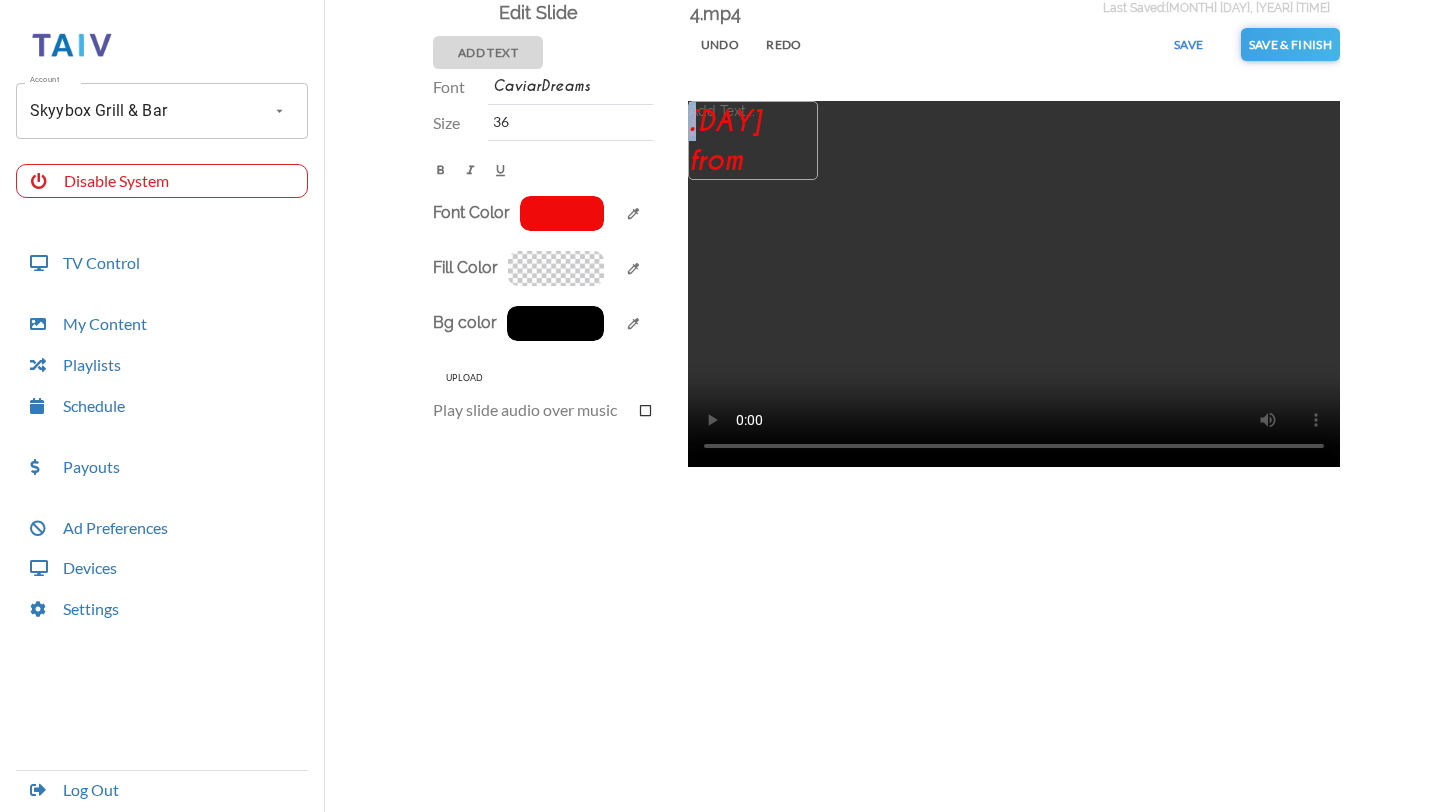 click on "." at bounding box center (754, 141) 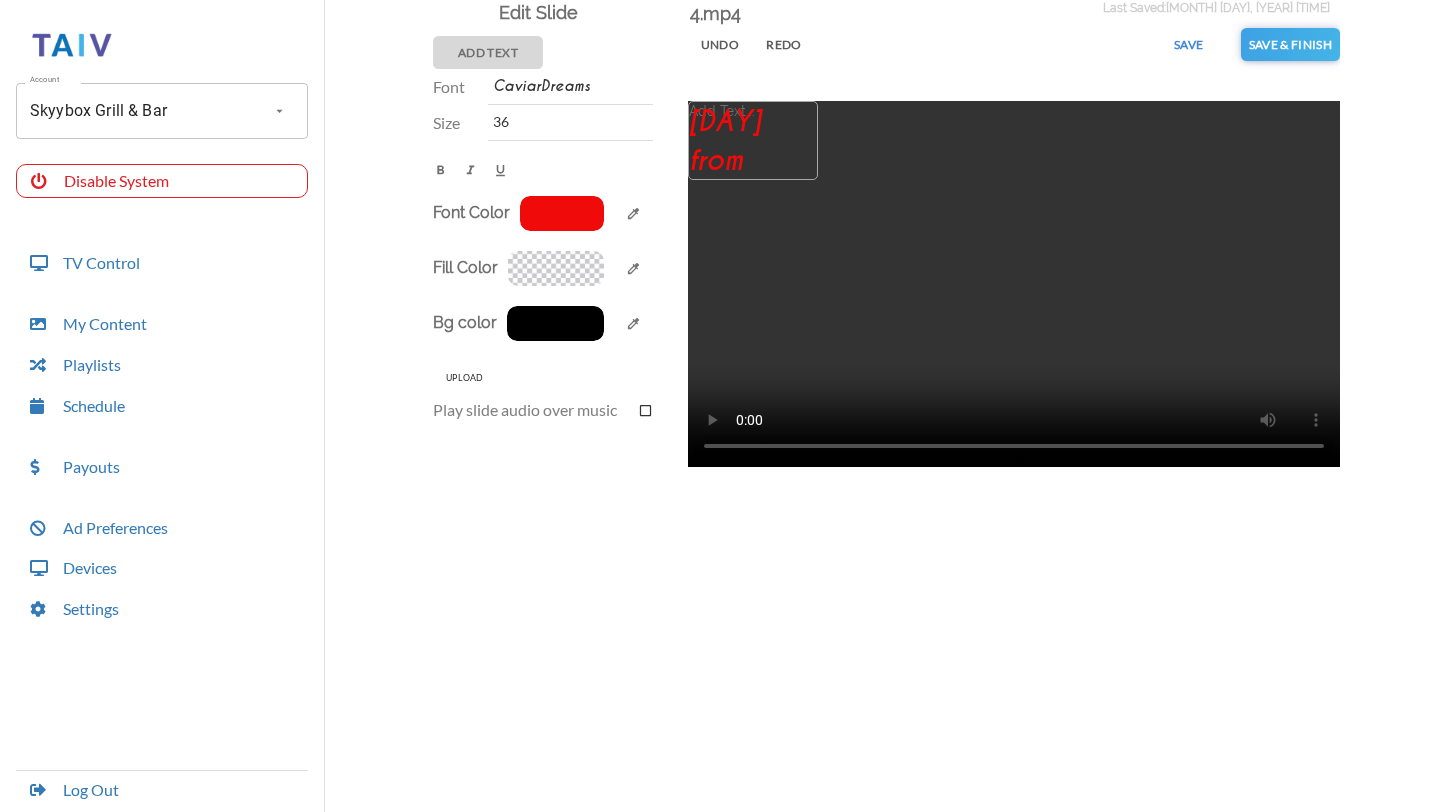 click at bounding box center (754, 141) 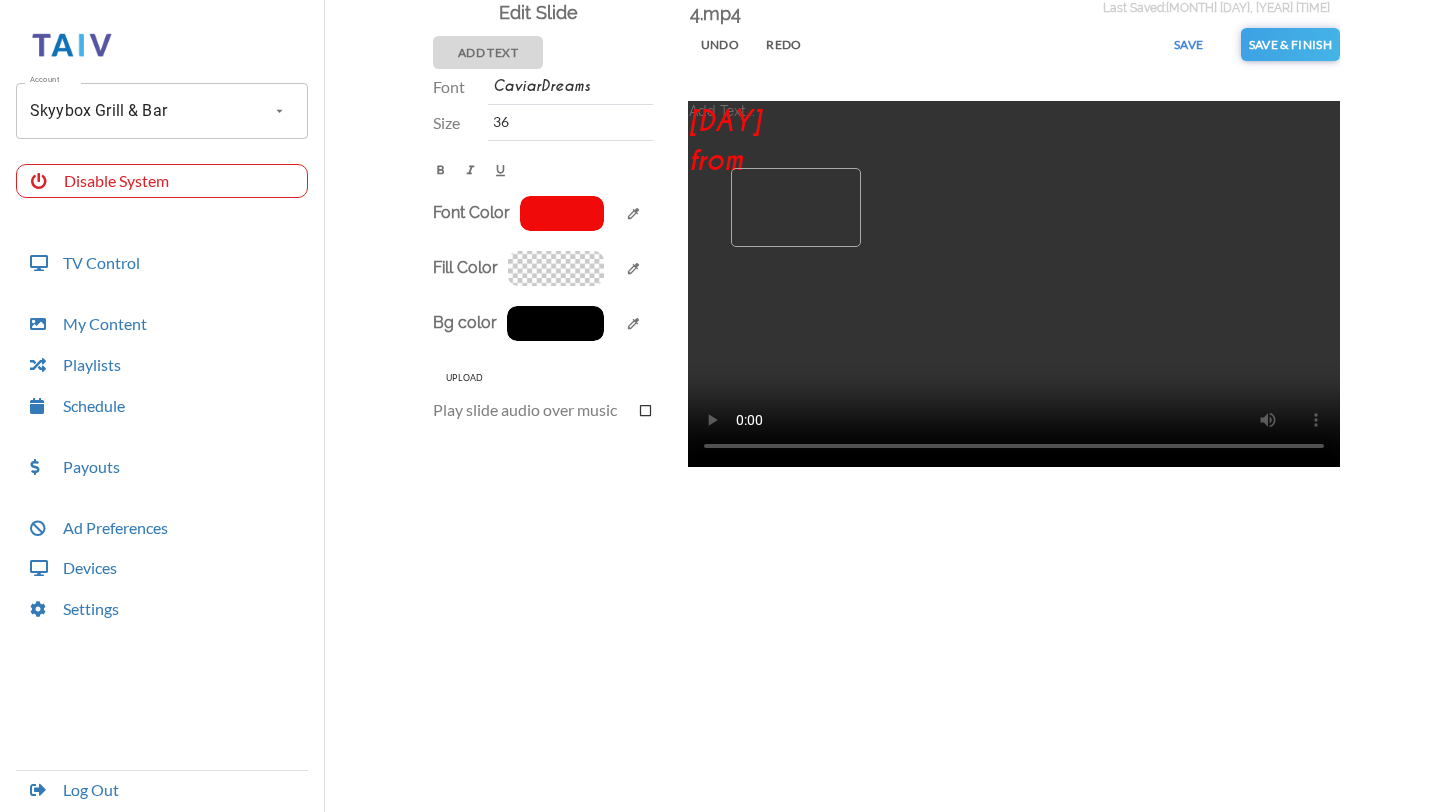 drag, startPoint x: 790, startPoint y: 154, endPoint x: 832, endPoint y: 219, distance: 77.388626 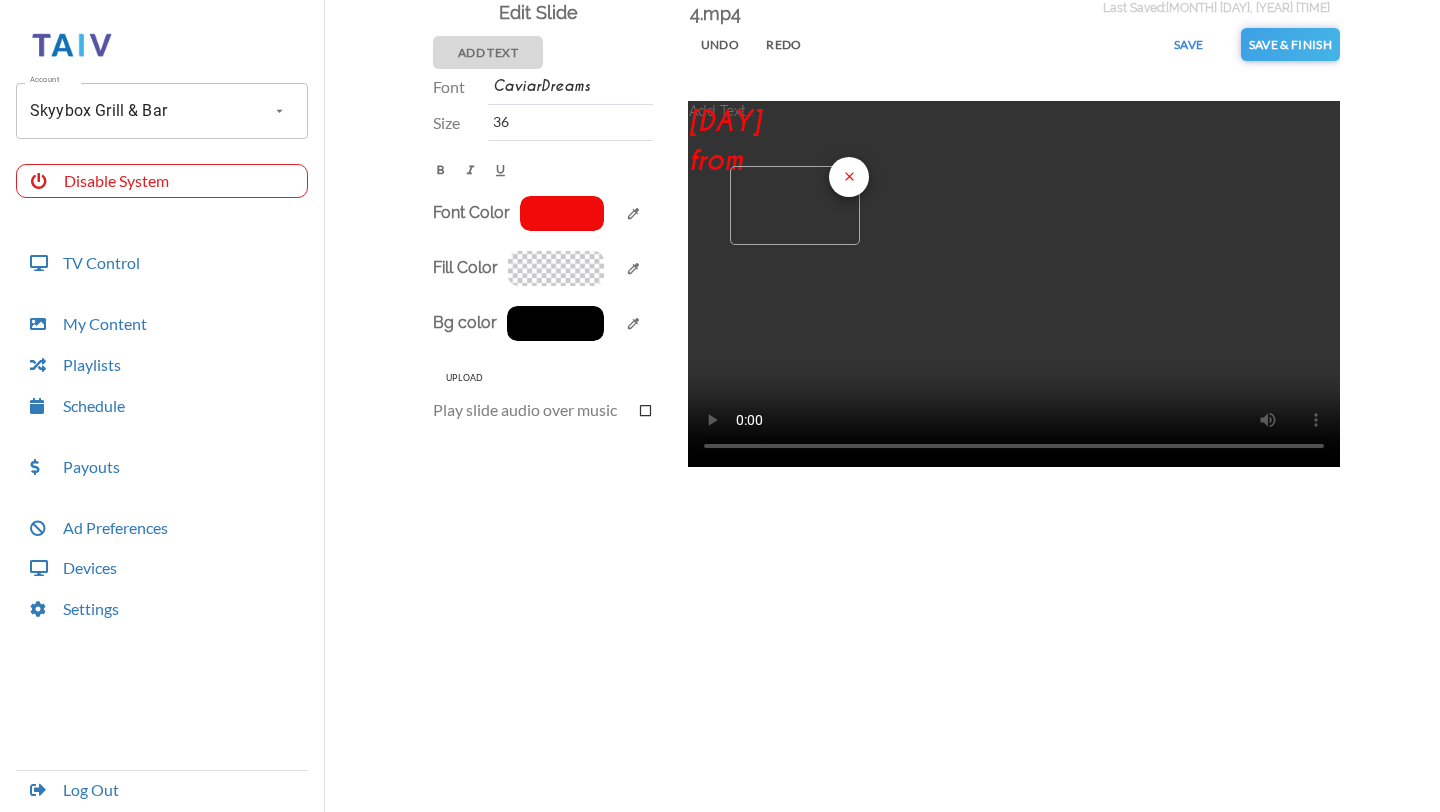 click on "close" at bounding box center [849, 176] 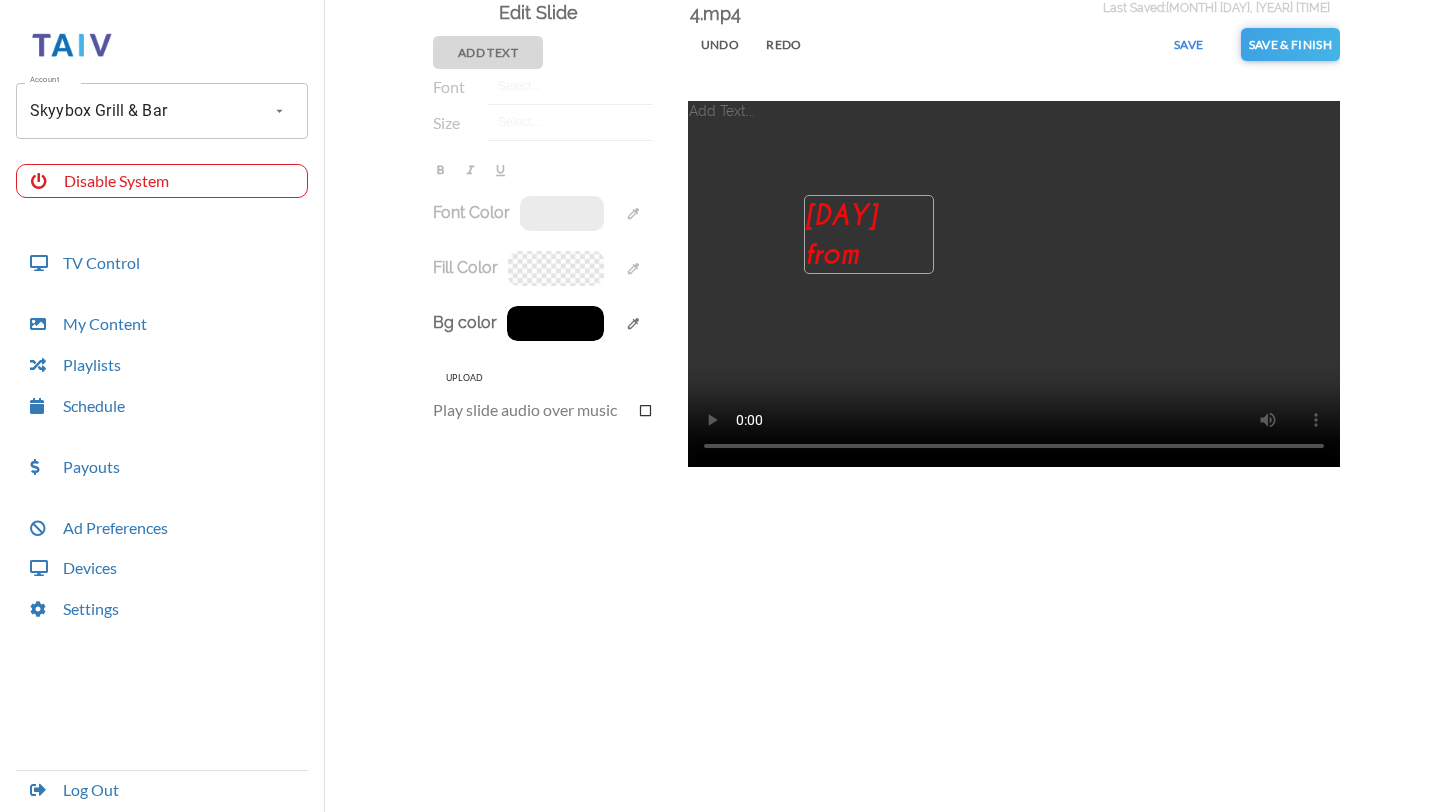 drag, startPoint x: 739, startPoint y: 111, endPoint x: 856, endPoint y: 206, distance: 150.71164 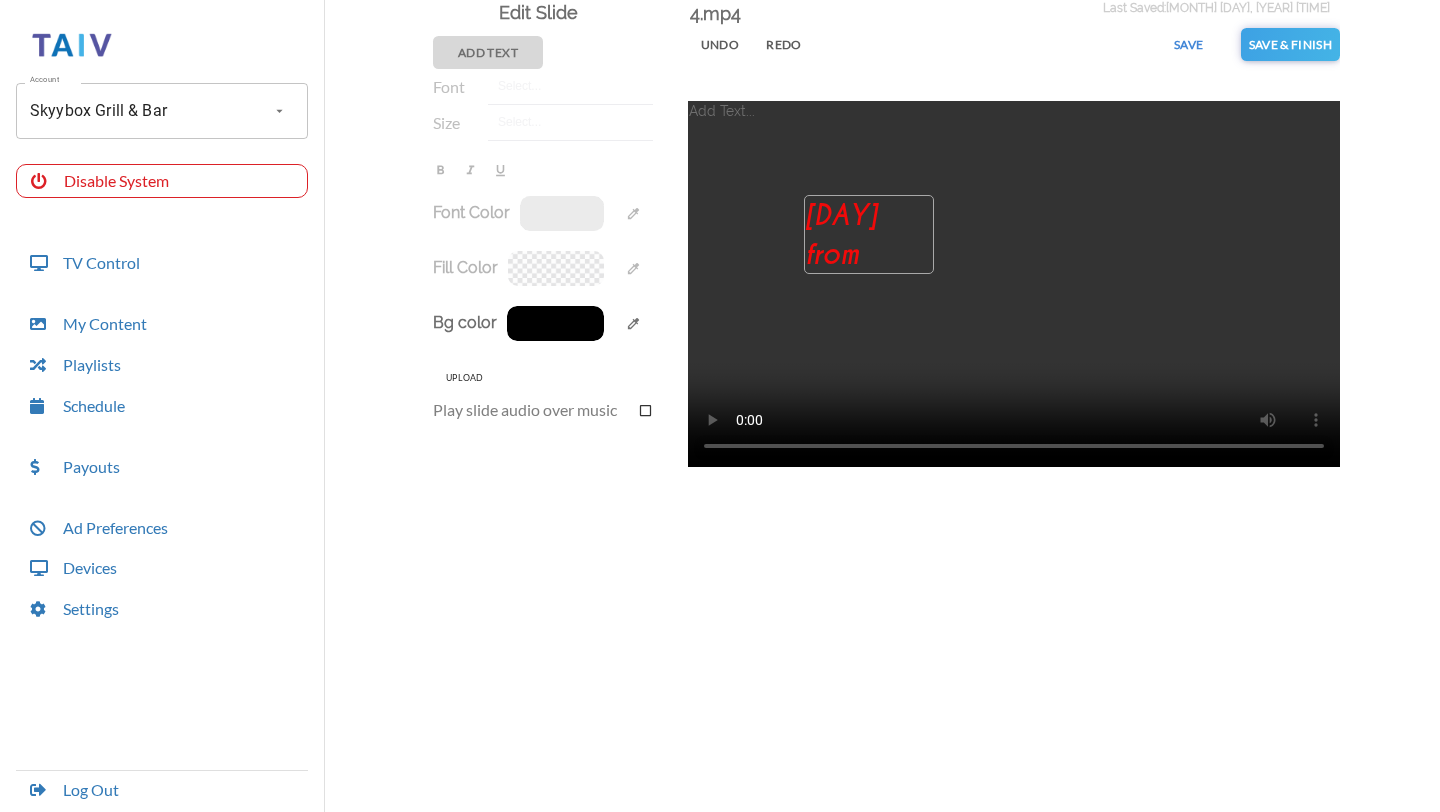 click on "[DAY] from [TIME]" at bounding box center [870, 235] 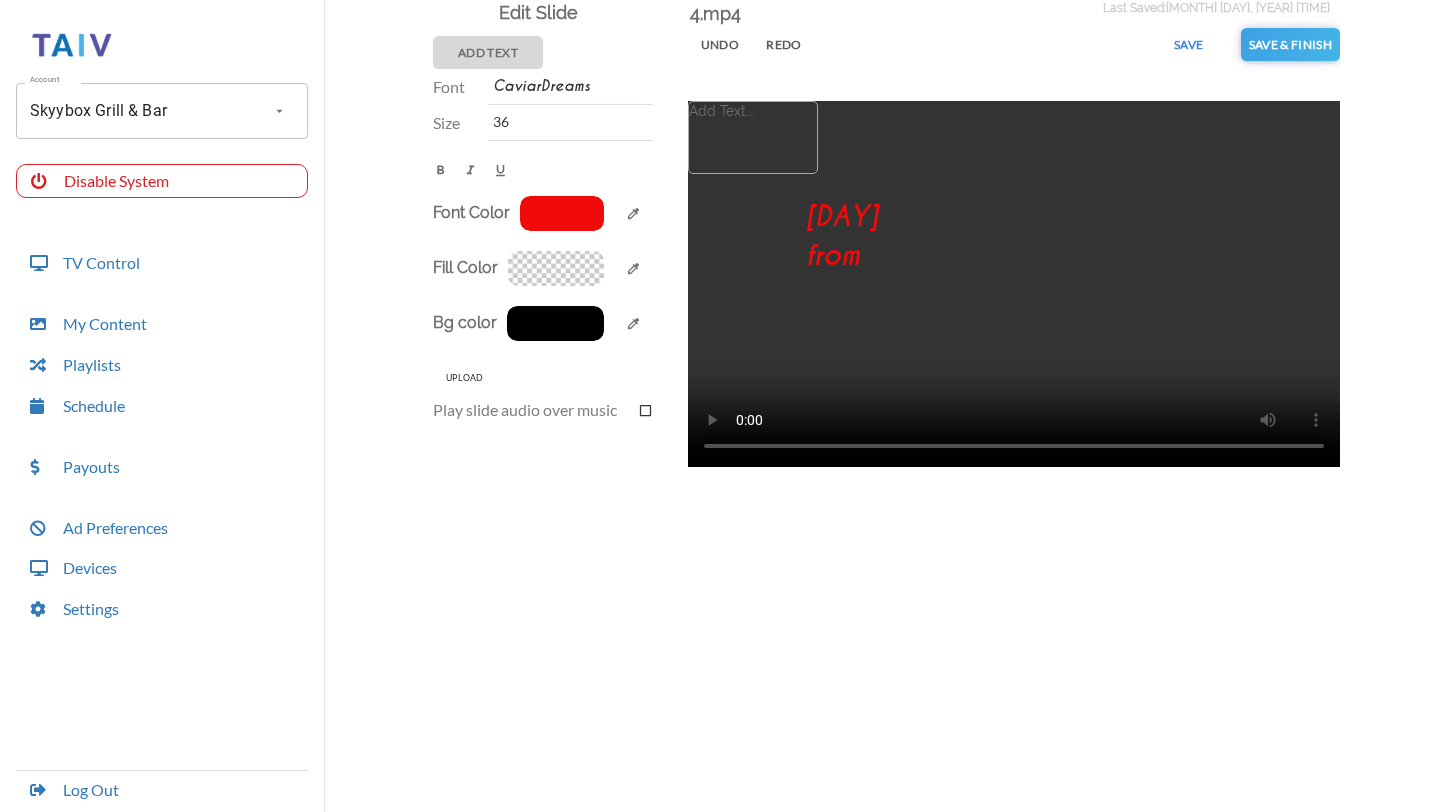 click on "Add Text..." at bounding box center [754, 138] 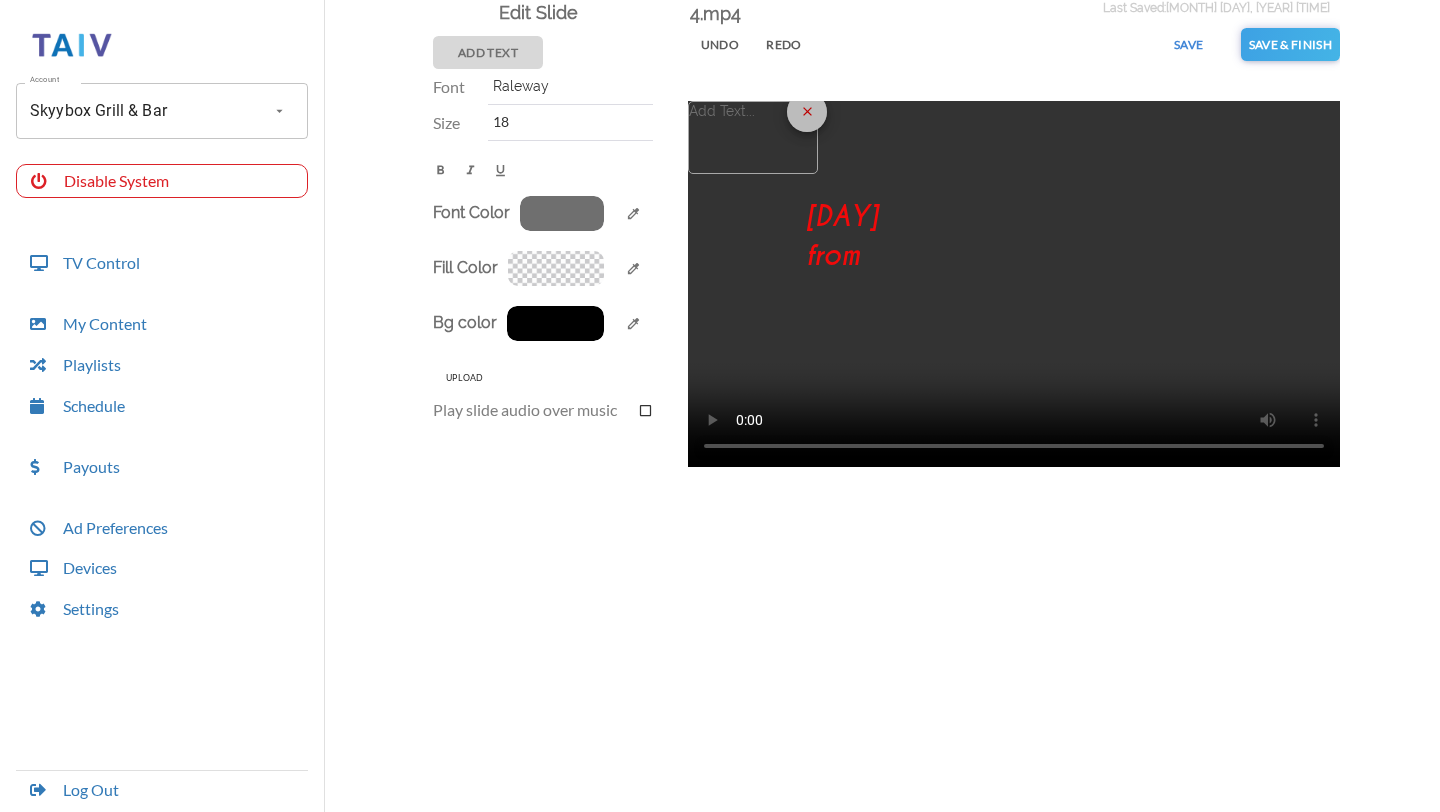 click on "close" at bounding box center (807, 111) 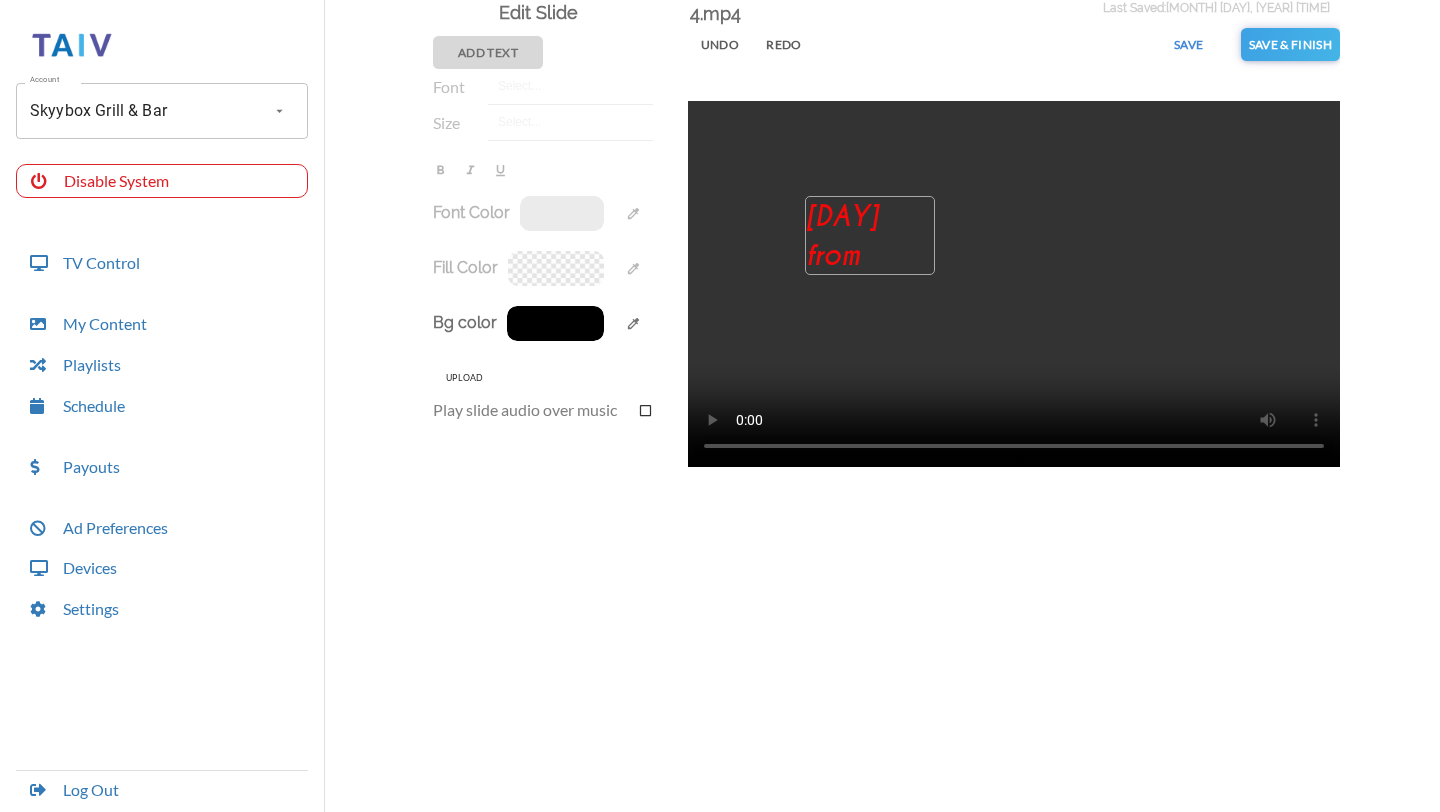 click on "[DAY] from [TIME]" at bounding box center [871, 236] 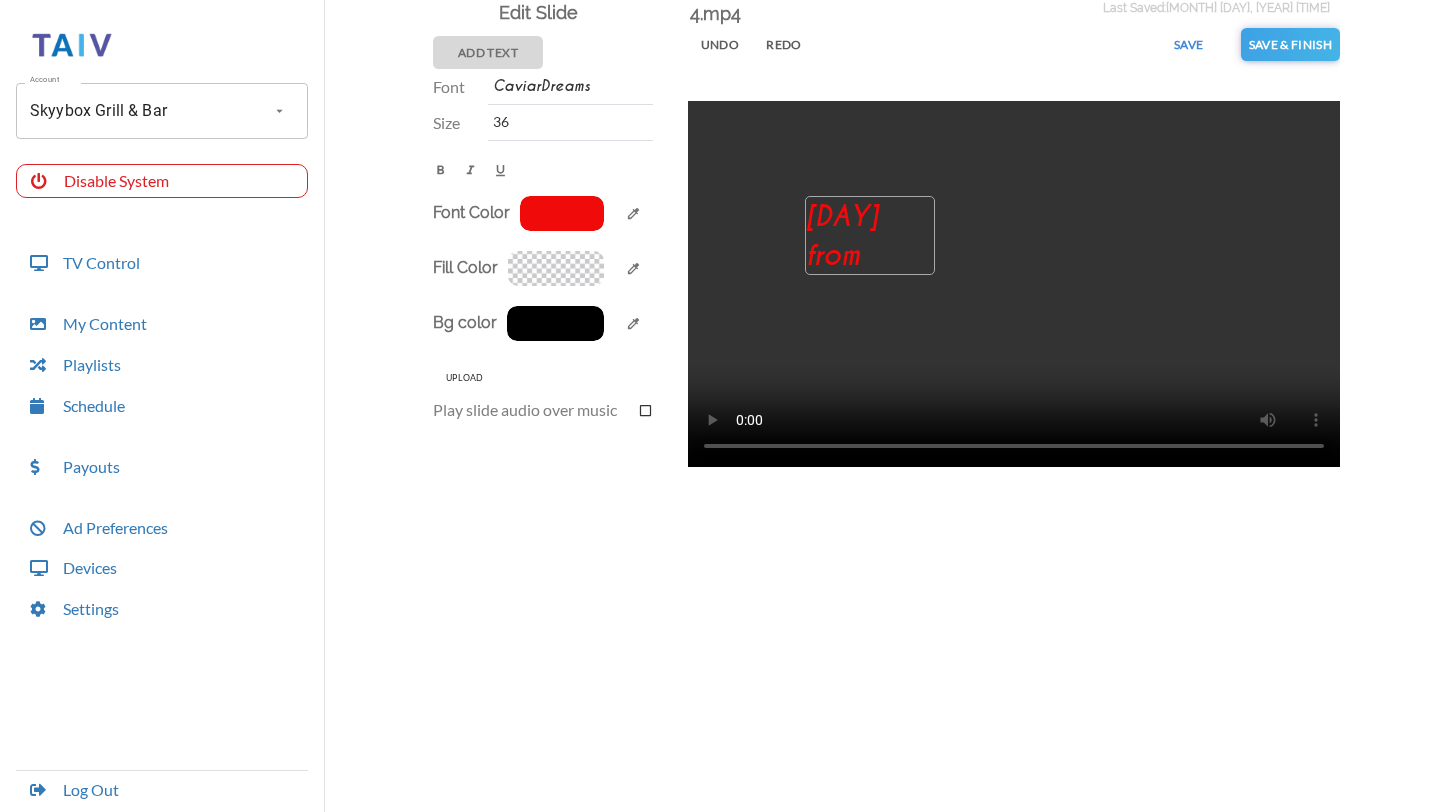 click at bounding box center (870, 274) 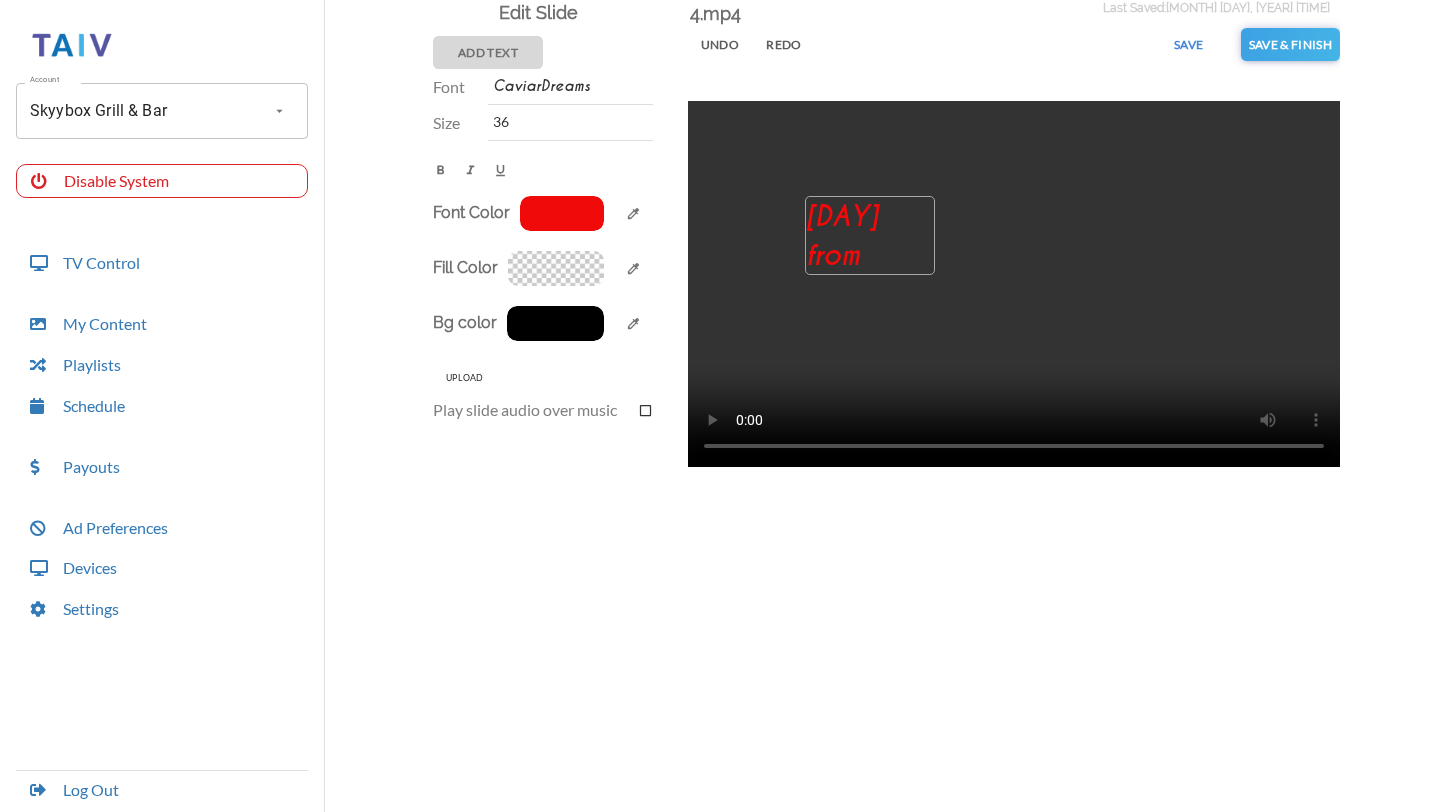 scroll, scrollTop: 37, scrollLeft: 0, axis: vertical 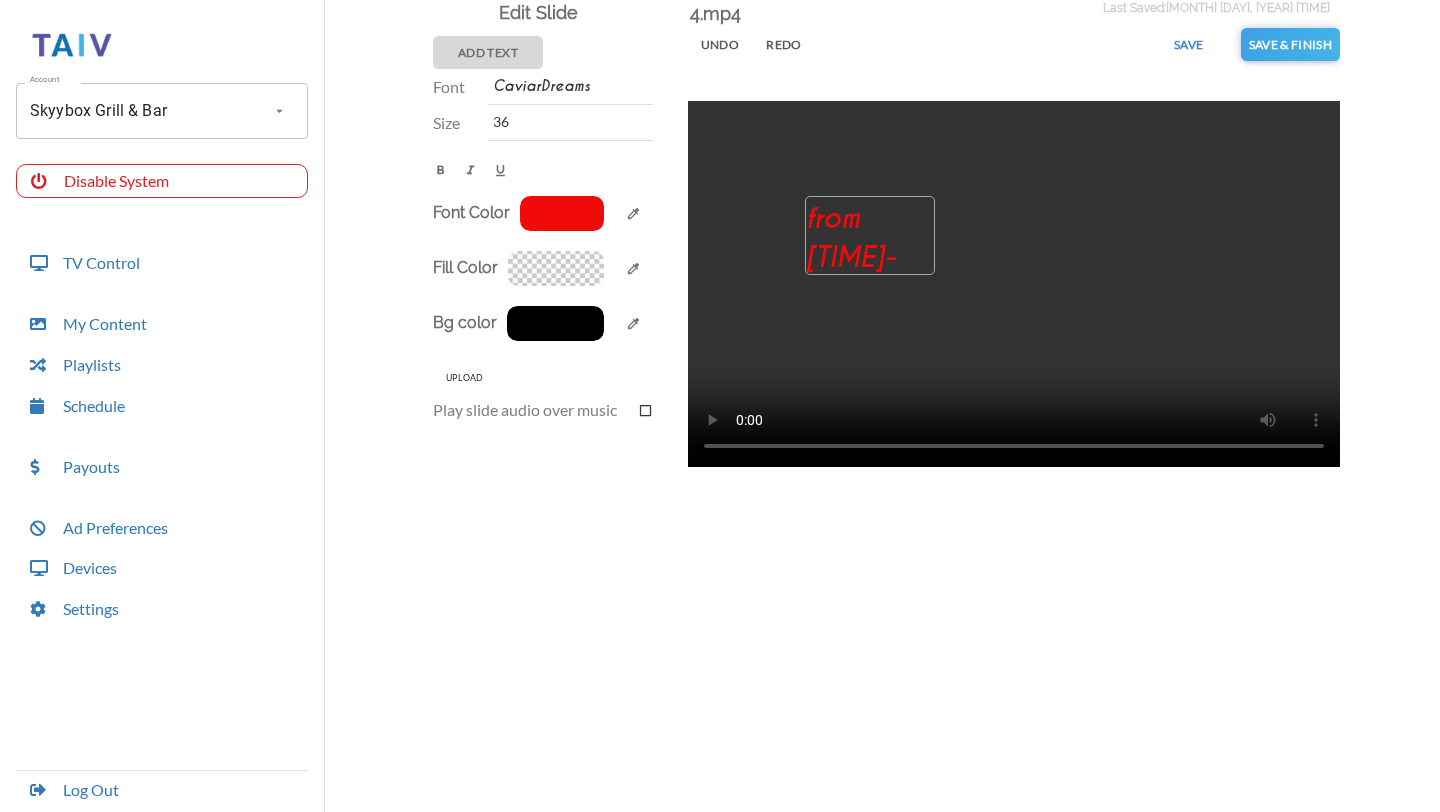 click at bounding box center (934, 235) 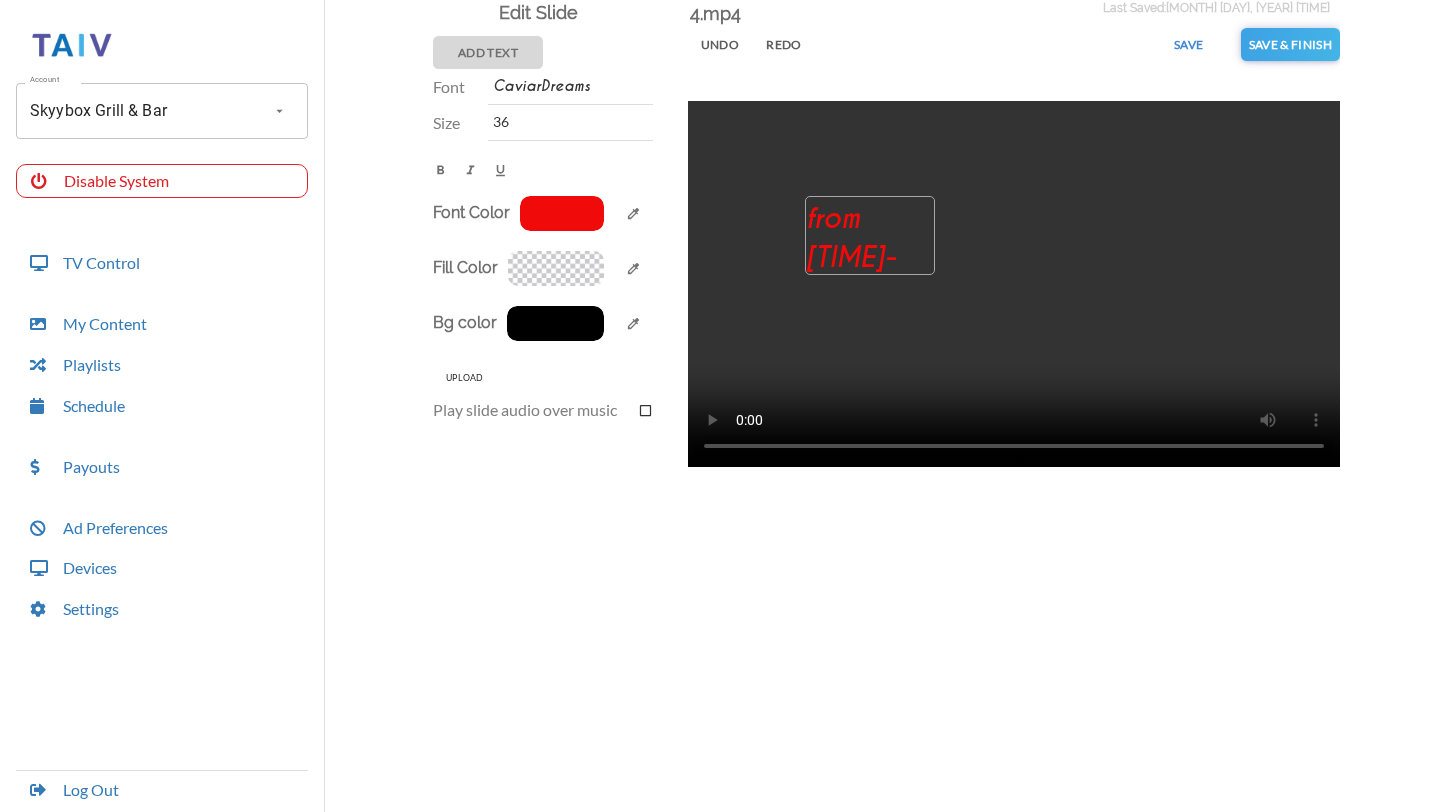 scroll, scrollTop: 0, scrollLeft: 0, axis: both 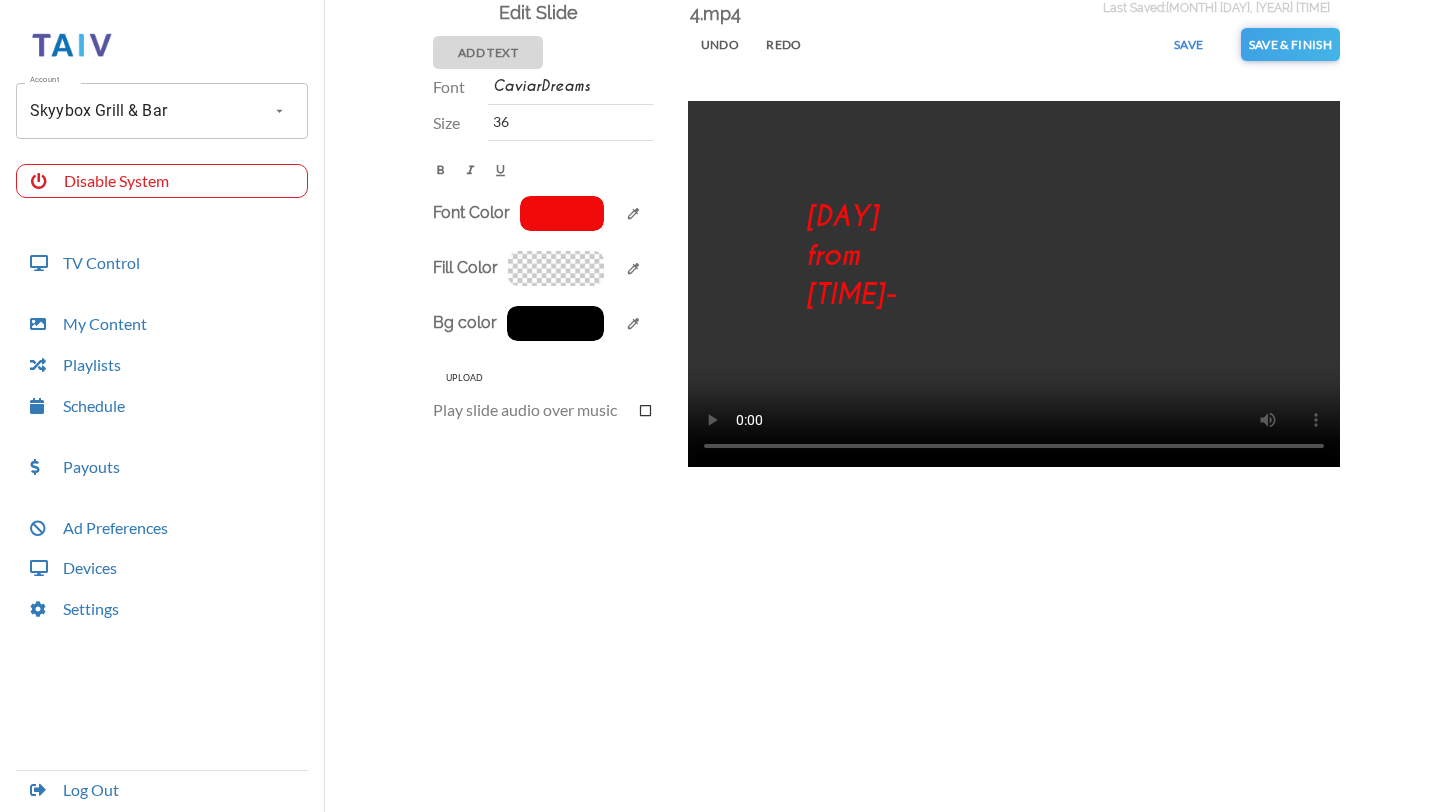 drag, startPoint x: 938, startPoint y: 243, endPoint x: 1036, endPoint y: 232, distance: 98.61542 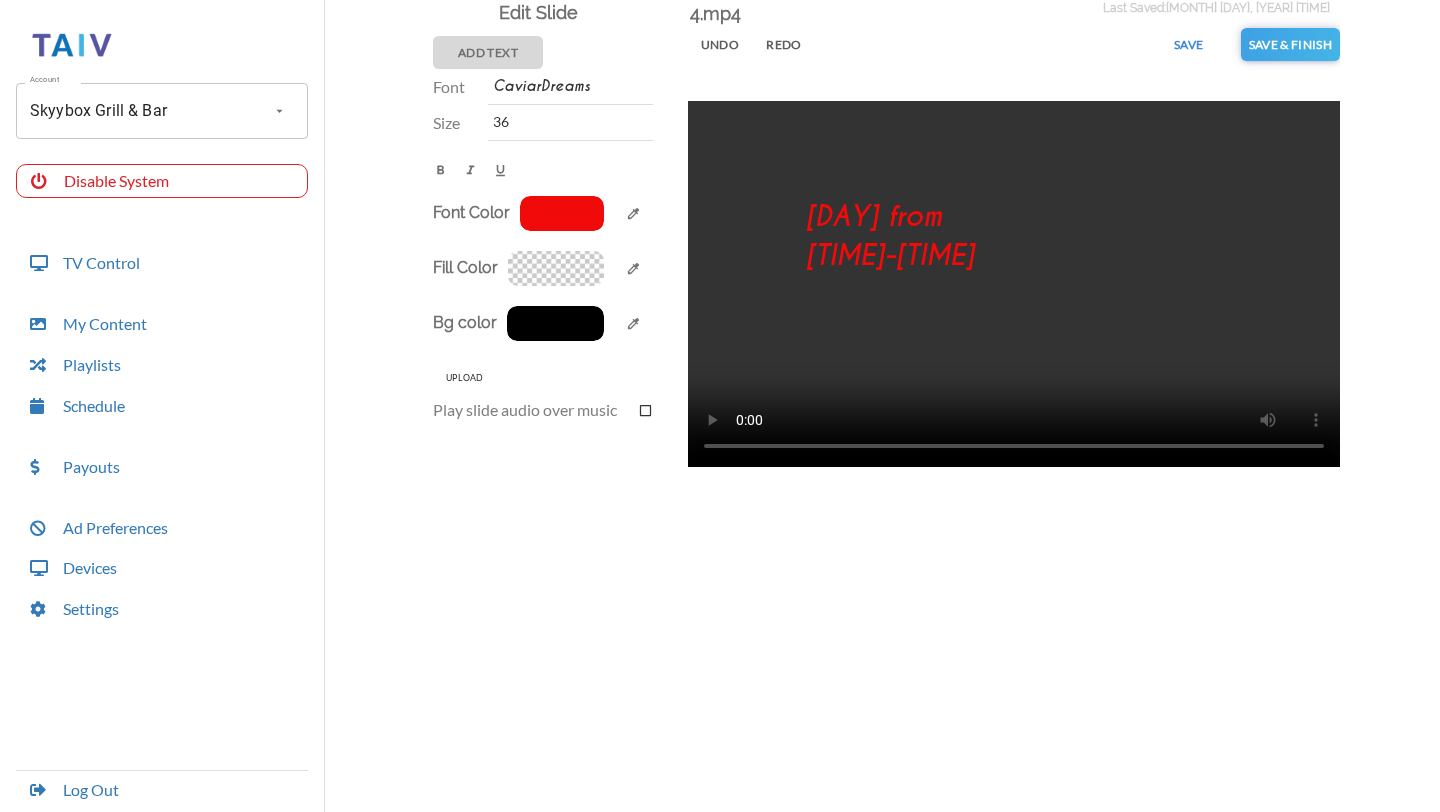 drag, startPoint x: 807, startPoint y: 247, endPoint x: 738, endPoint y: 247, distance: 69 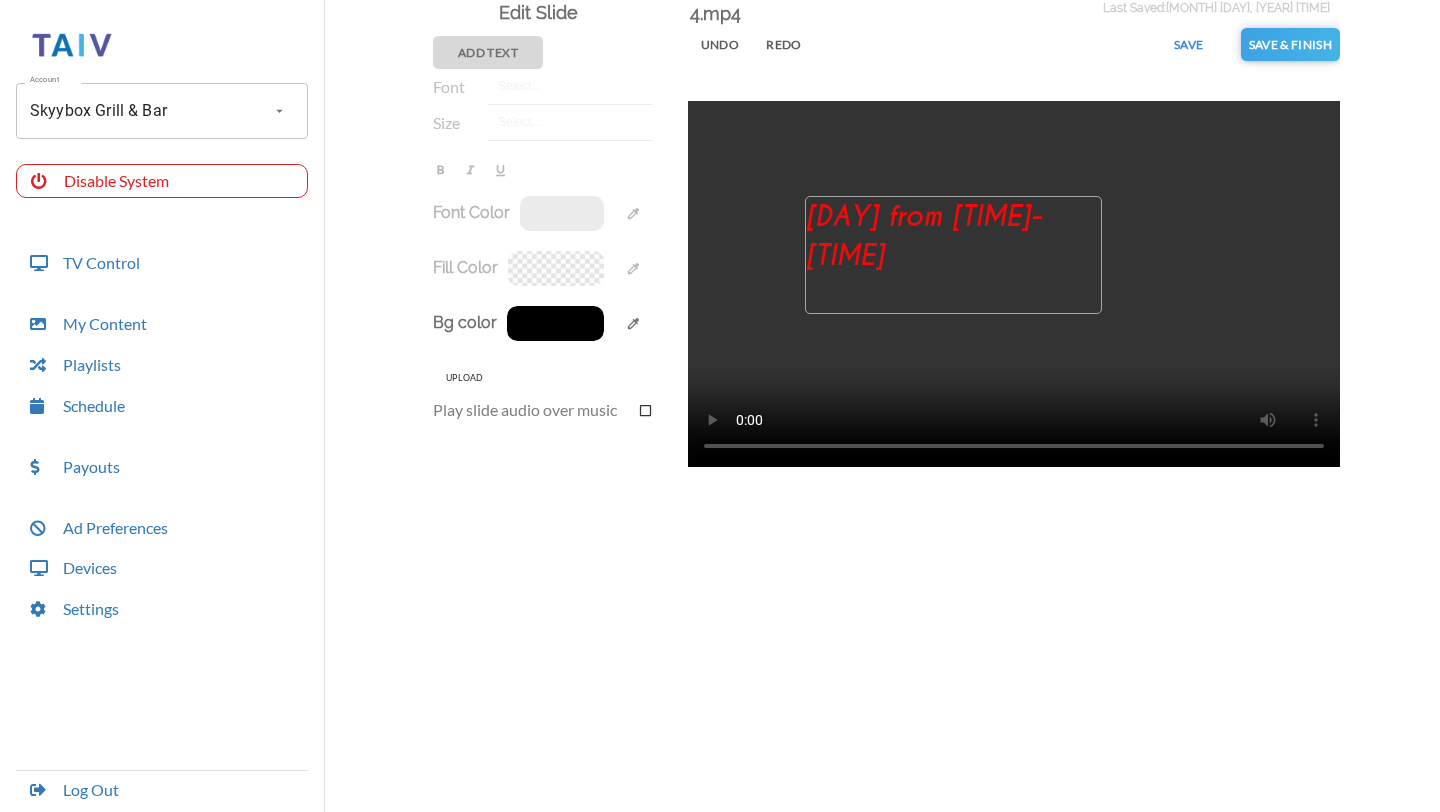 click on "[DAY] from [TIME]-[TIME]" at bounding box center (954, 256) 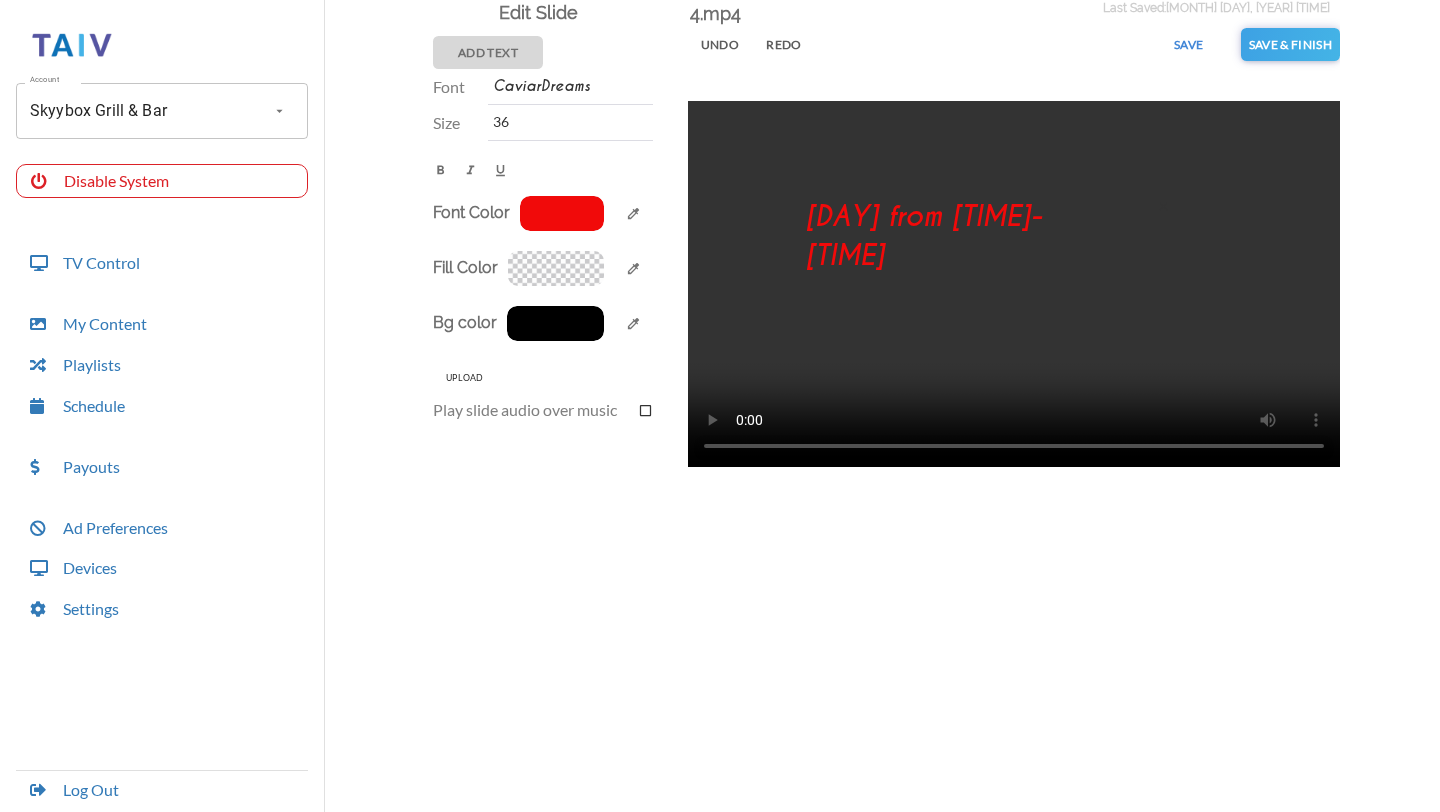 drag, startPoint x: 806, startPoint y: 235, endPoint x: 734, endPoint y: 237, distance: 72.02777 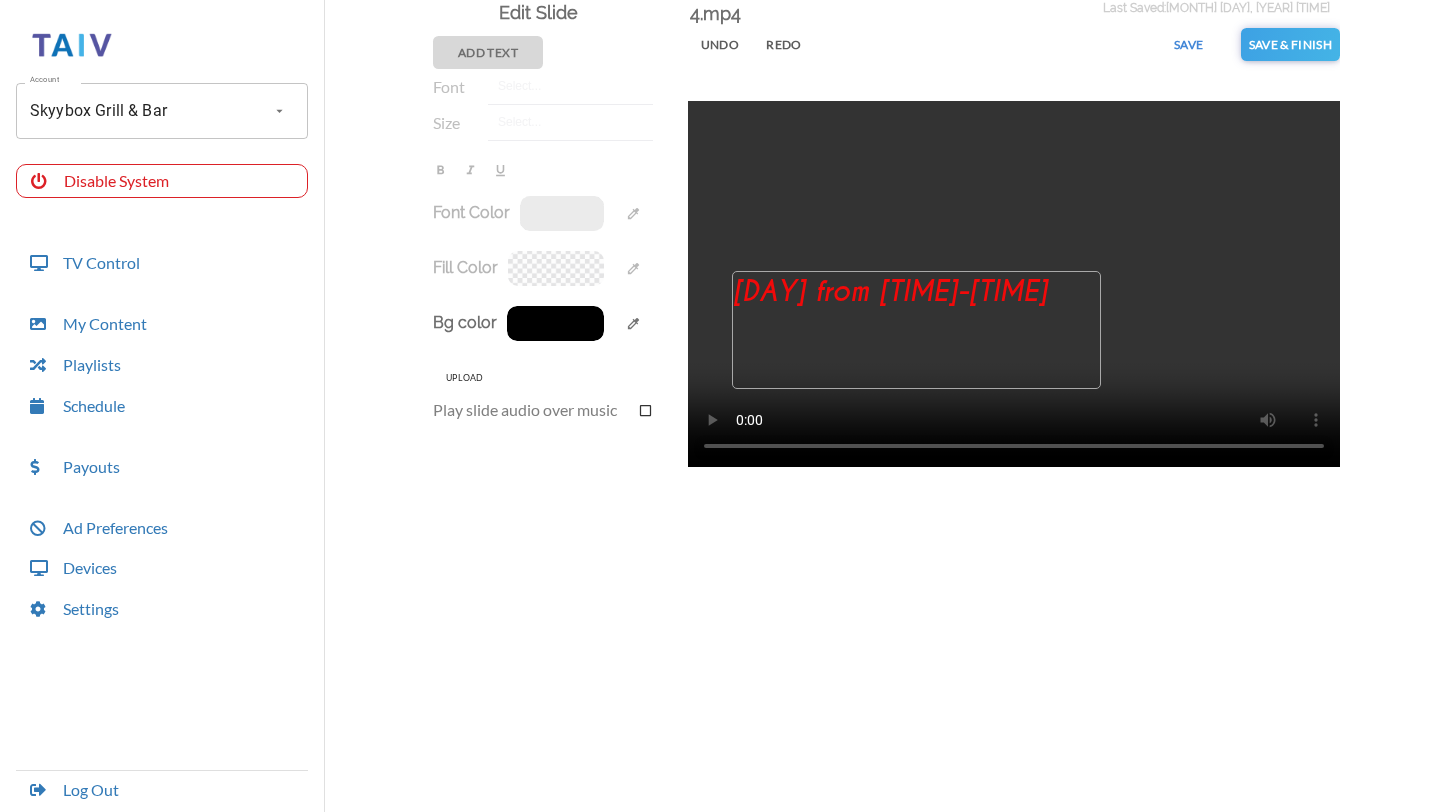 drag, startPoint x: 847, startPoint y: 229, endPoint x: 774, endPoint y: 302, distance: 103.23759 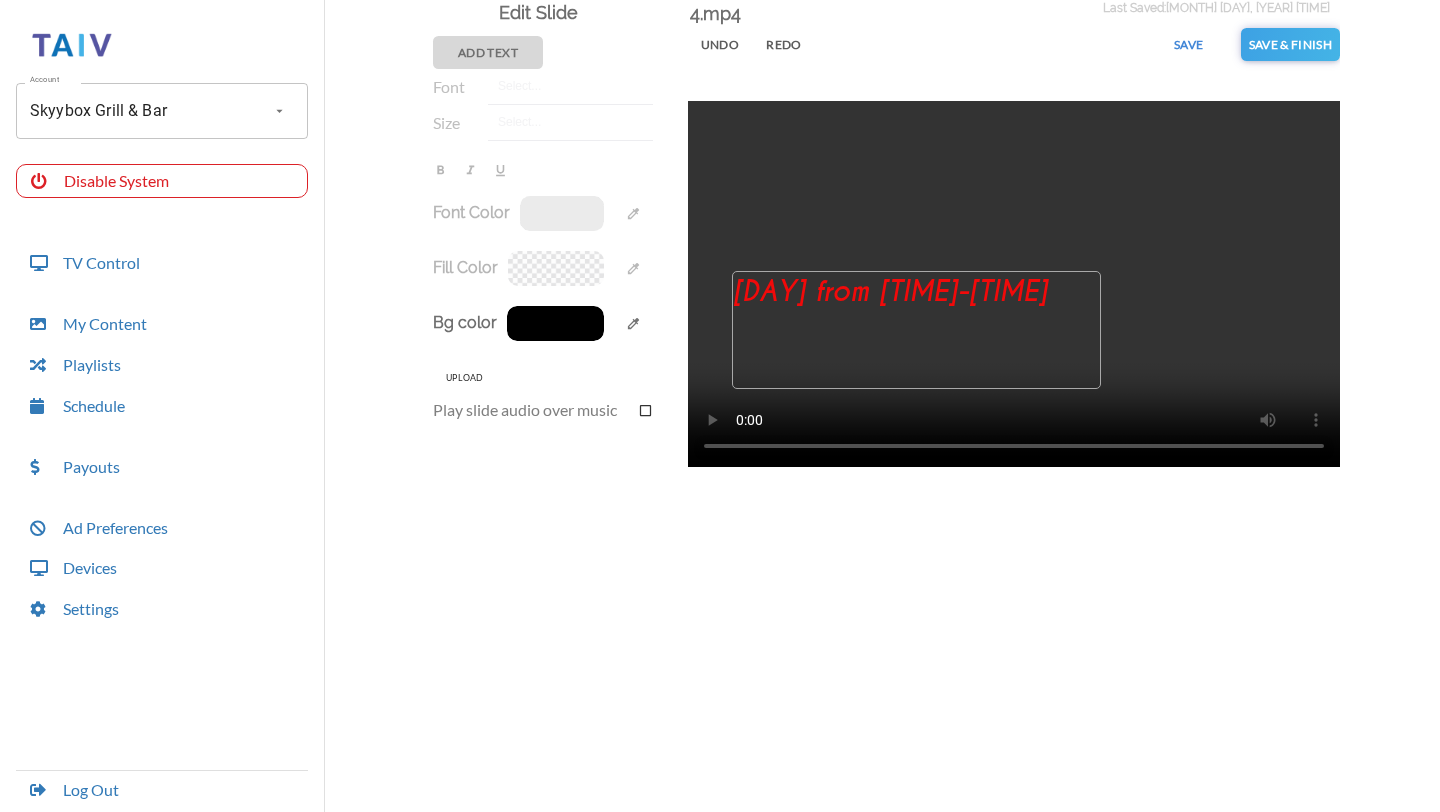 click on "[DAY] from [TIME]-[TIME]" at bounding box center [917, 331] 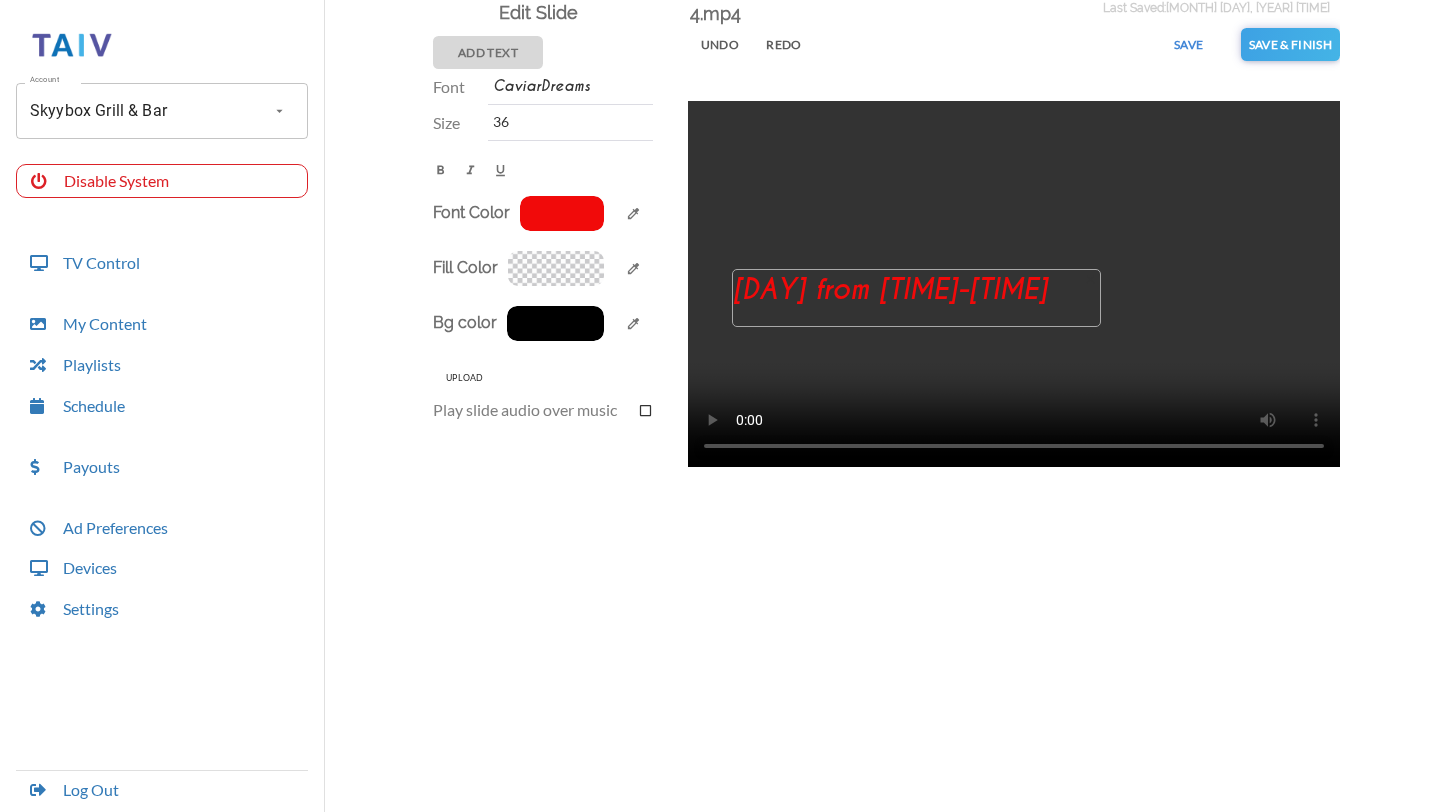 drag, startPoint x: 869, startPoint y: 387, endPoint x: 869, endPoint y: 327, distance: 60 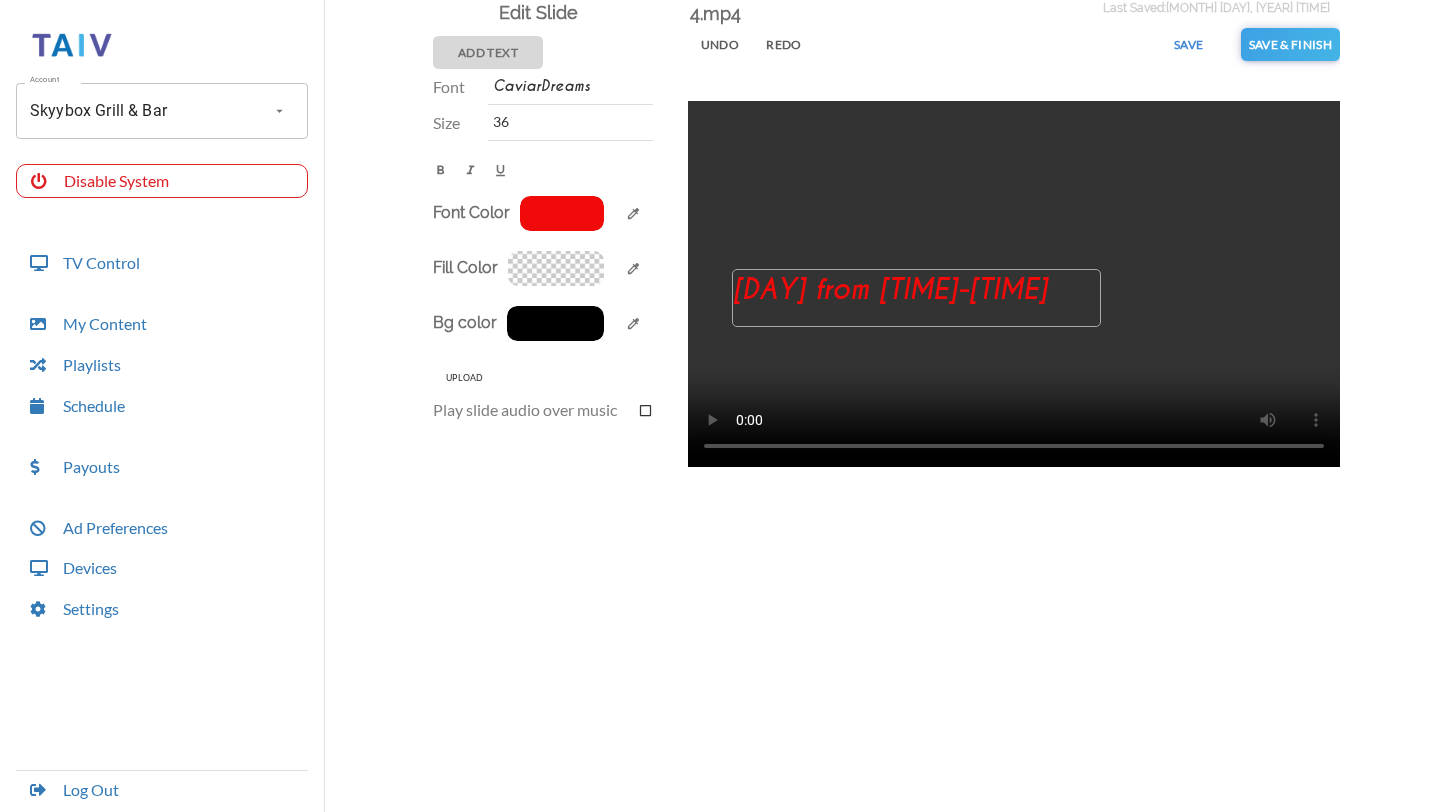 click at bounding box center (916, 326) 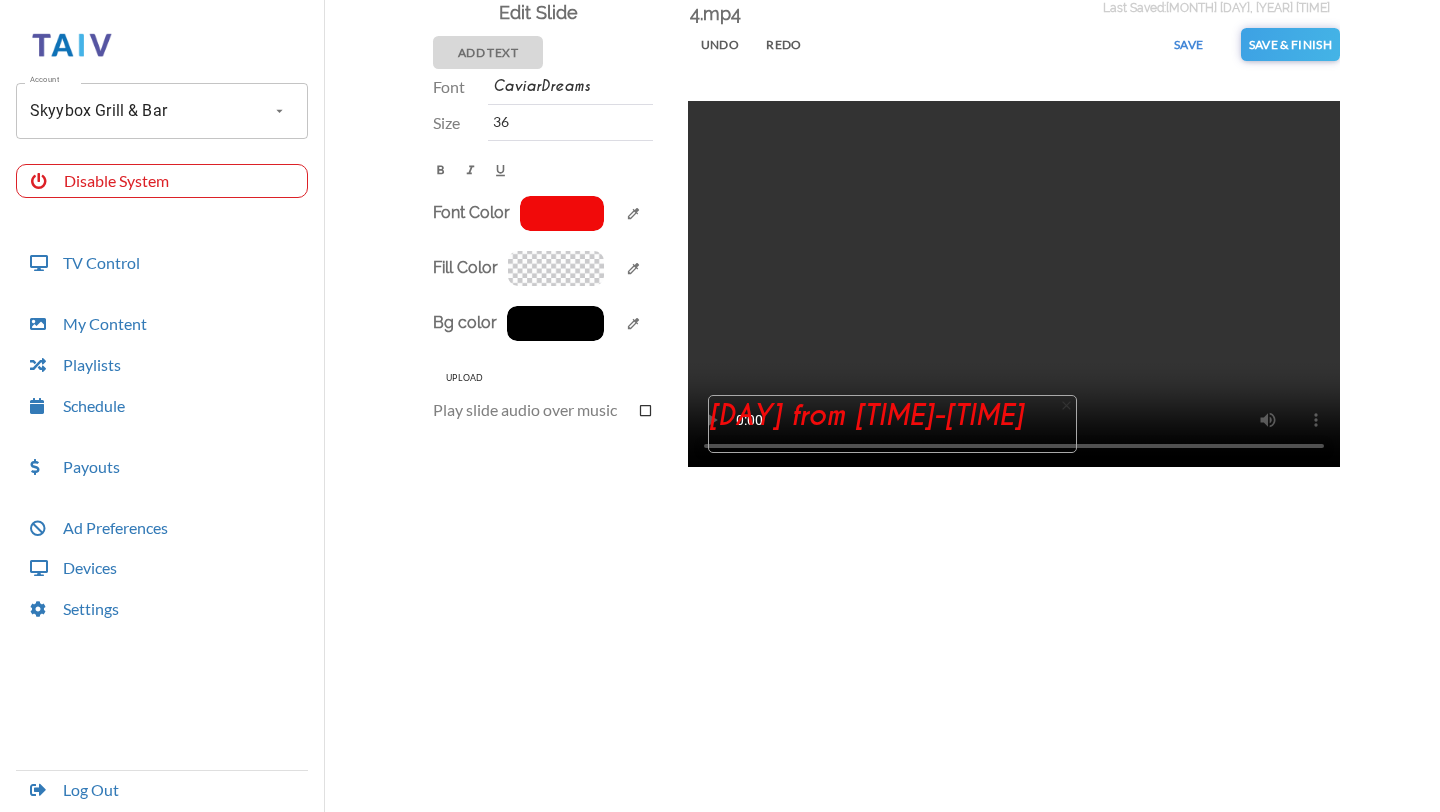 drag, startPoint x: 880, startPoint y: 287, endPoint x: 856, endPoint y: 414, distance: 129.24782 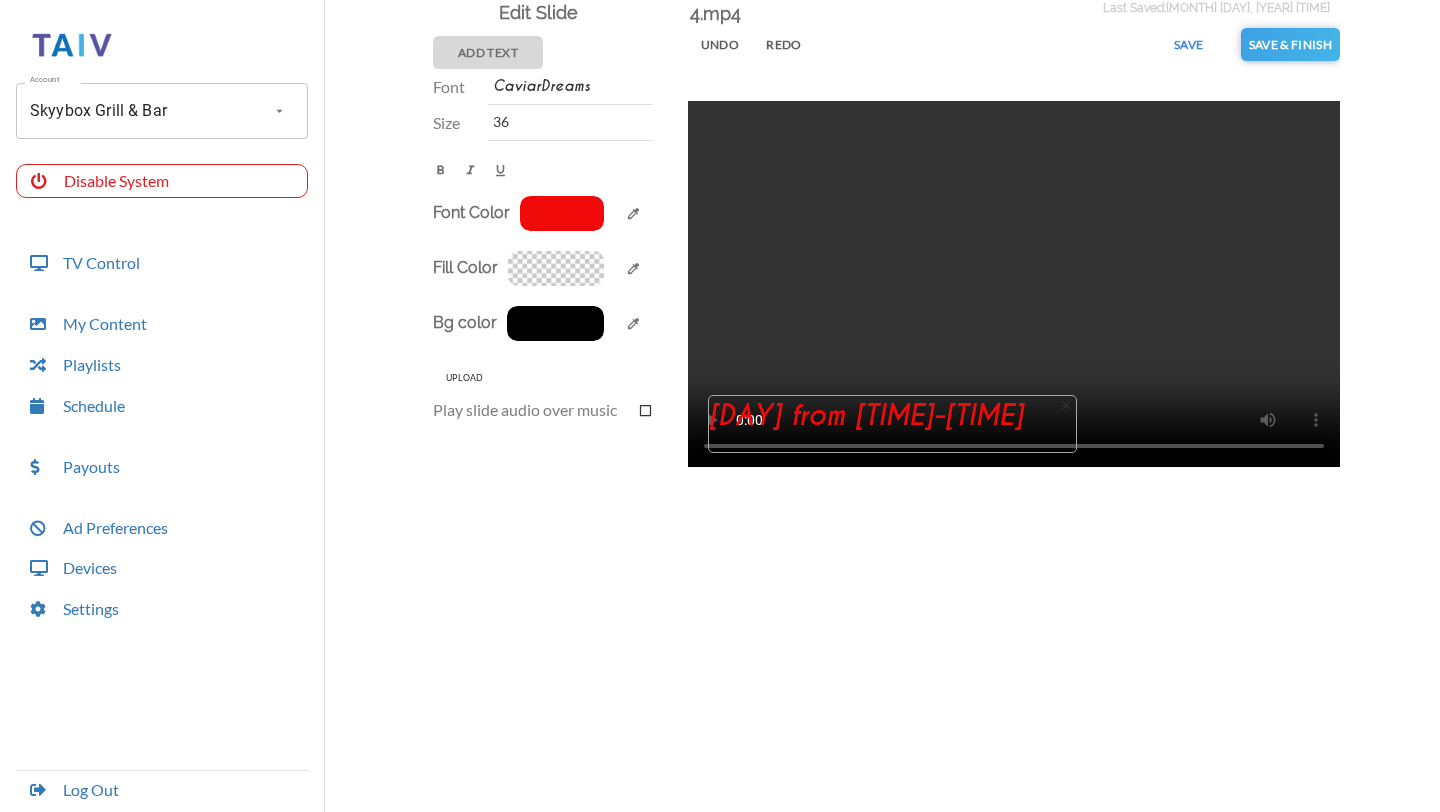 click on "[DAY] from [TIME]-[TIME]" at bounding box center (893, 425) 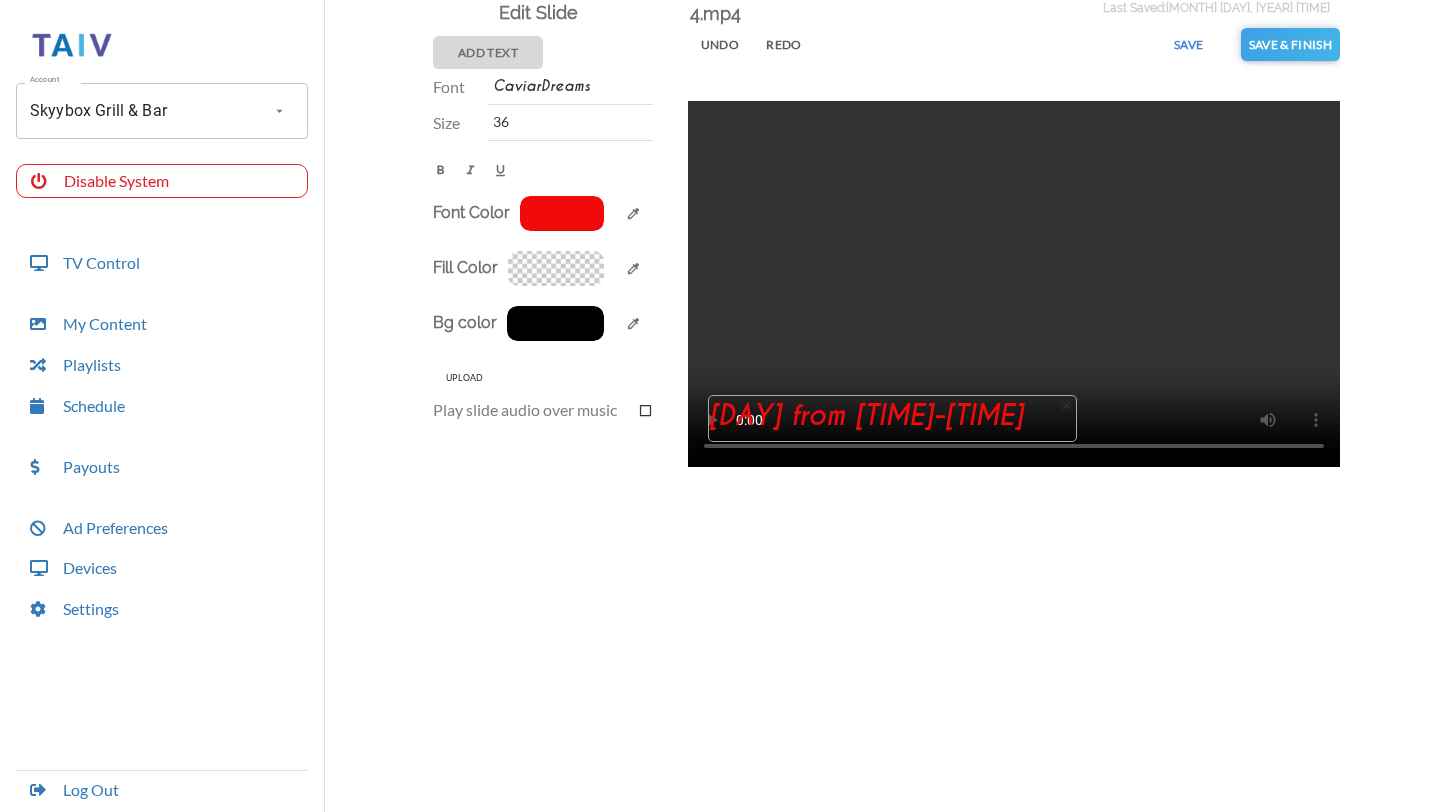 drag, startPoint x: 862, startPoint y: 451, endPoint x: 864, endPoint y: 440, distance: 11.18034 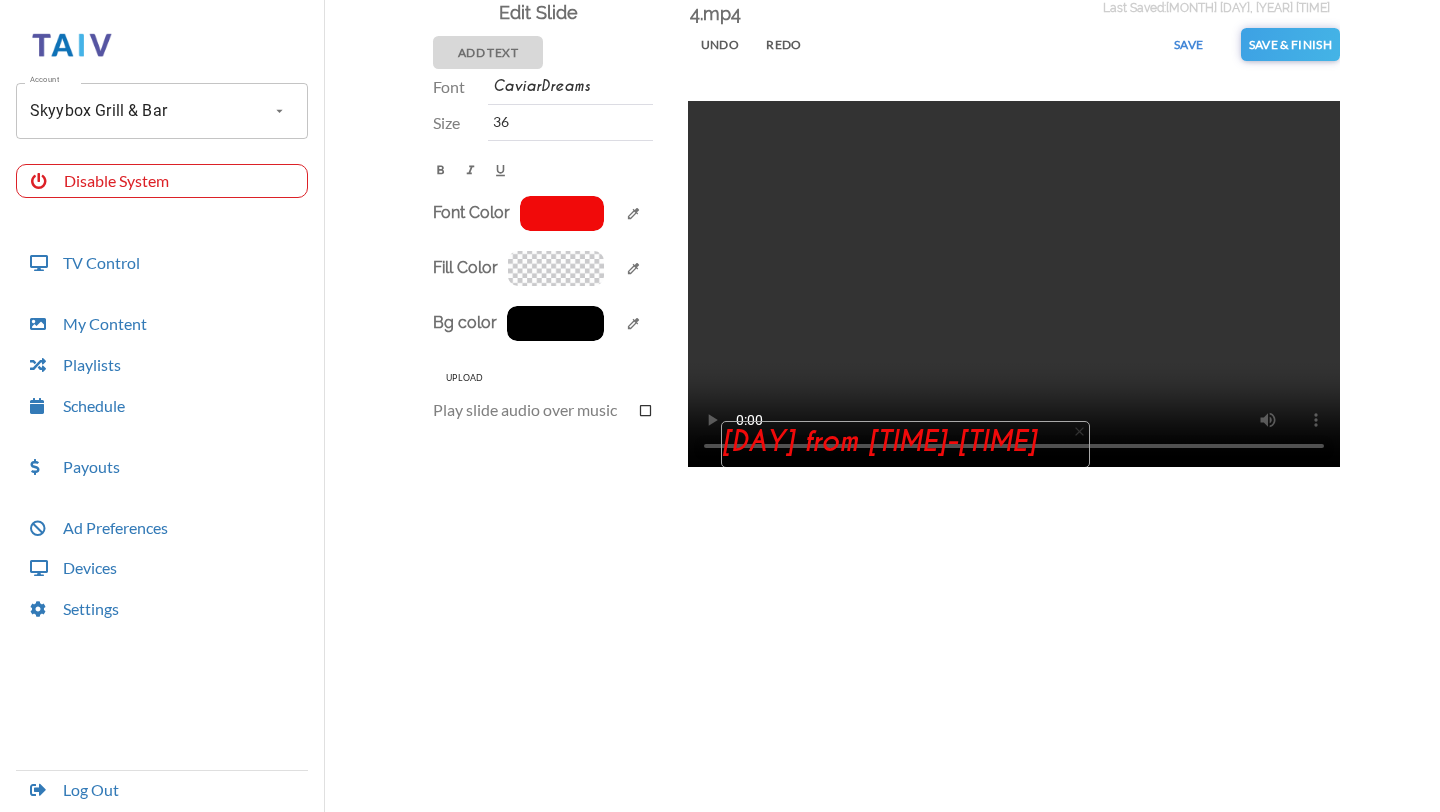 drag, startPoint x: 876, startPoint y: 414, endPoint x: 889, endPoint y: 443, distance: 31.780497 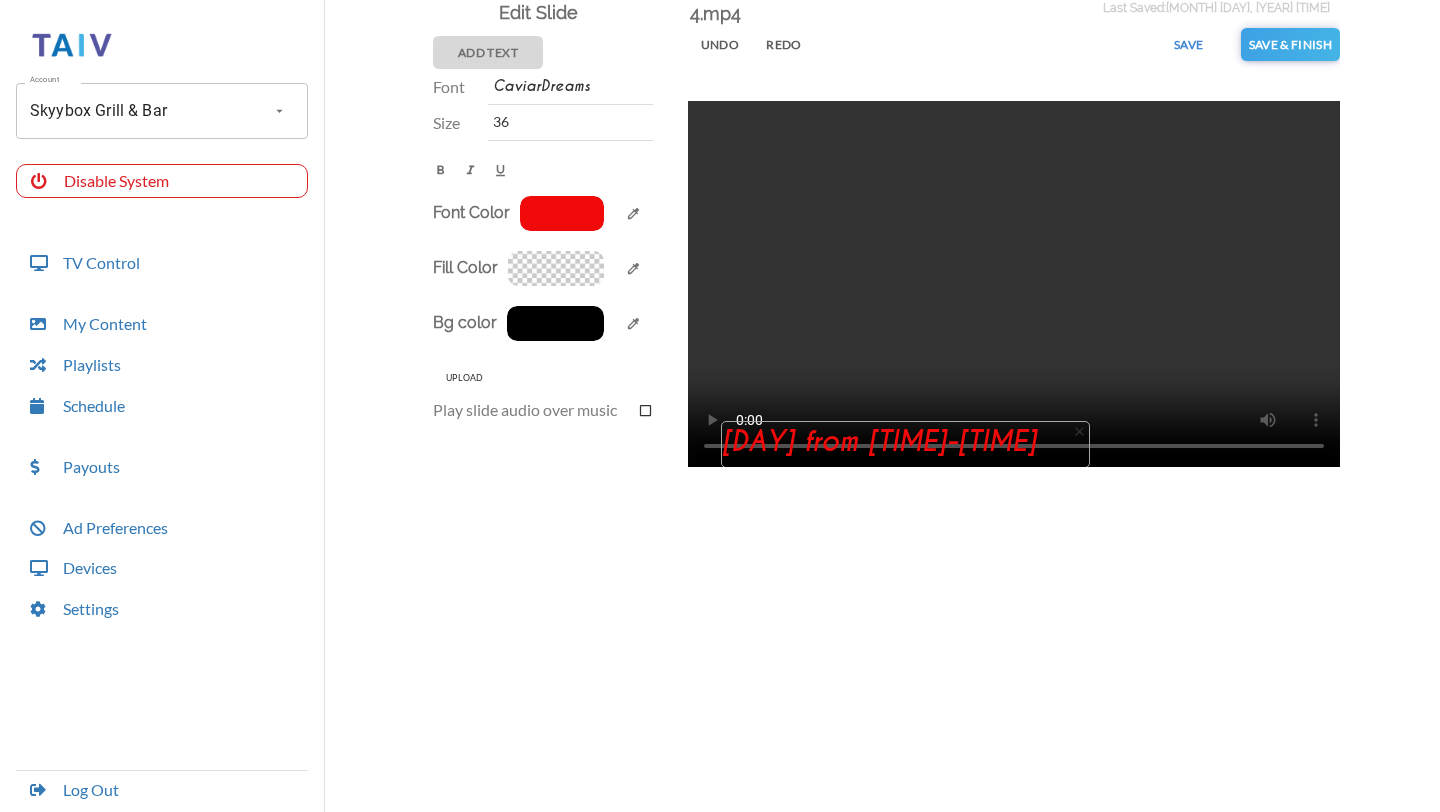 click on "[DAY] from [TIME]-[TIME]" at bounding box center (906, 445) 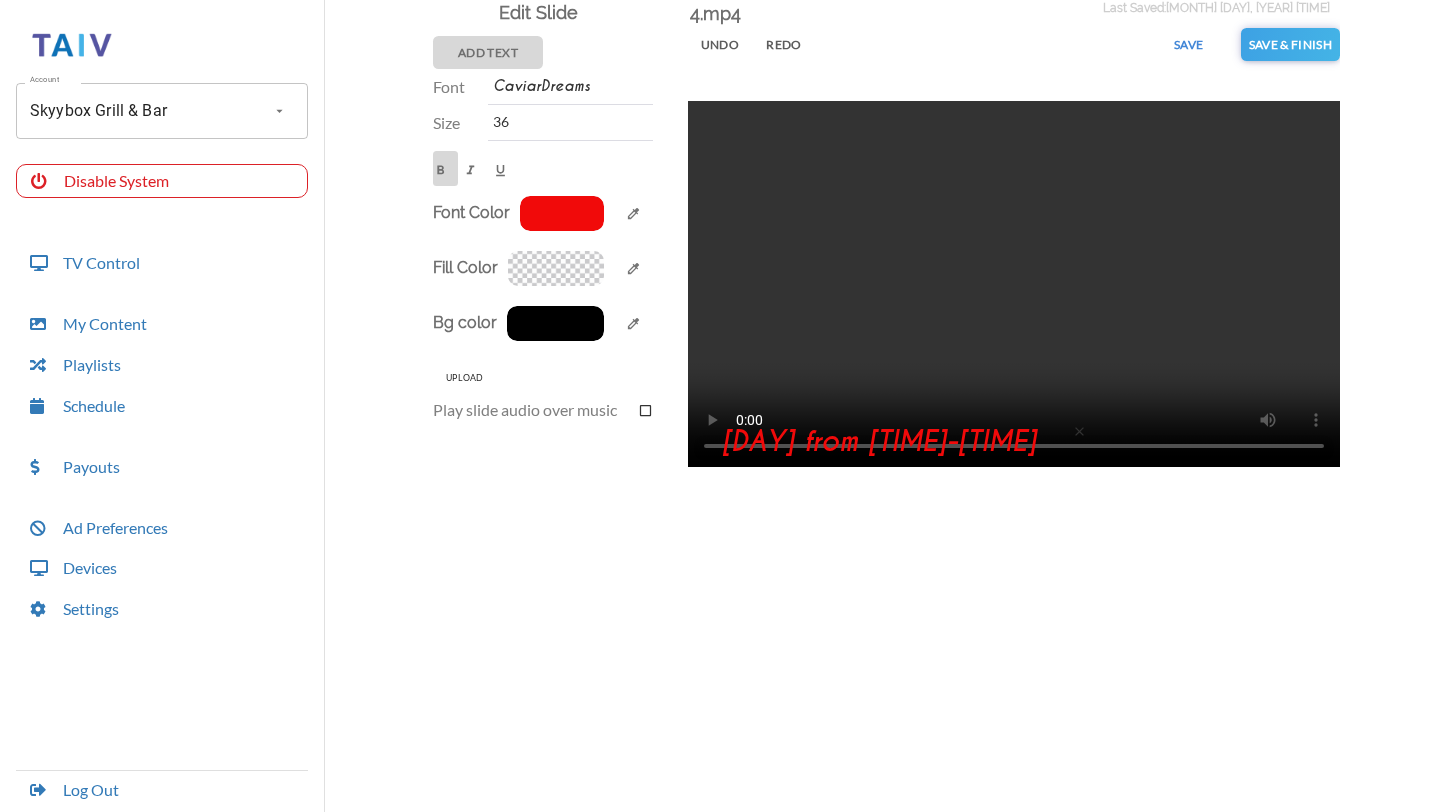 click on "format_bold" at bounding box center (440, 170) 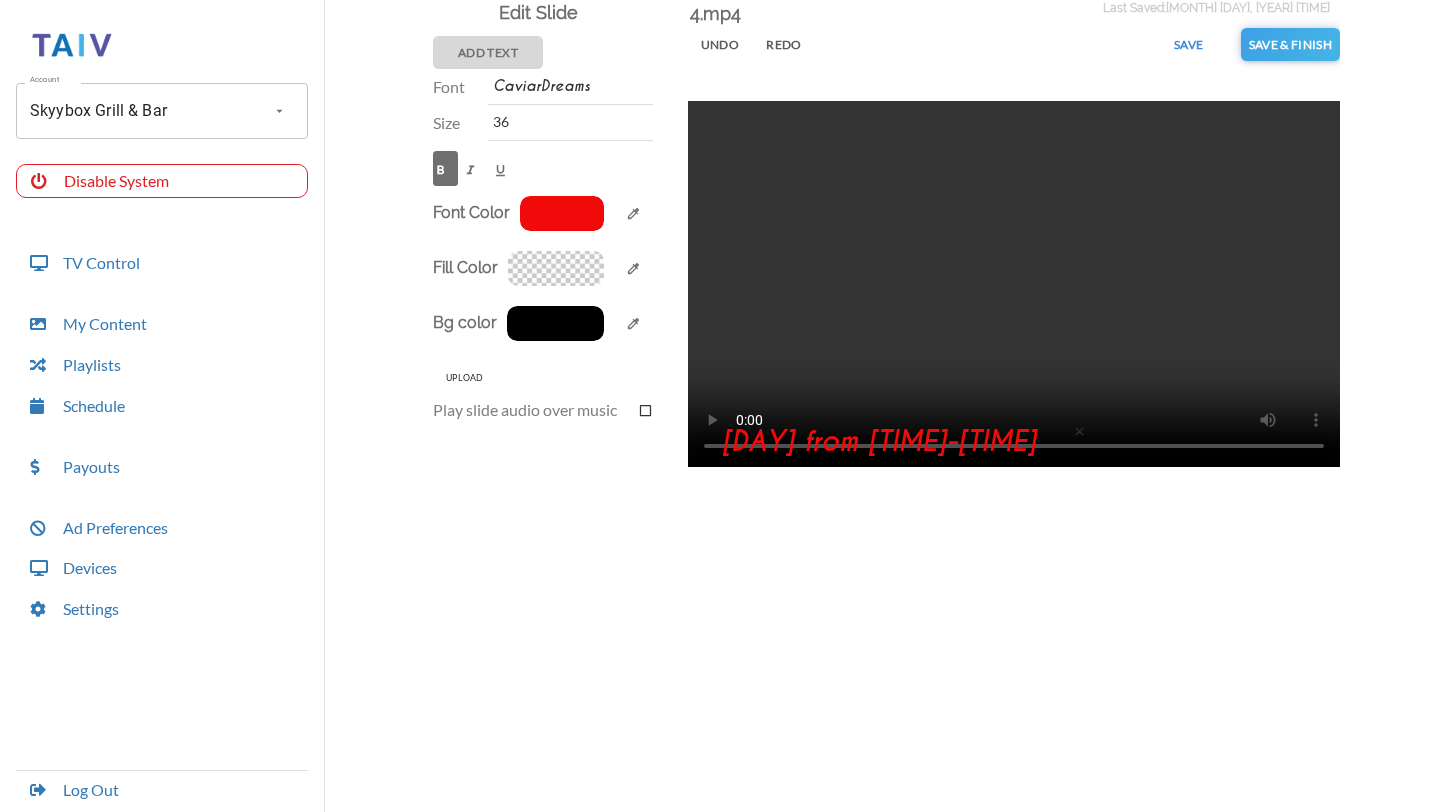 click on "4.mp4 Last Saved:  [MONTH] [DAY], [YEAR] [TIME] Undo Redo Save Save & Finish close [DAY] from [TIME]-[TIME]" at bounding box center (996, 356) 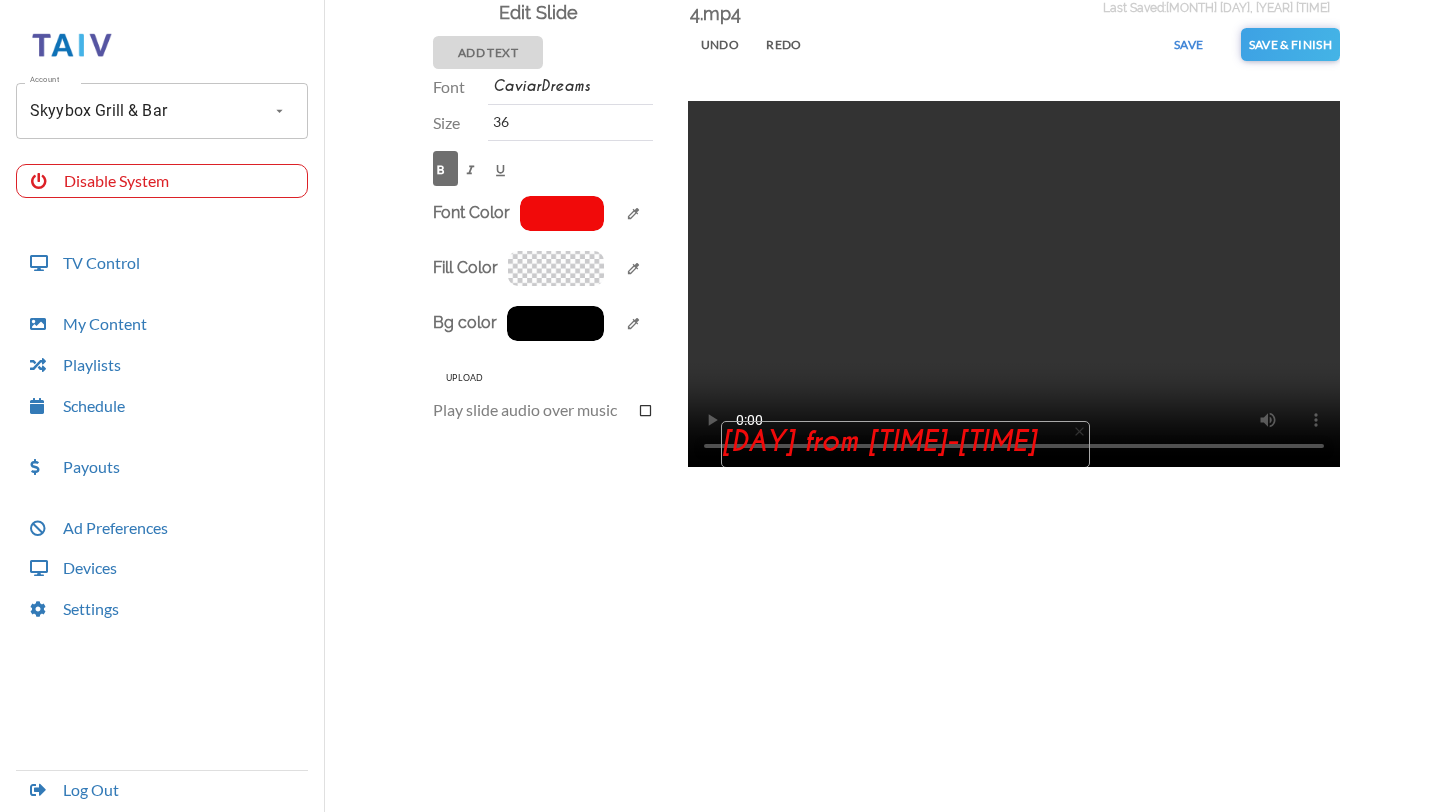 click on "[DAY] from [TIME]-[TIME]" at bounding box center [906, 445] 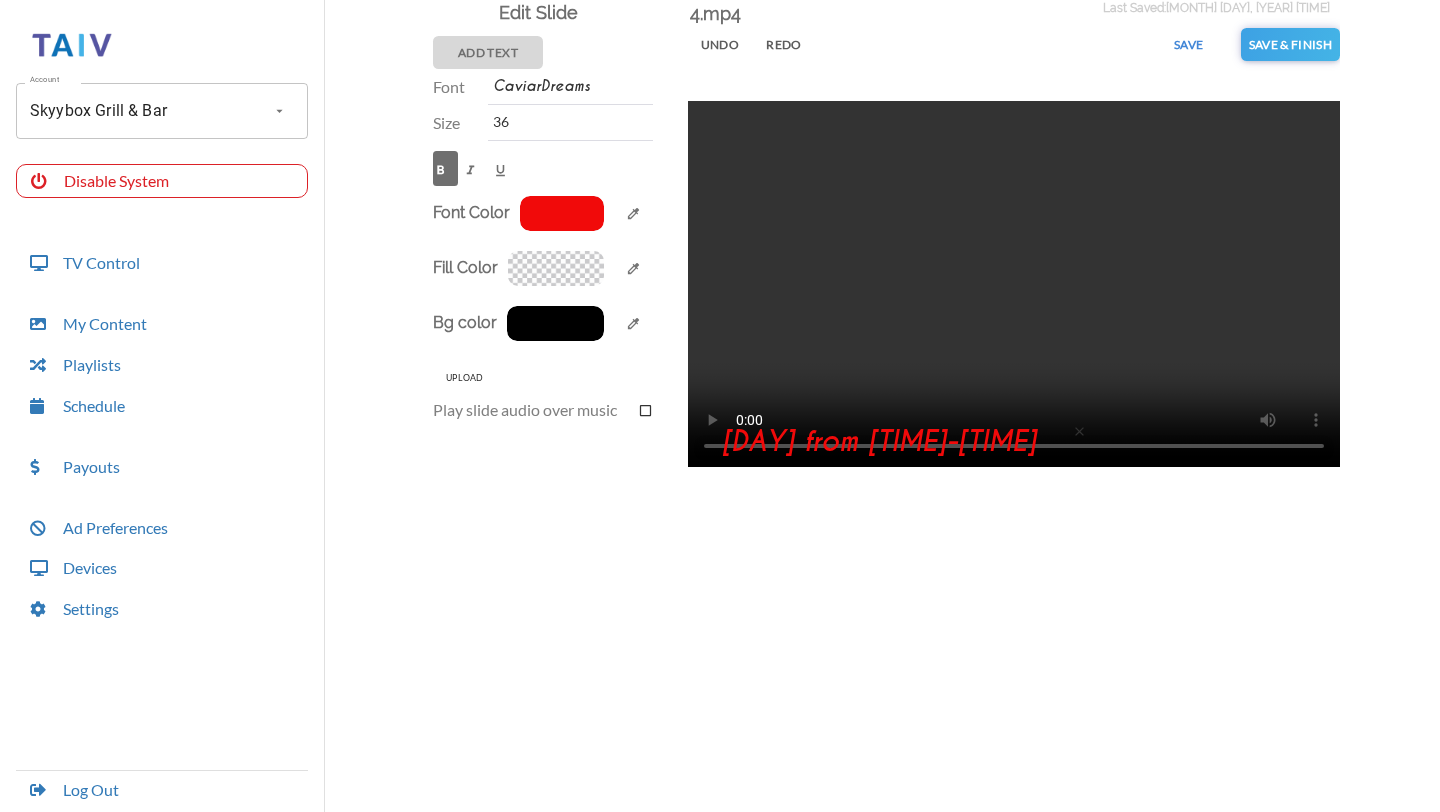 click at bounding box center (1014, 284) 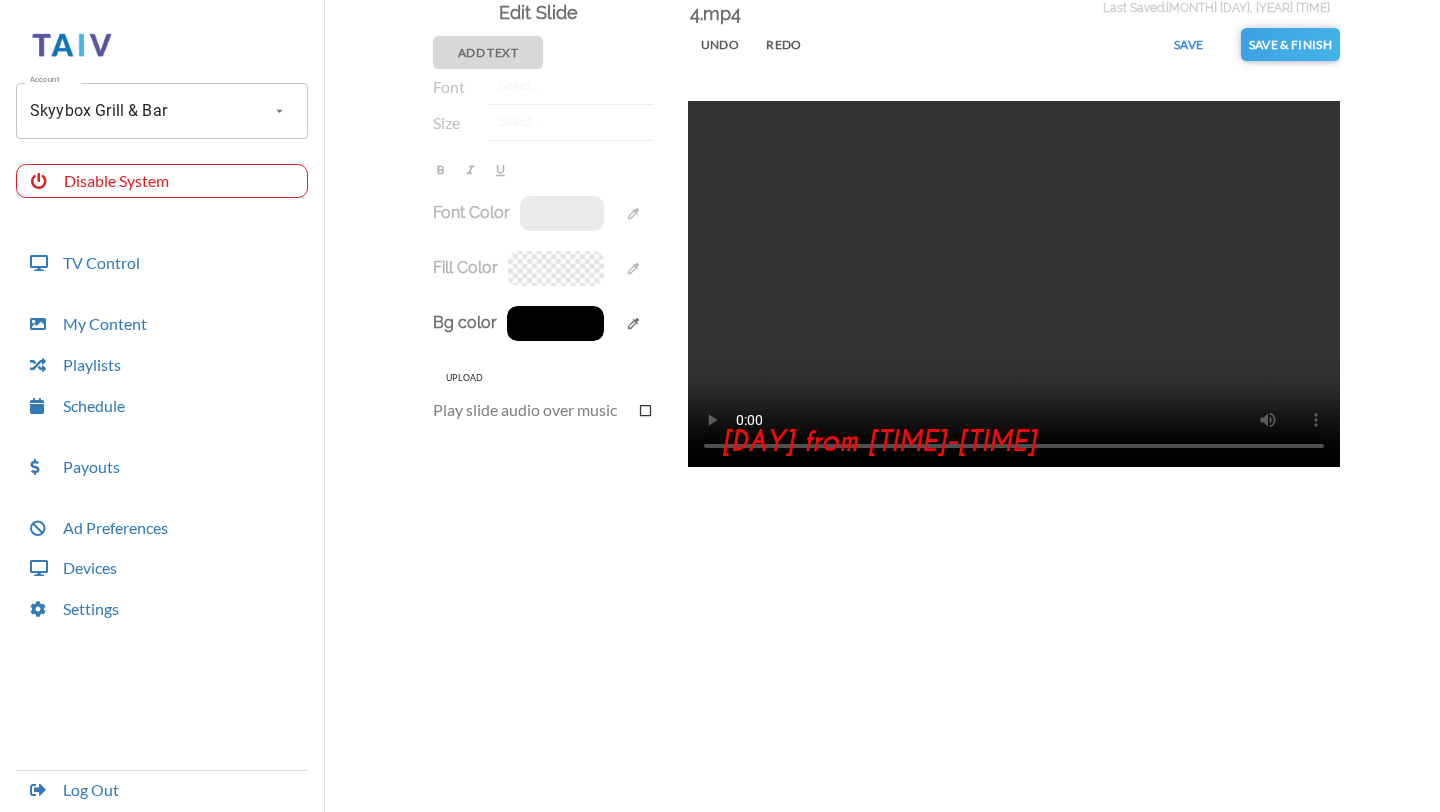 click at bounding box center (1014, 284) 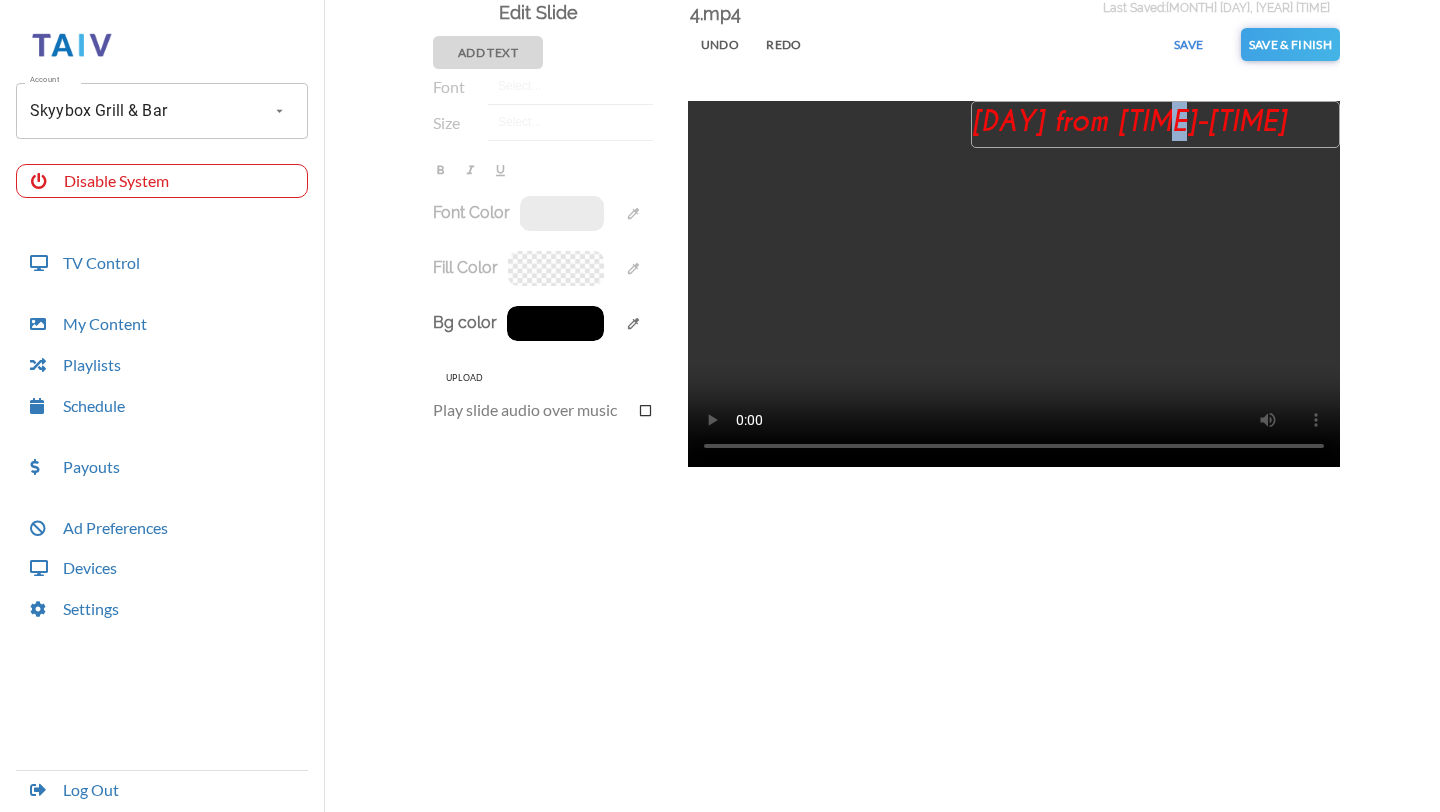 drag, startPoint x: 929, startPoint y: 448, endPoint x: 1189, endPoint y: 125, distance: 414.64322 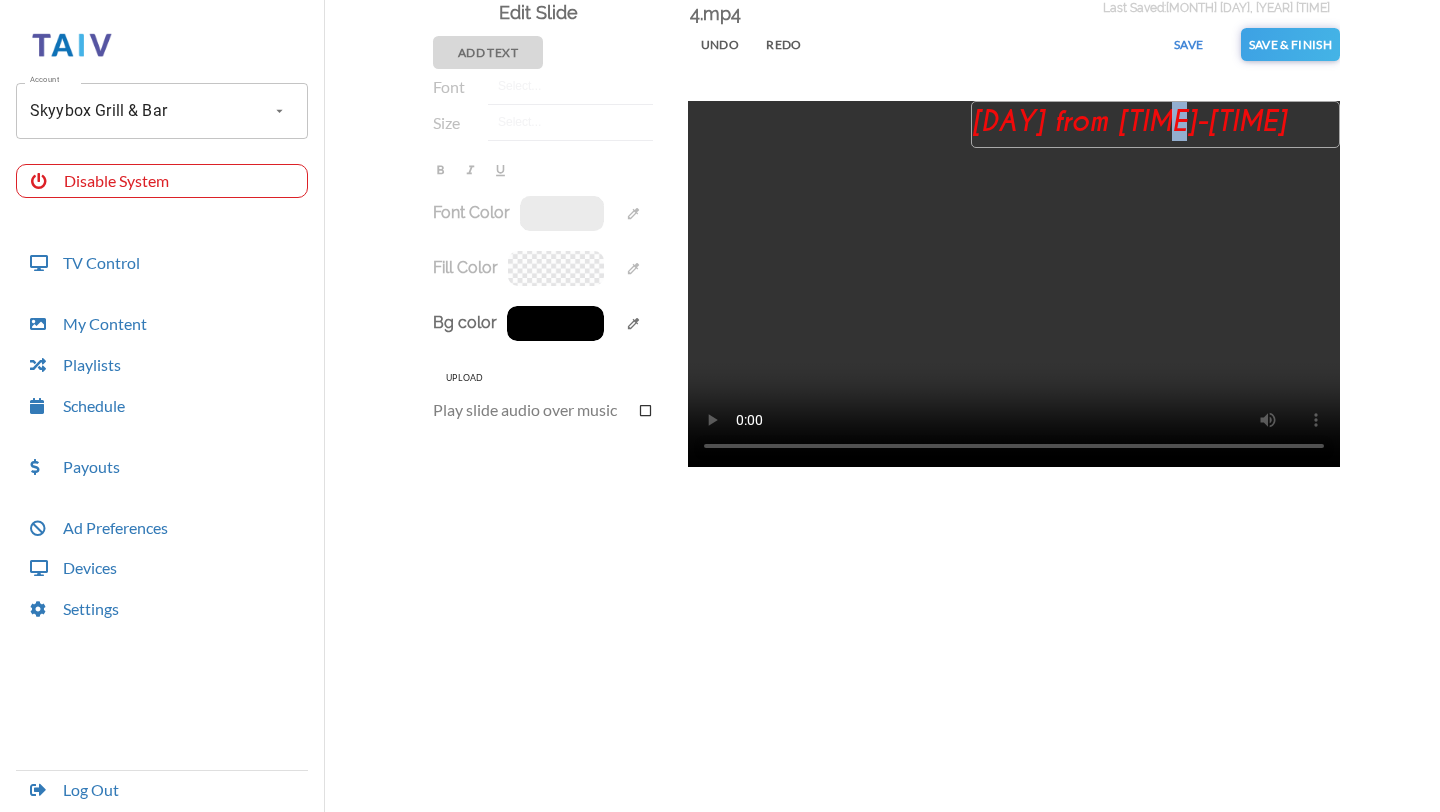 click on "[DAY] from [TIME]-[TIME]" at bounding box center (1156, 125) 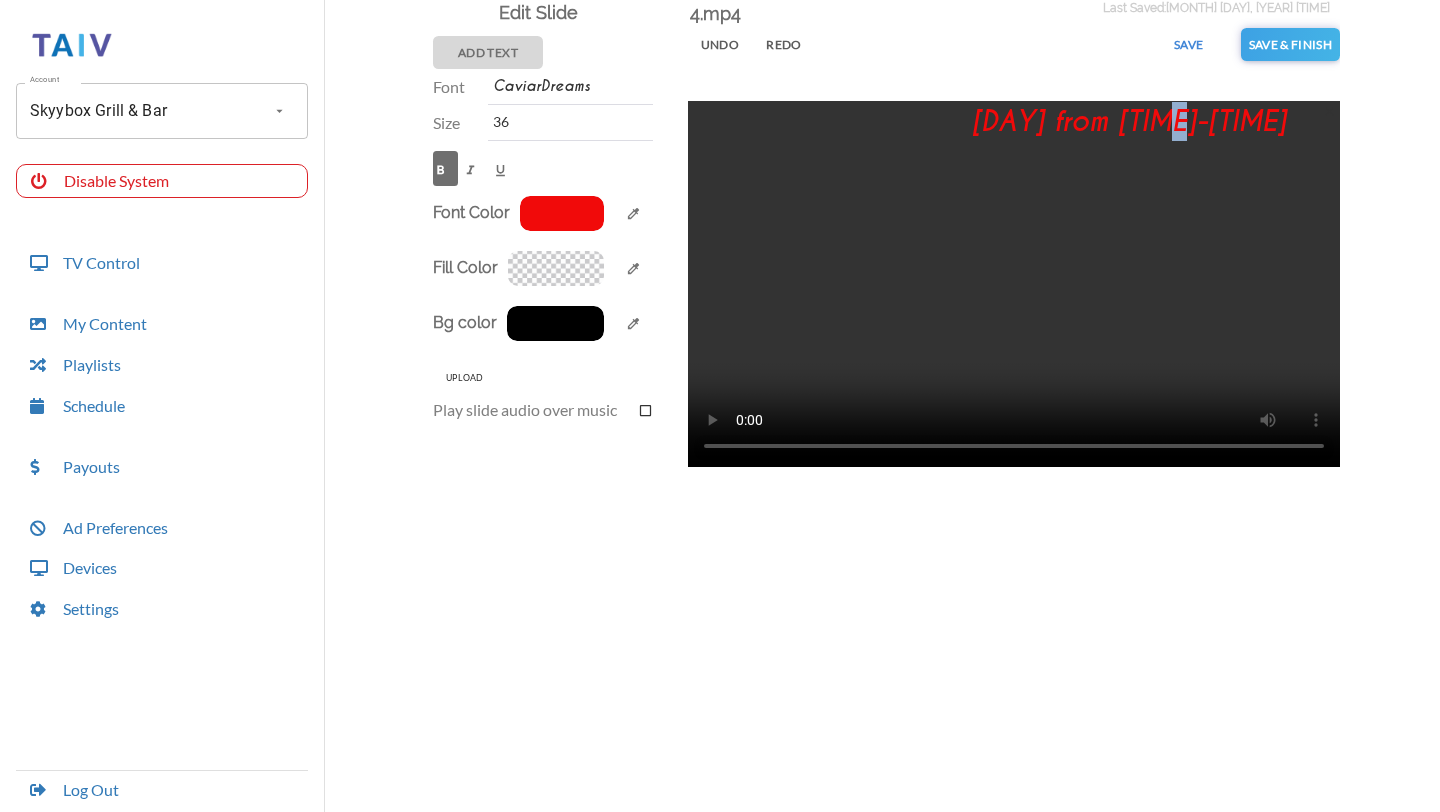 drag, startPoint x: 1189, startPoint y: 195, endPoint x: 1189, endPoint y: 250, distance: 55 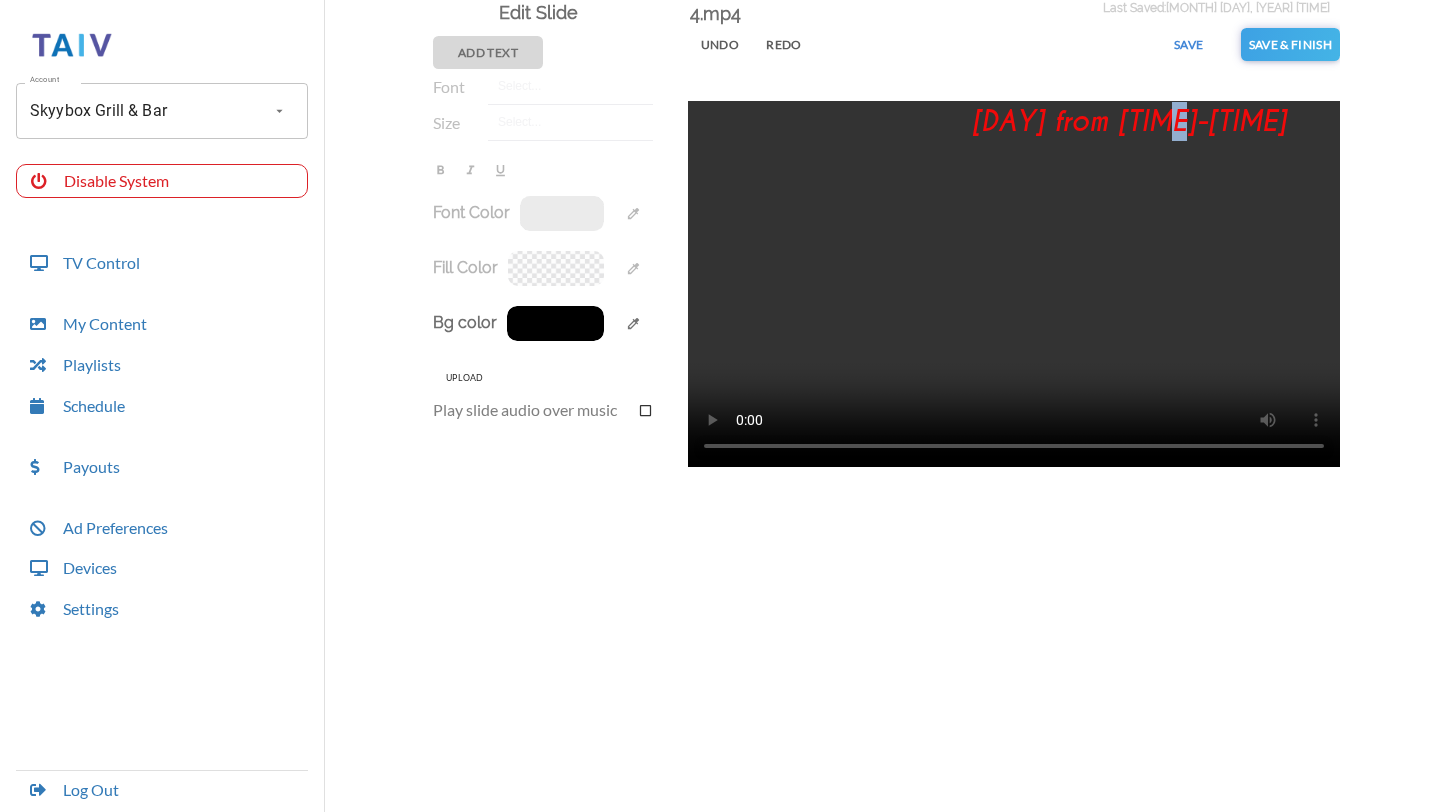 click at bounding box center [1014, 284] 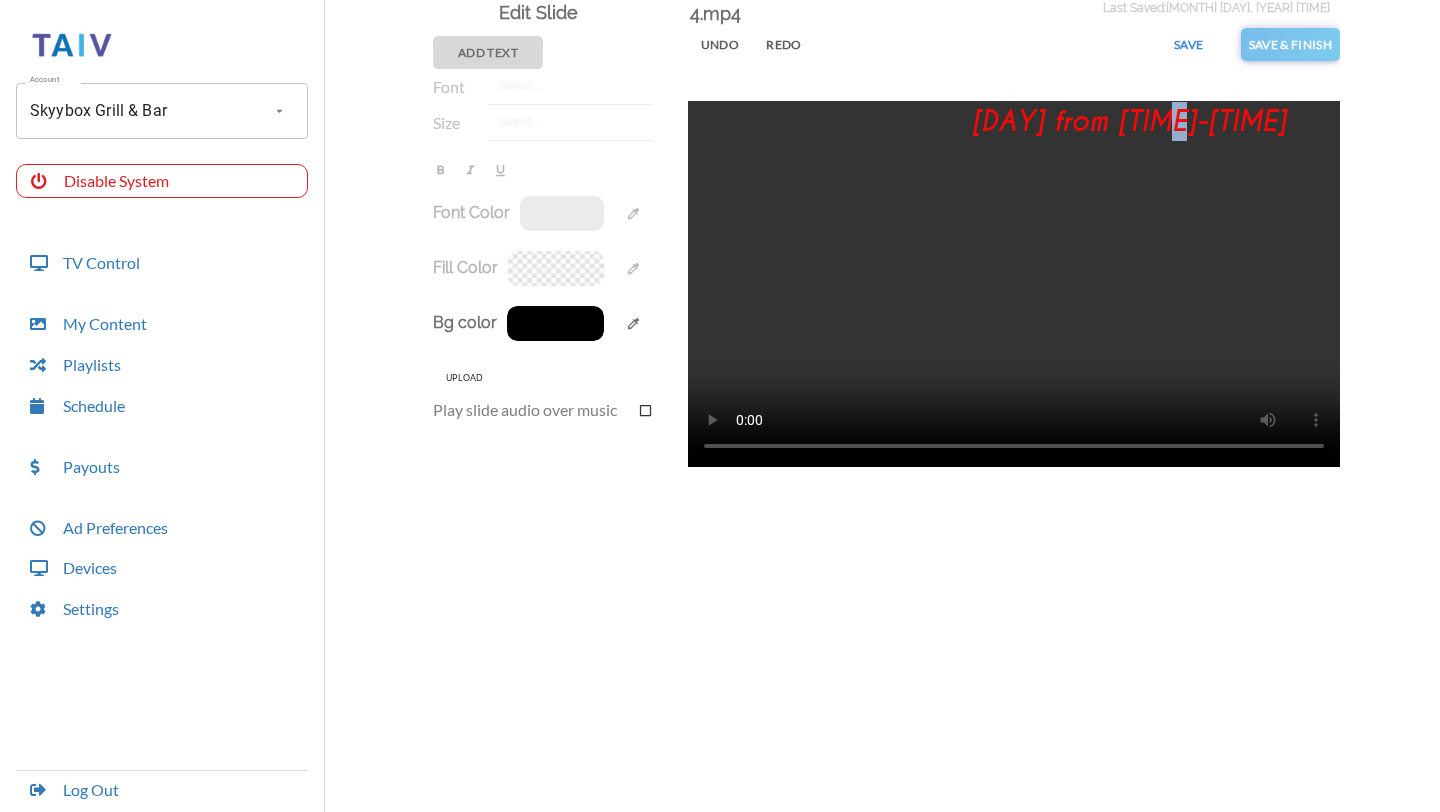 click on "Save & Finish" at bounding box center (1290, 44) 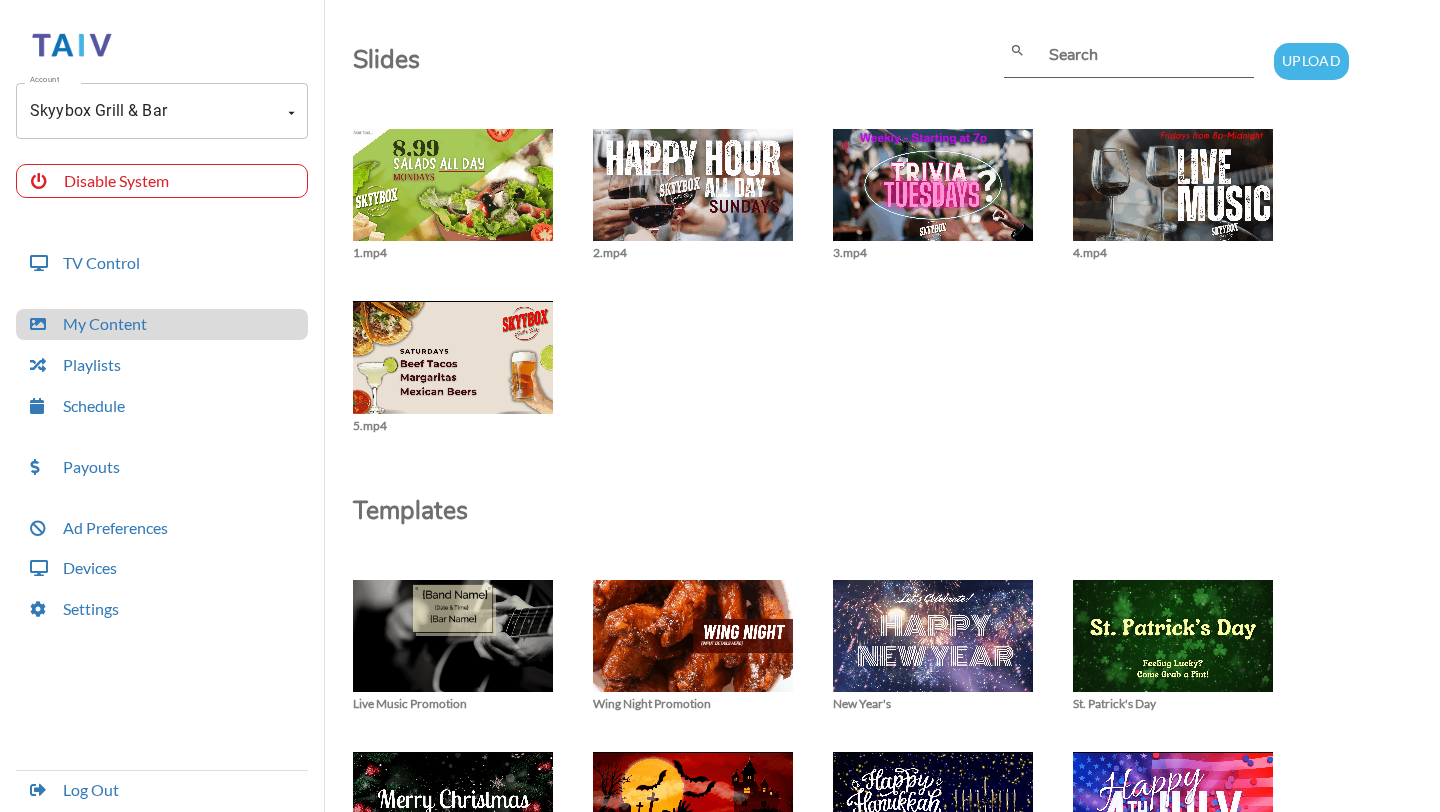 scroll, scrollTop: 0, scrollLeft: 0, axis: both 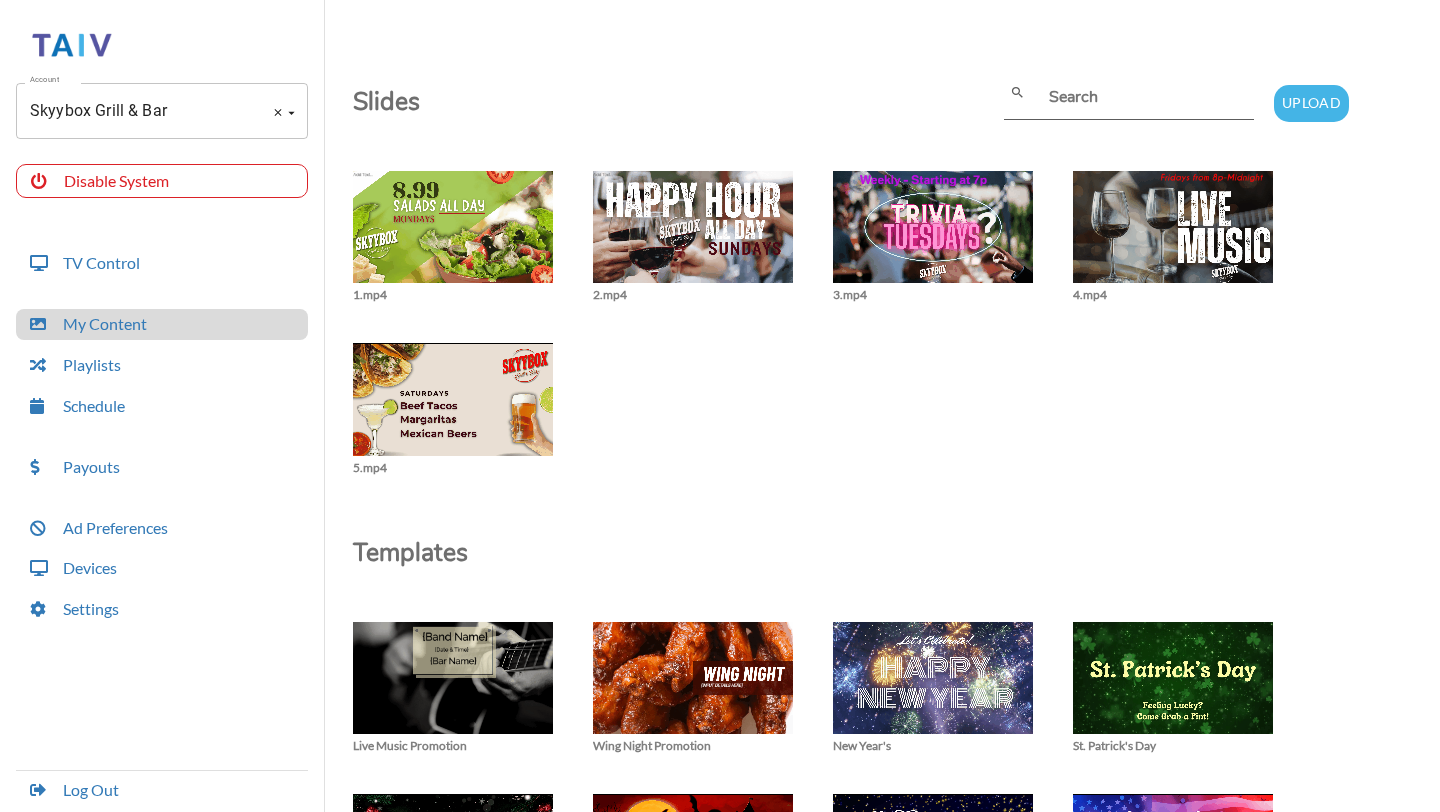 click on "Skyybox Grill & Bar Account" at bounding box center (162, 111) 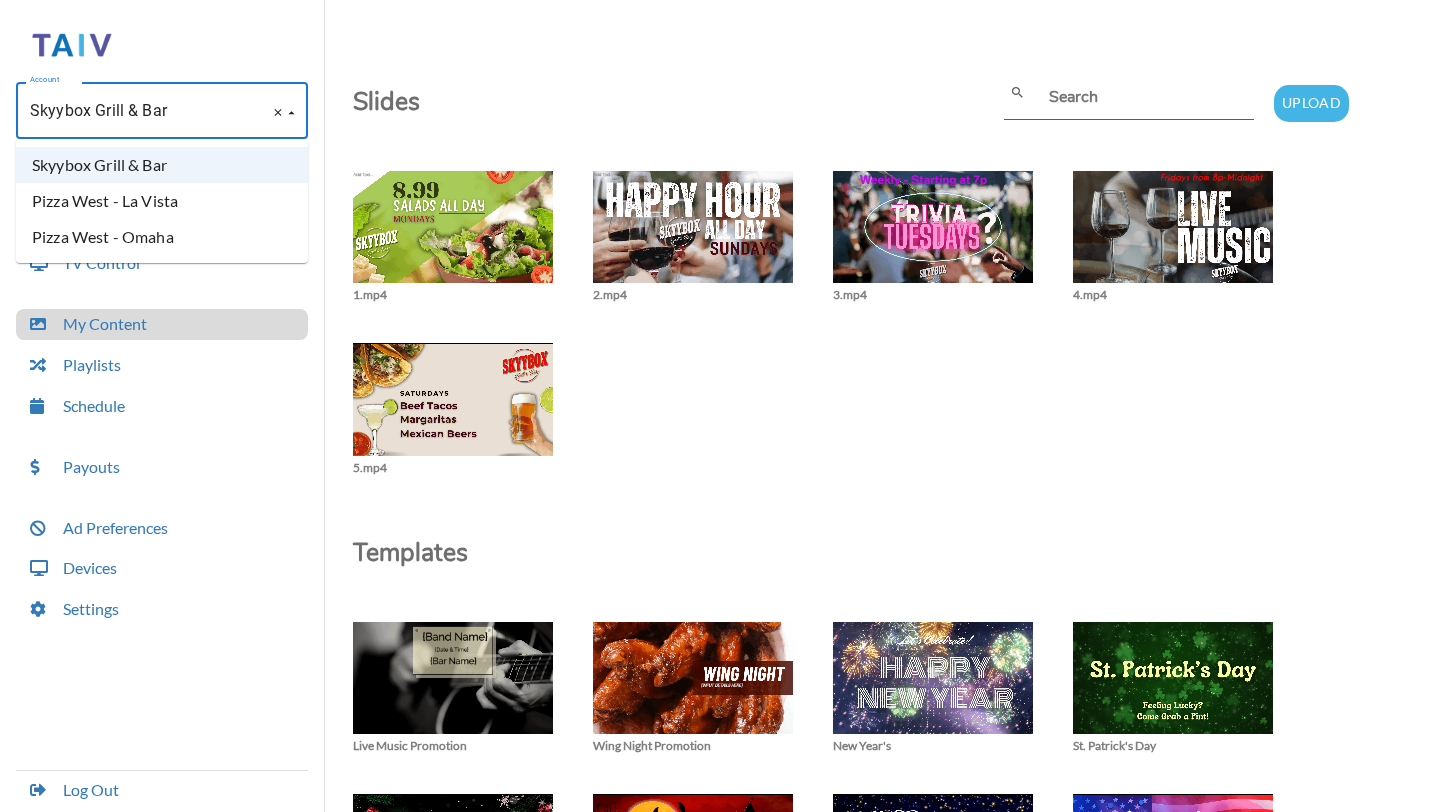 click on "Pizza West -  Omaha" at bounding box center [162, 237] 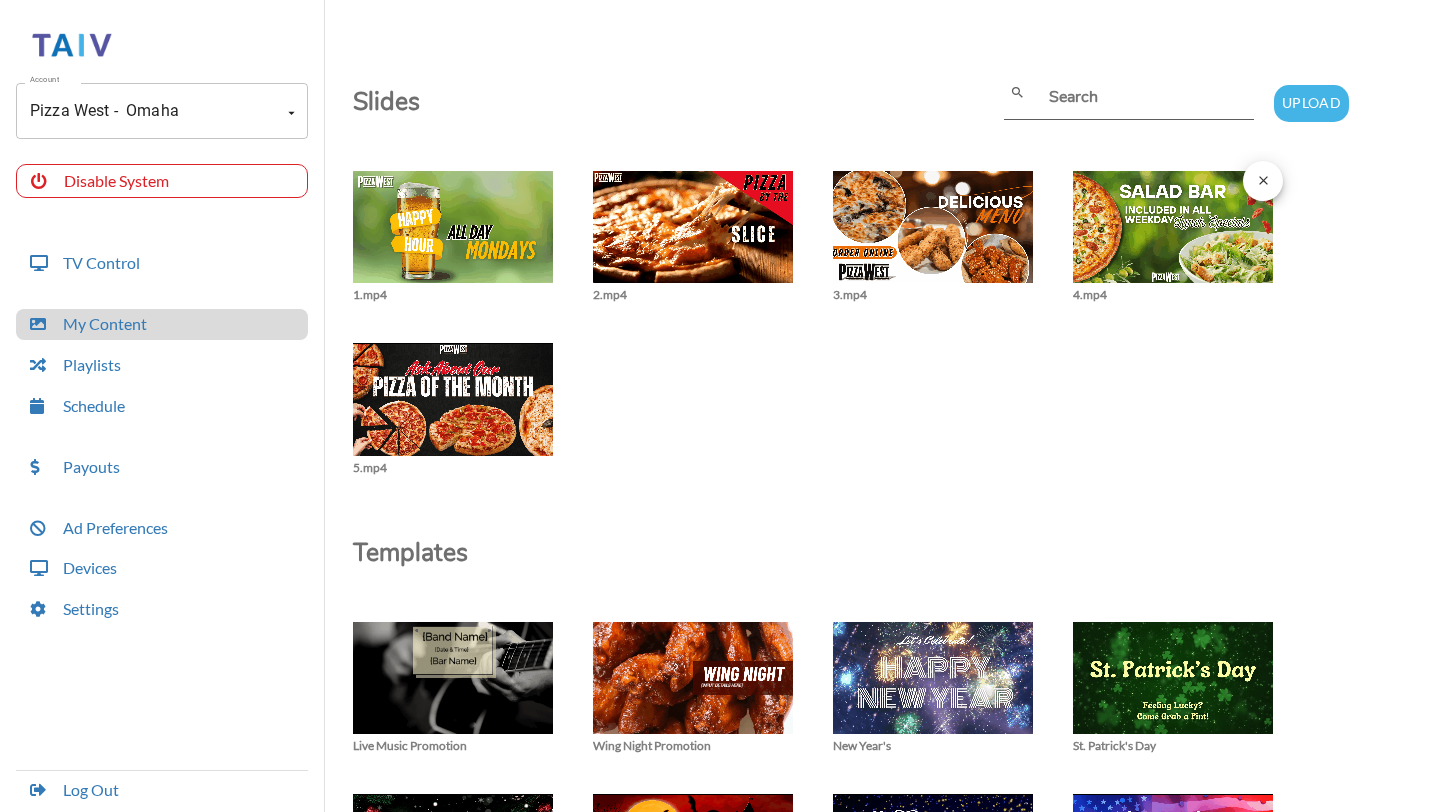 click at bounding box center (453, 237) 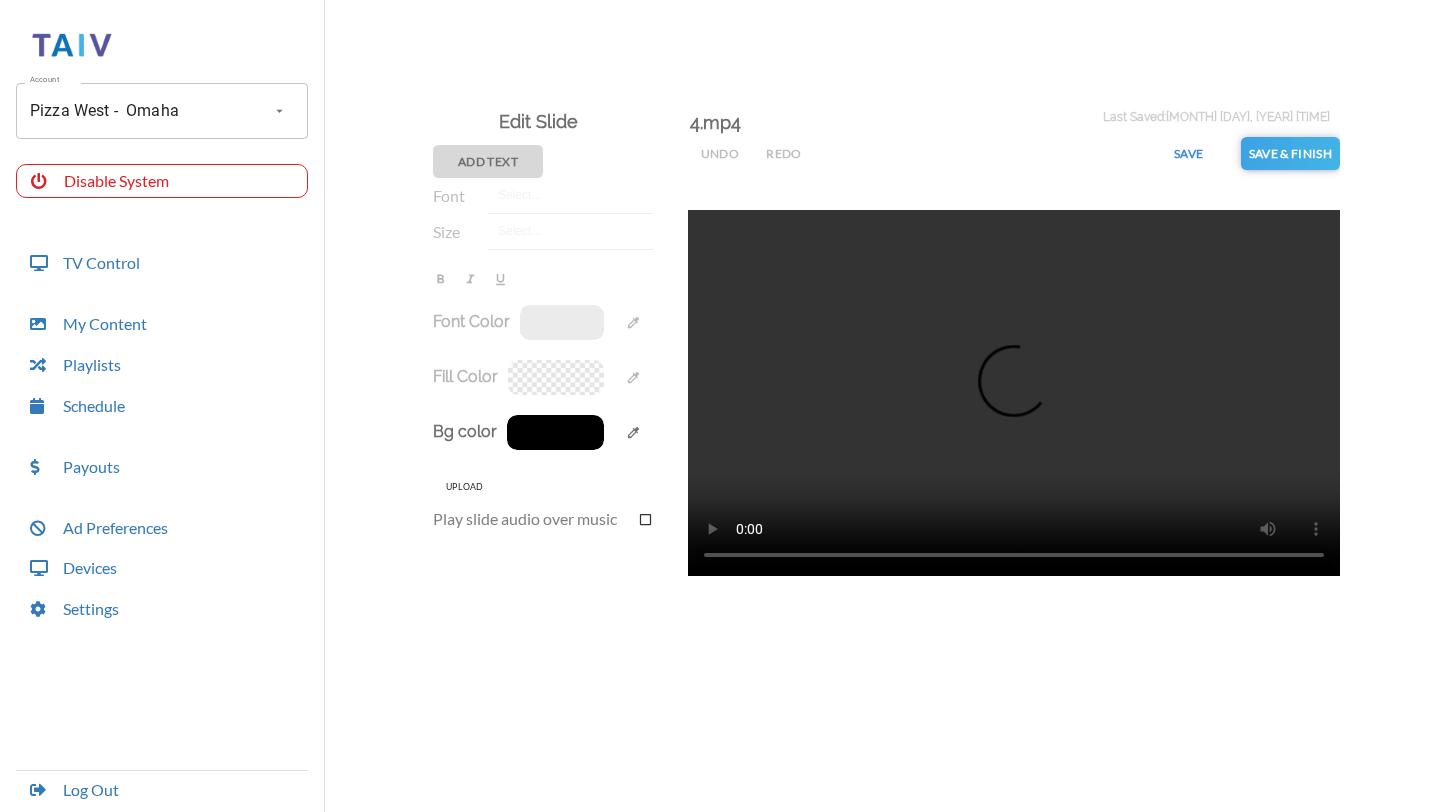 click at bounding box center [1014, 393] 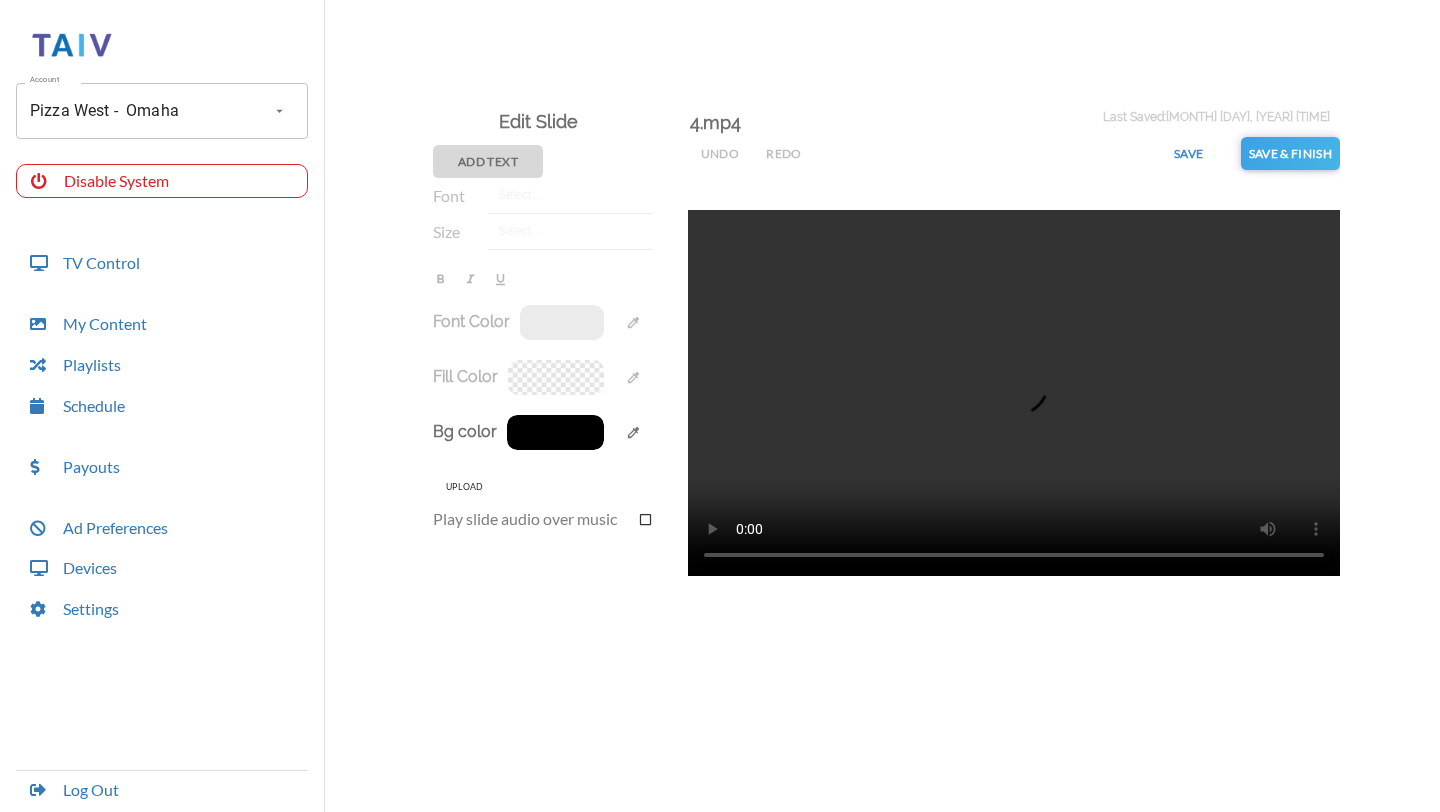 click at bounding box center [1014, 393] 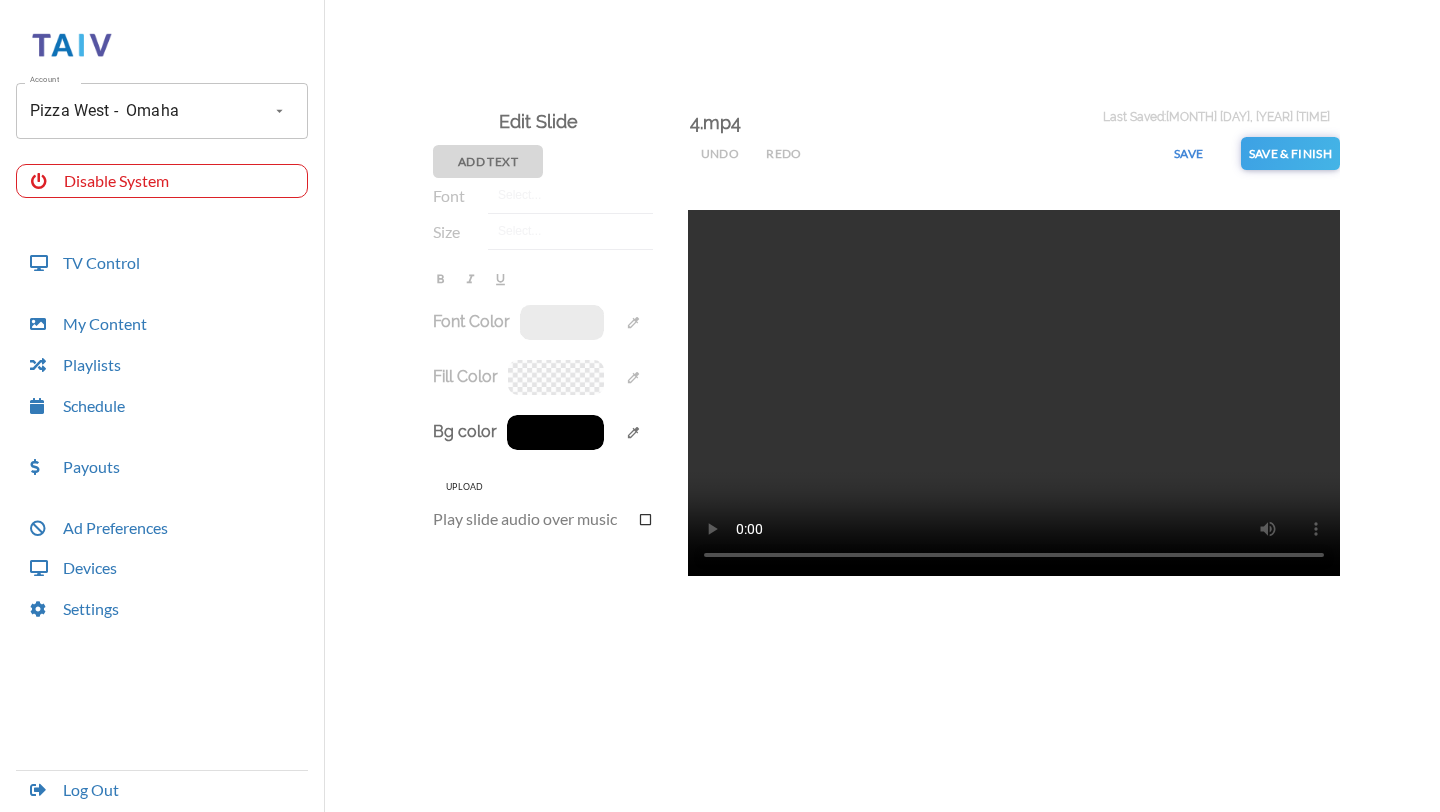click at bounding box center (1014, 393) 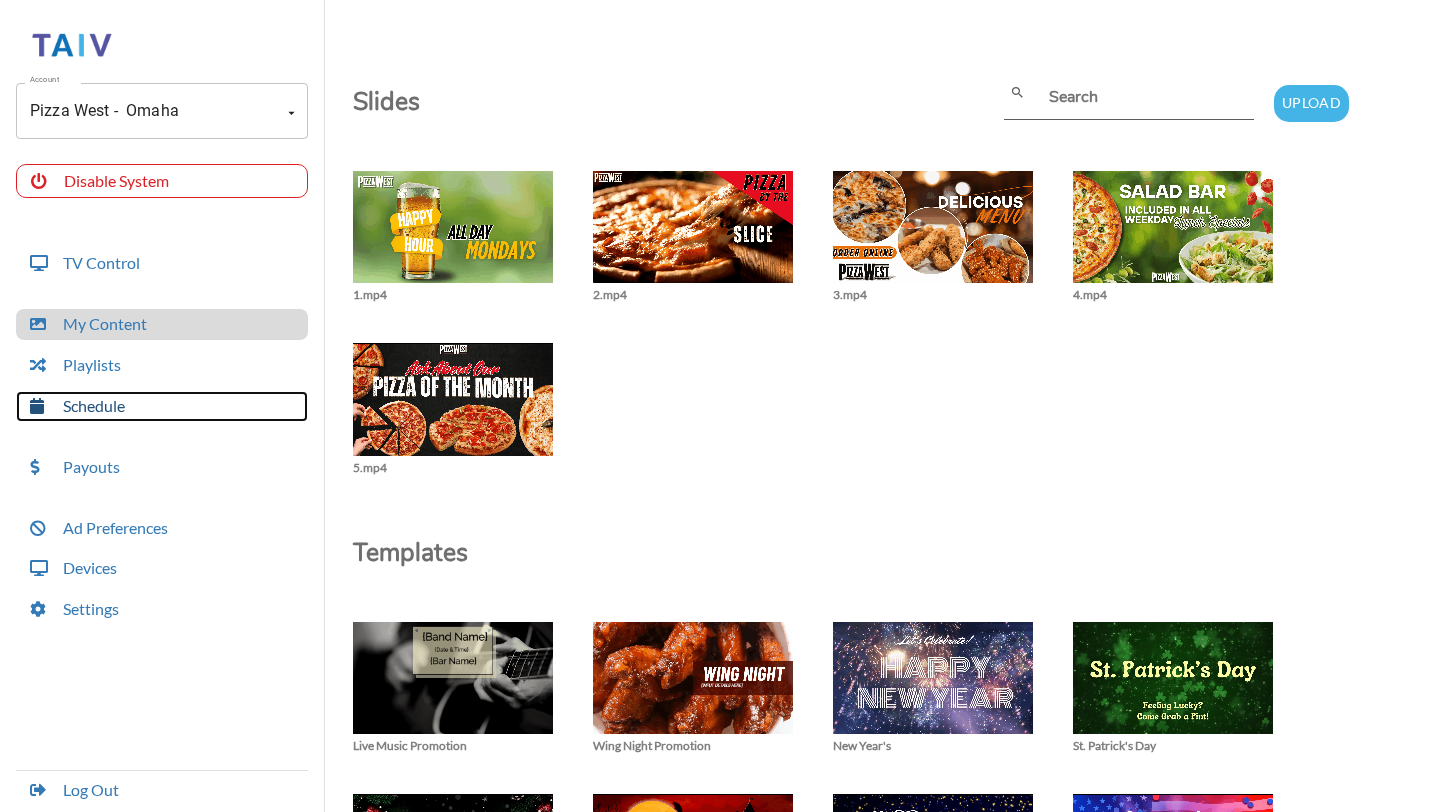 click on "Schedule" at bounding box center (162, 406) 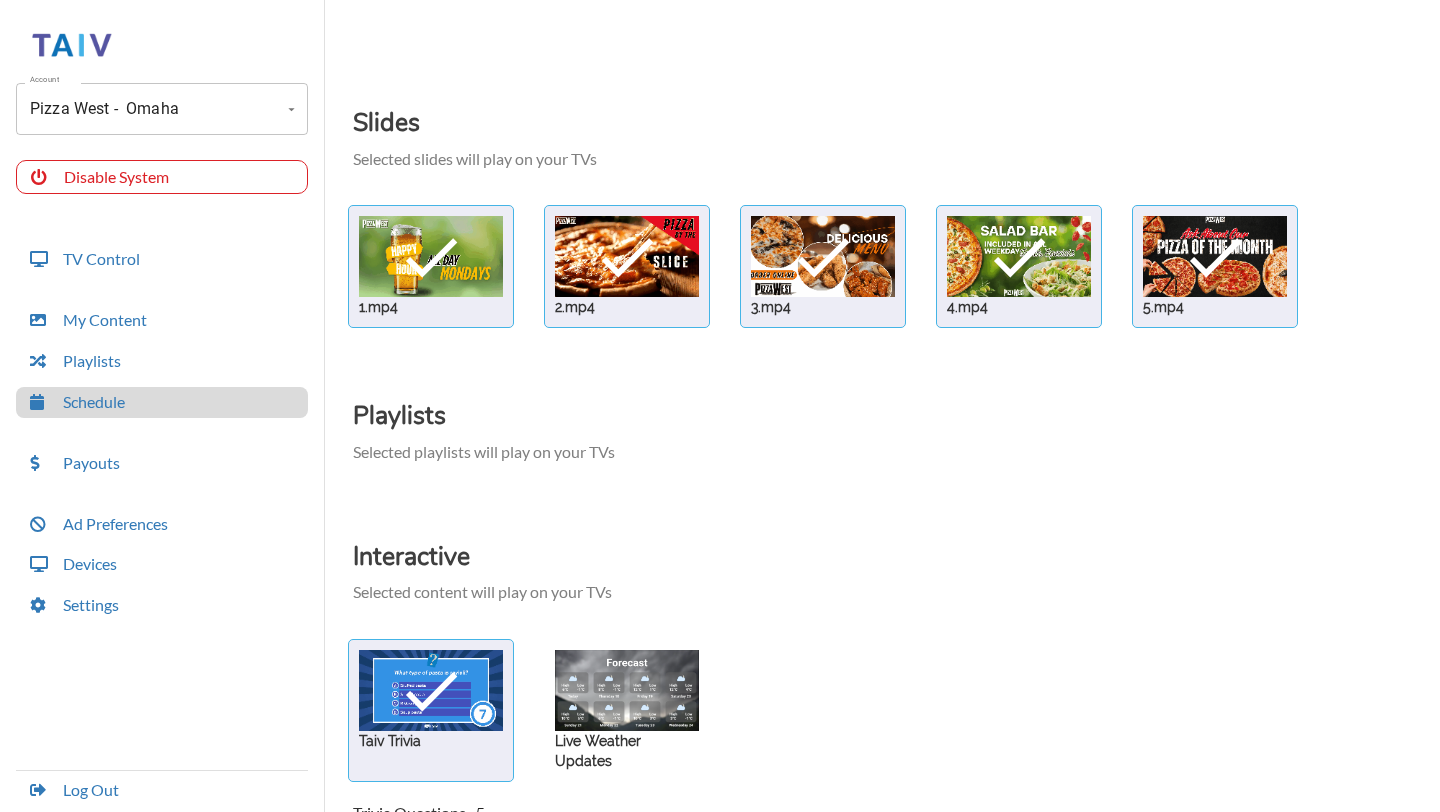 click on "Interactive Selected content will play on your TVs" at bounding box center (896, 564) 